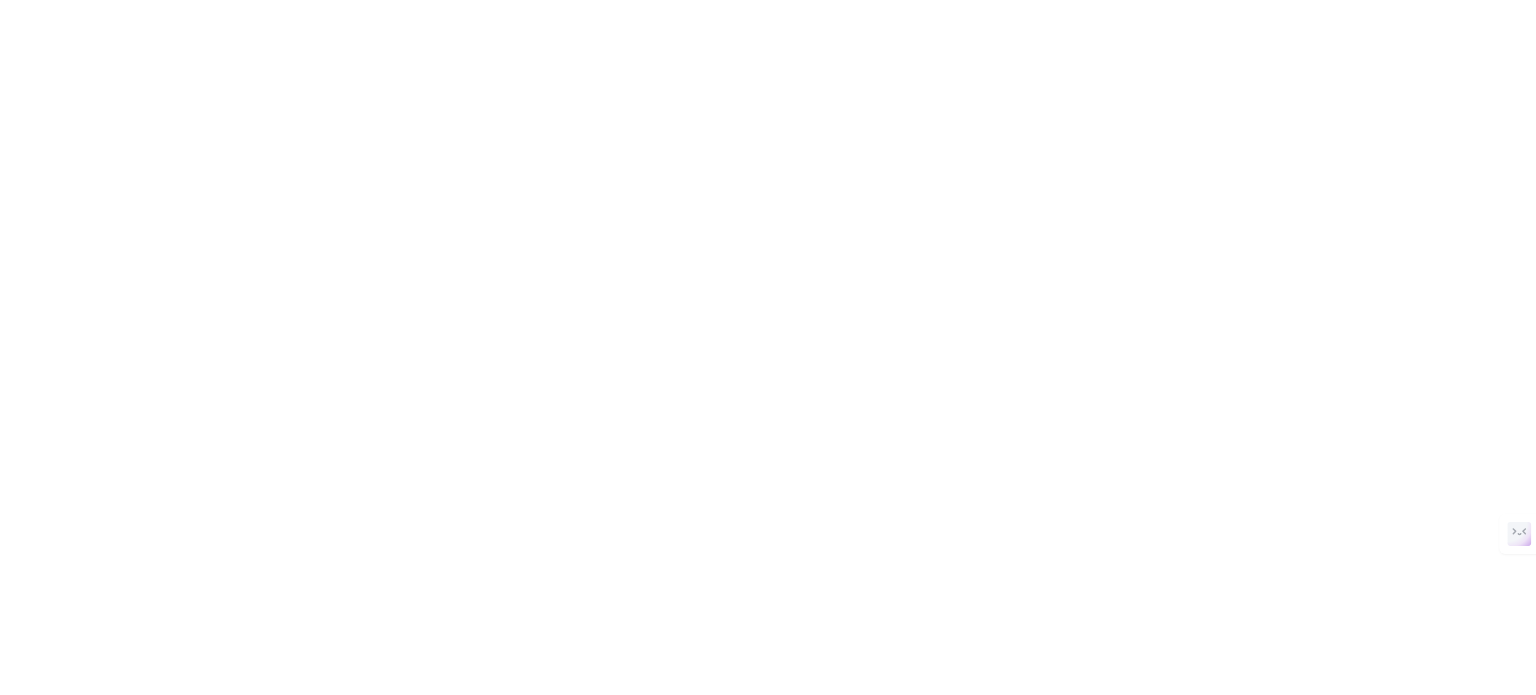 scroll, scrollTop: 0, scrollLeft: 0, axis: both 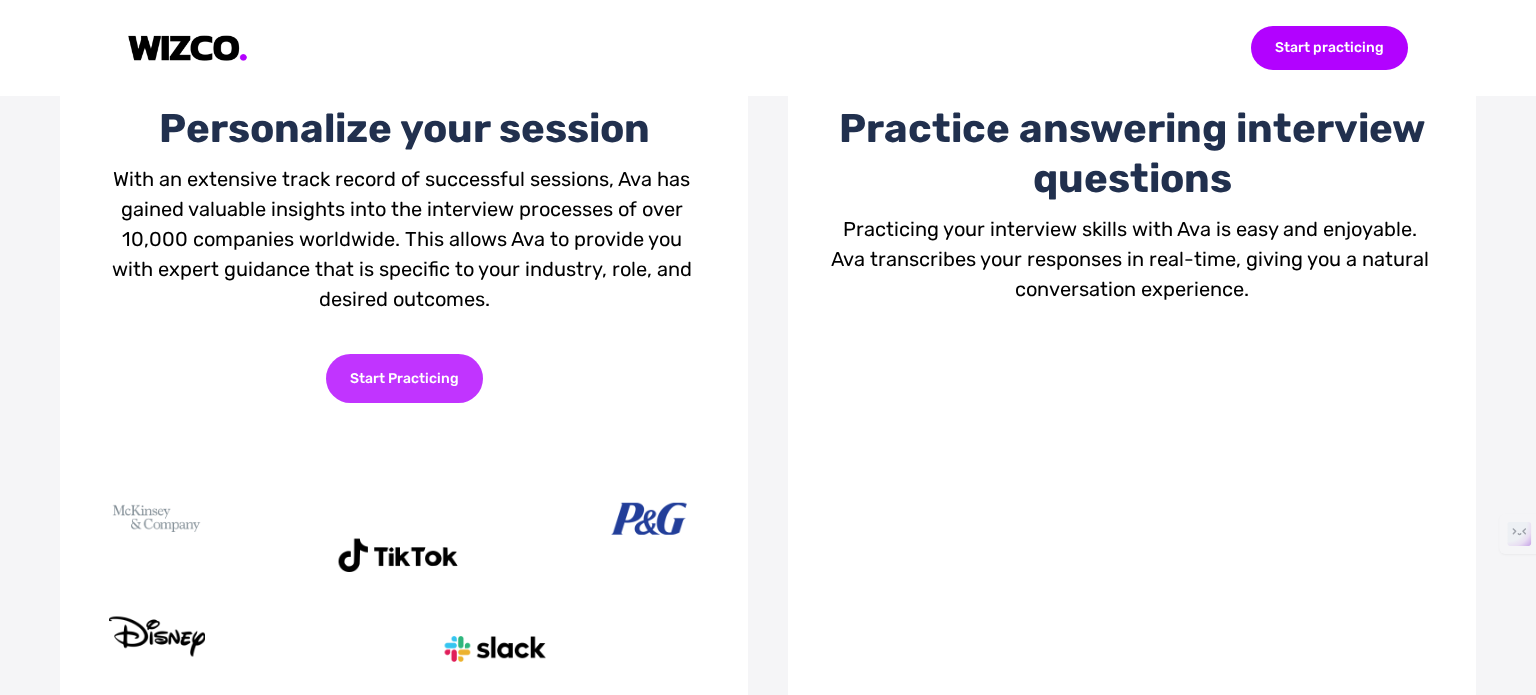 click on "Start Practicing" at bounding box center [404, 378] 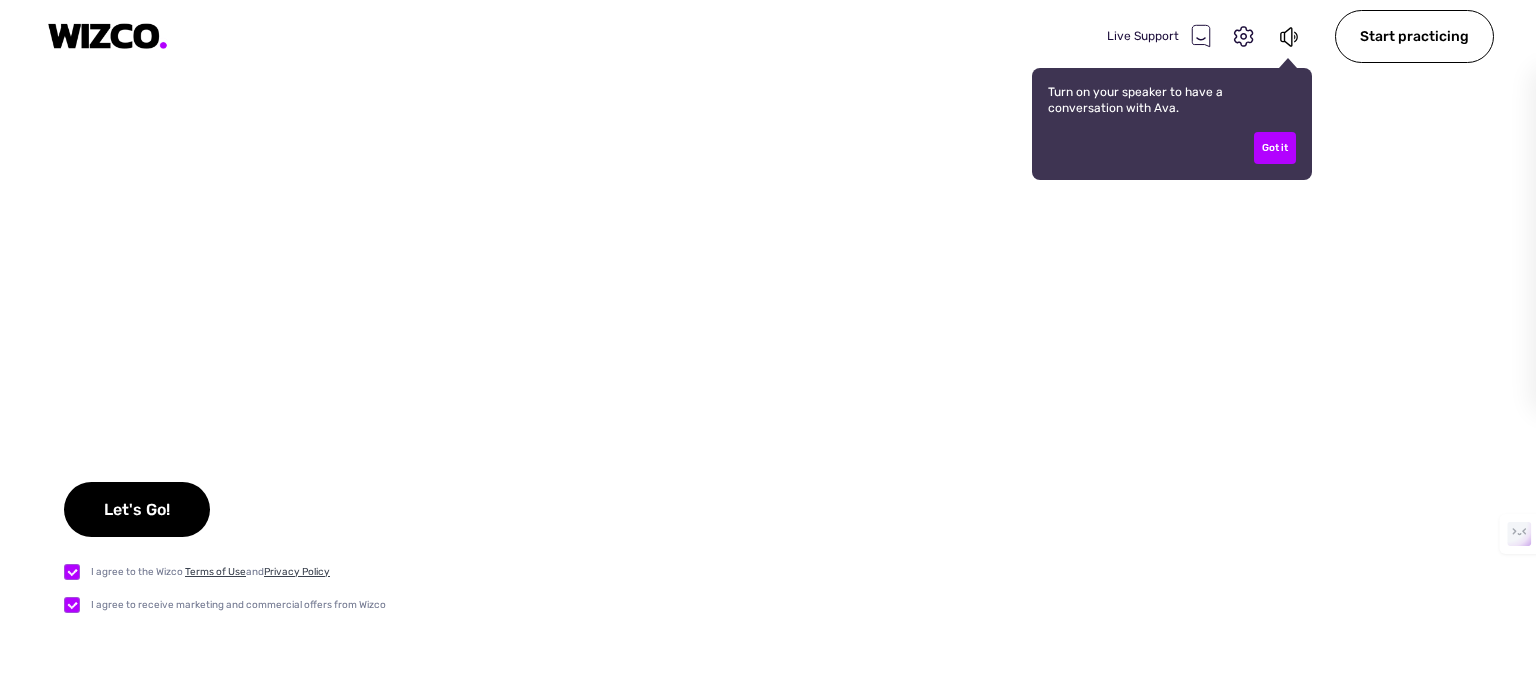checkbox on "true" 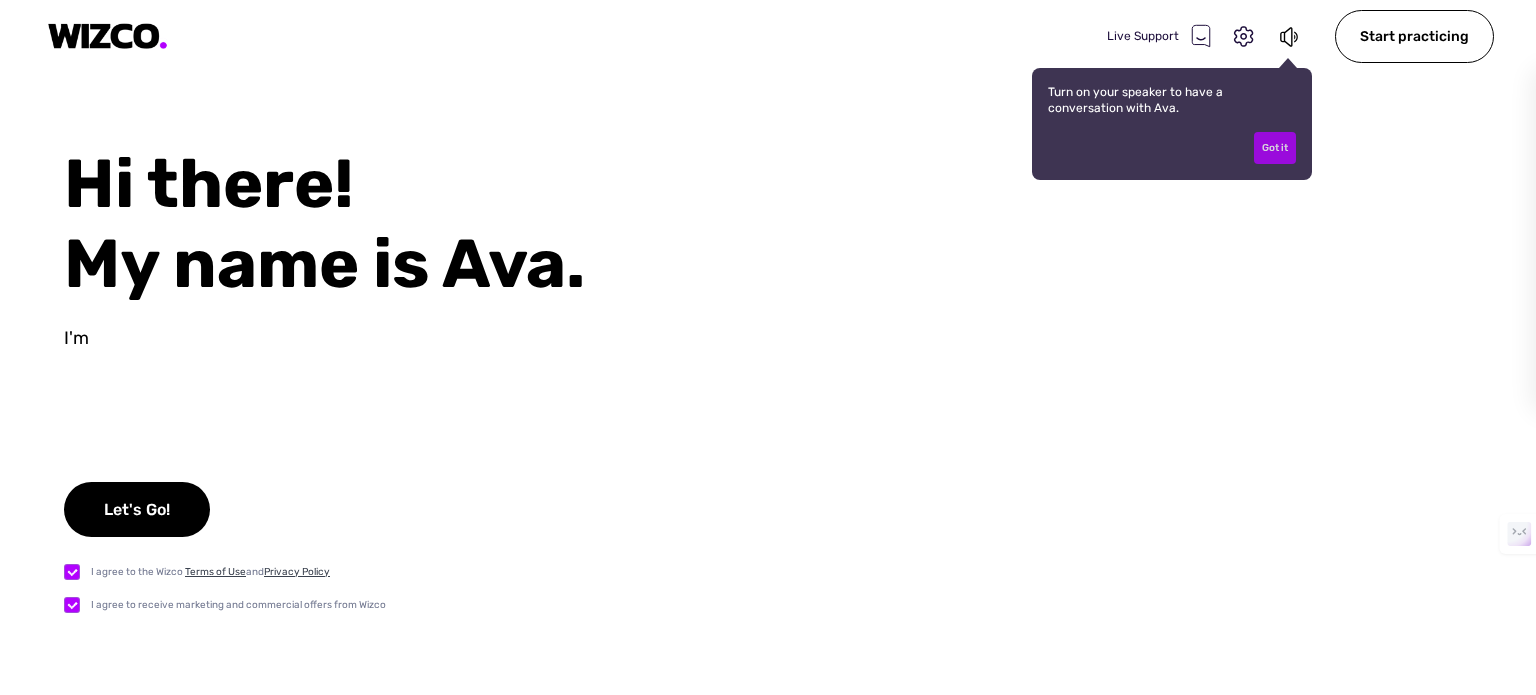 click on "Got it" at bounding box center [1275, 148] 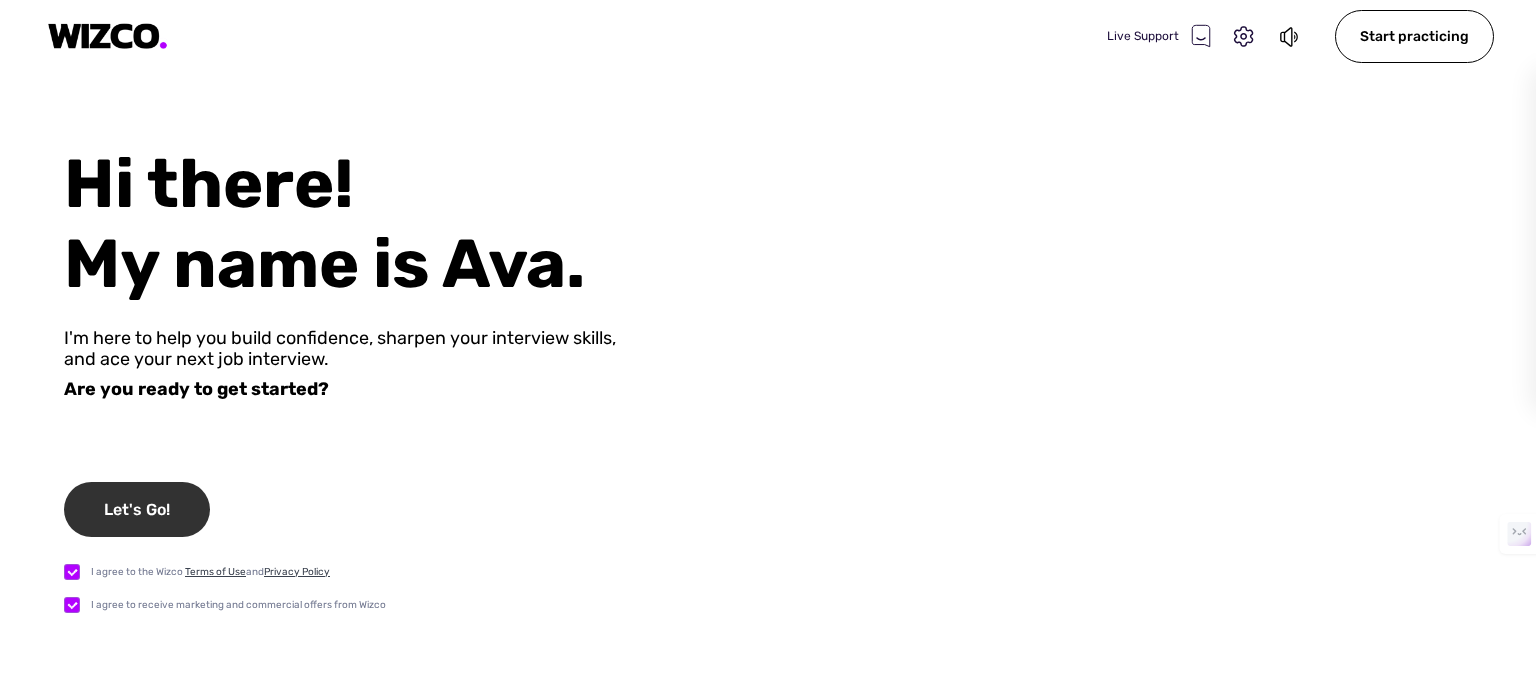 click on "Let's Go!" at bounding box center (137, 509) 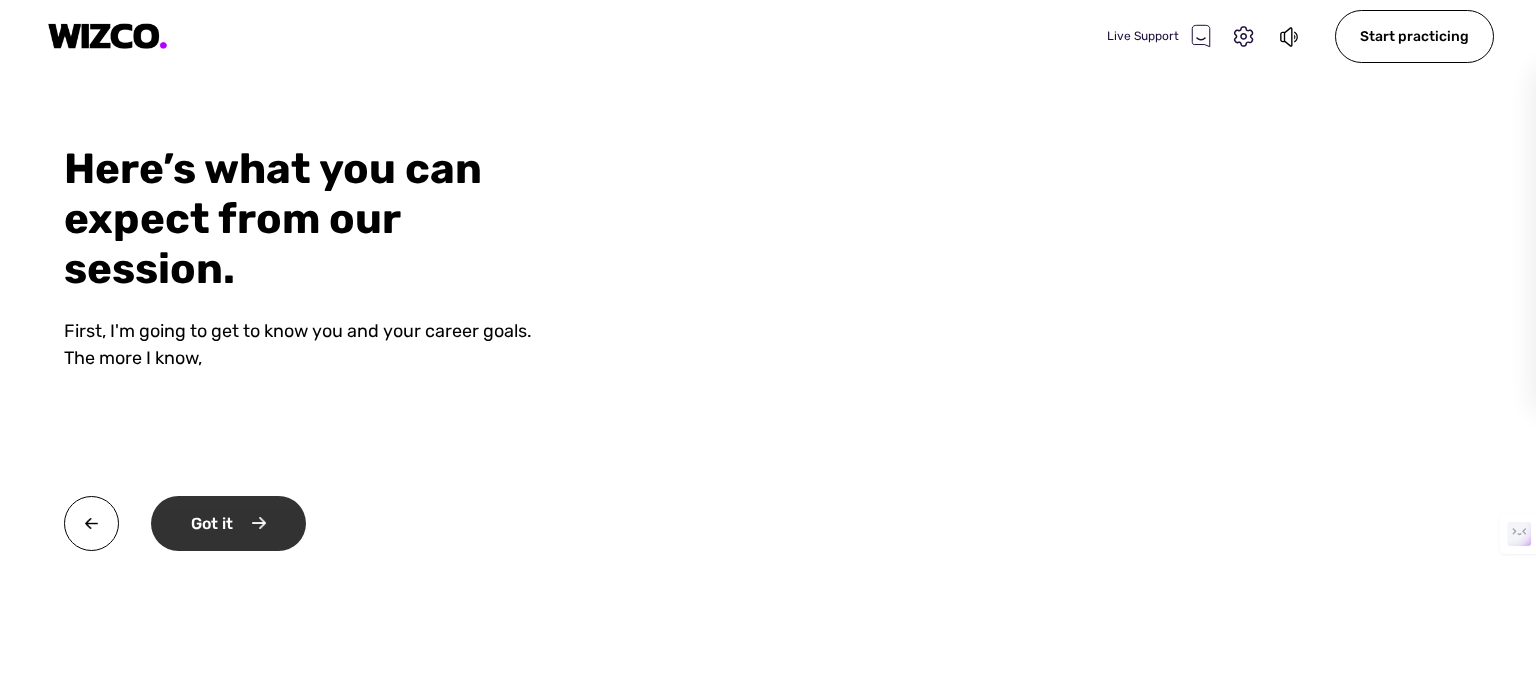 click on "Got it" at bounding box center (228, 523) 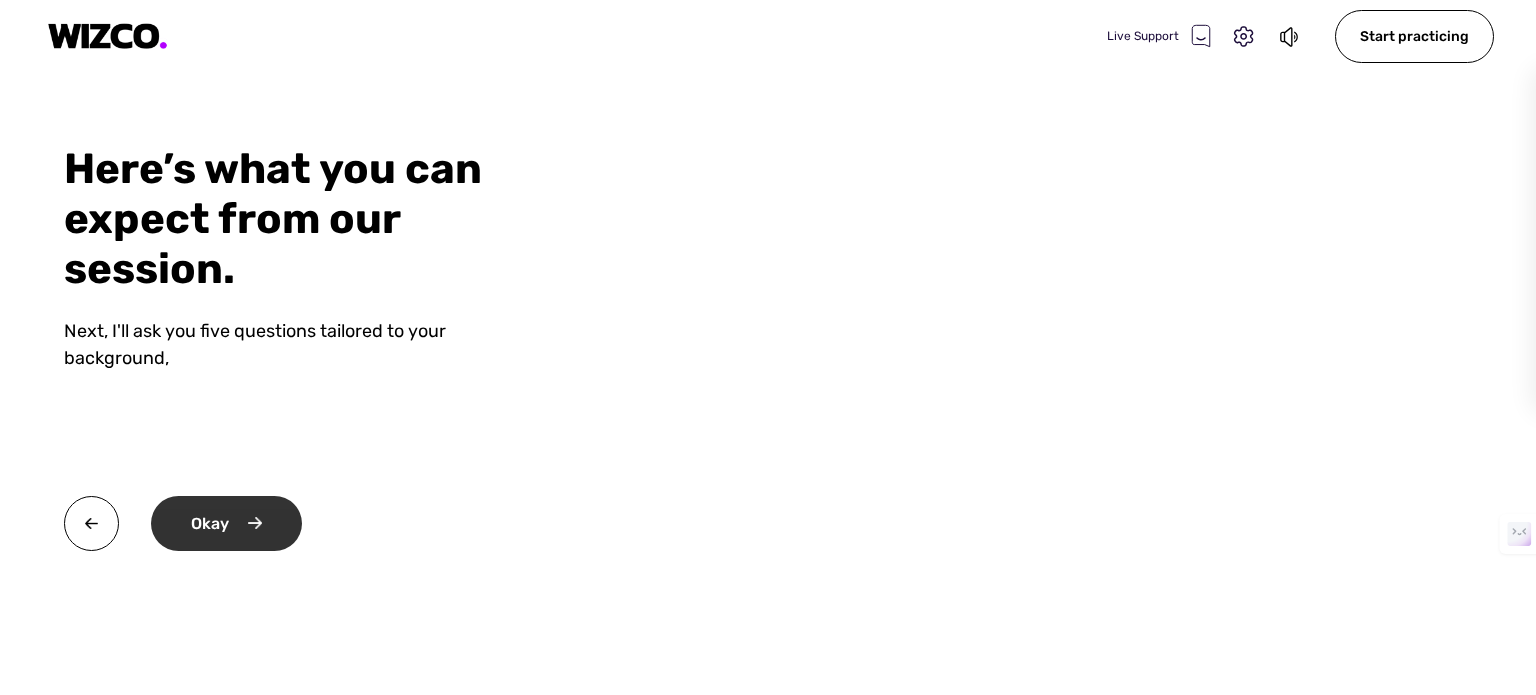 click on "Okay" at bounding box center [226, 523] 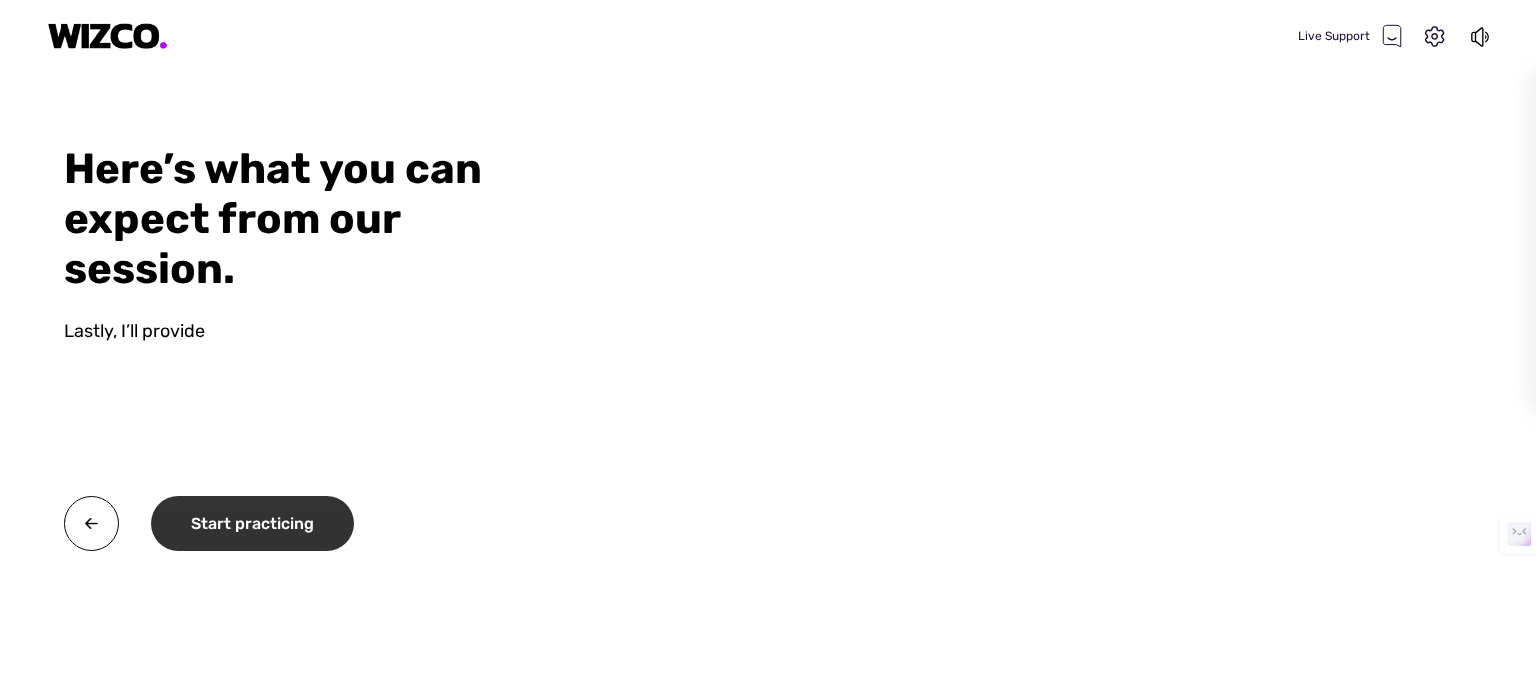click on "Start practicing" at bounding box center [252, 523] 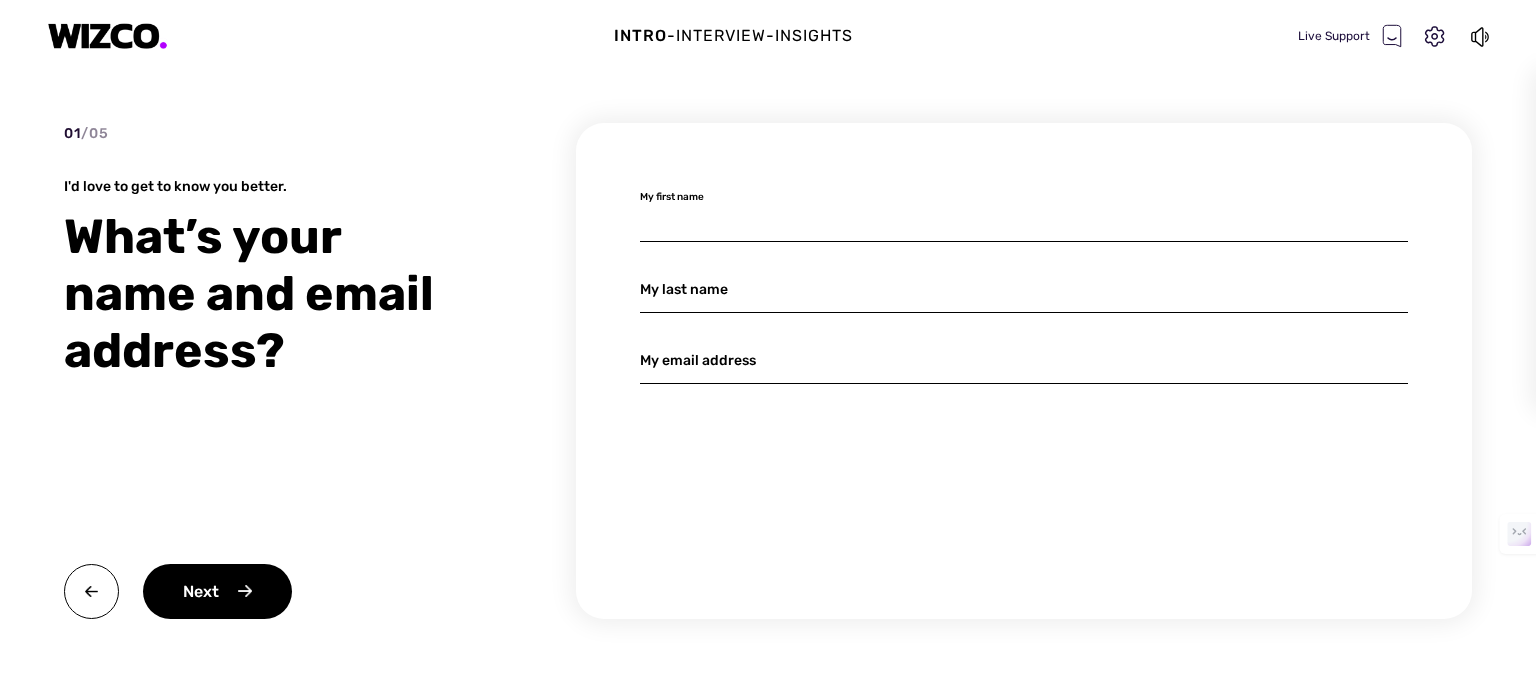 click at bounding box center [1024, 218] 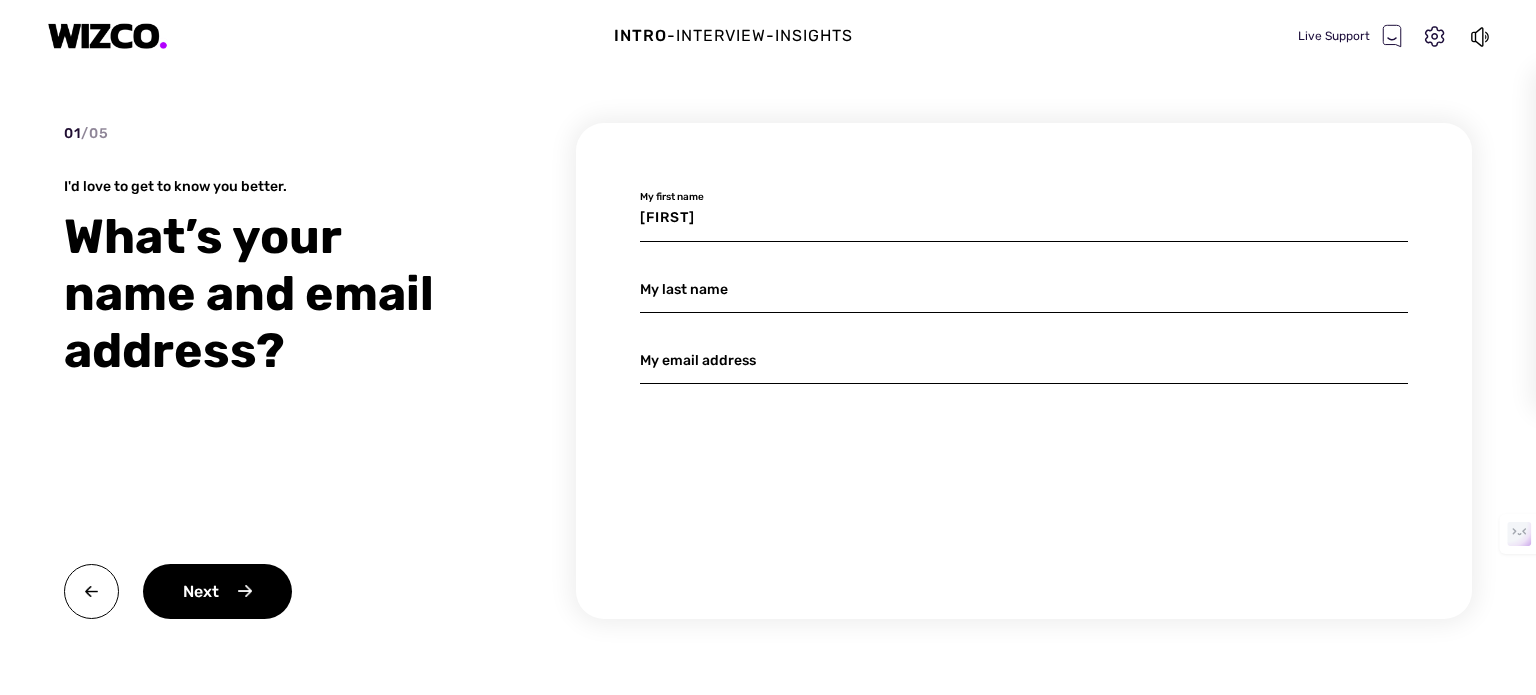 type on "[LAST]" 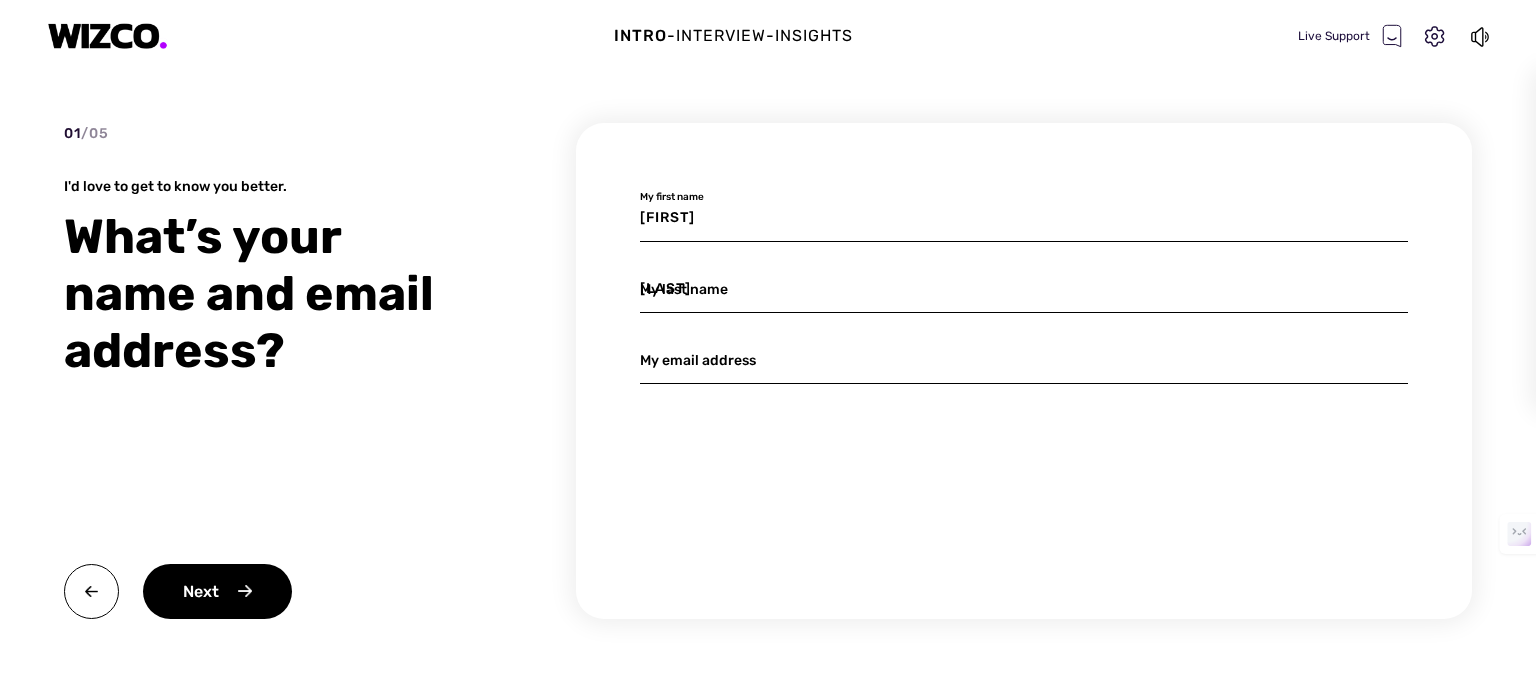 type on "[EMAIL]" 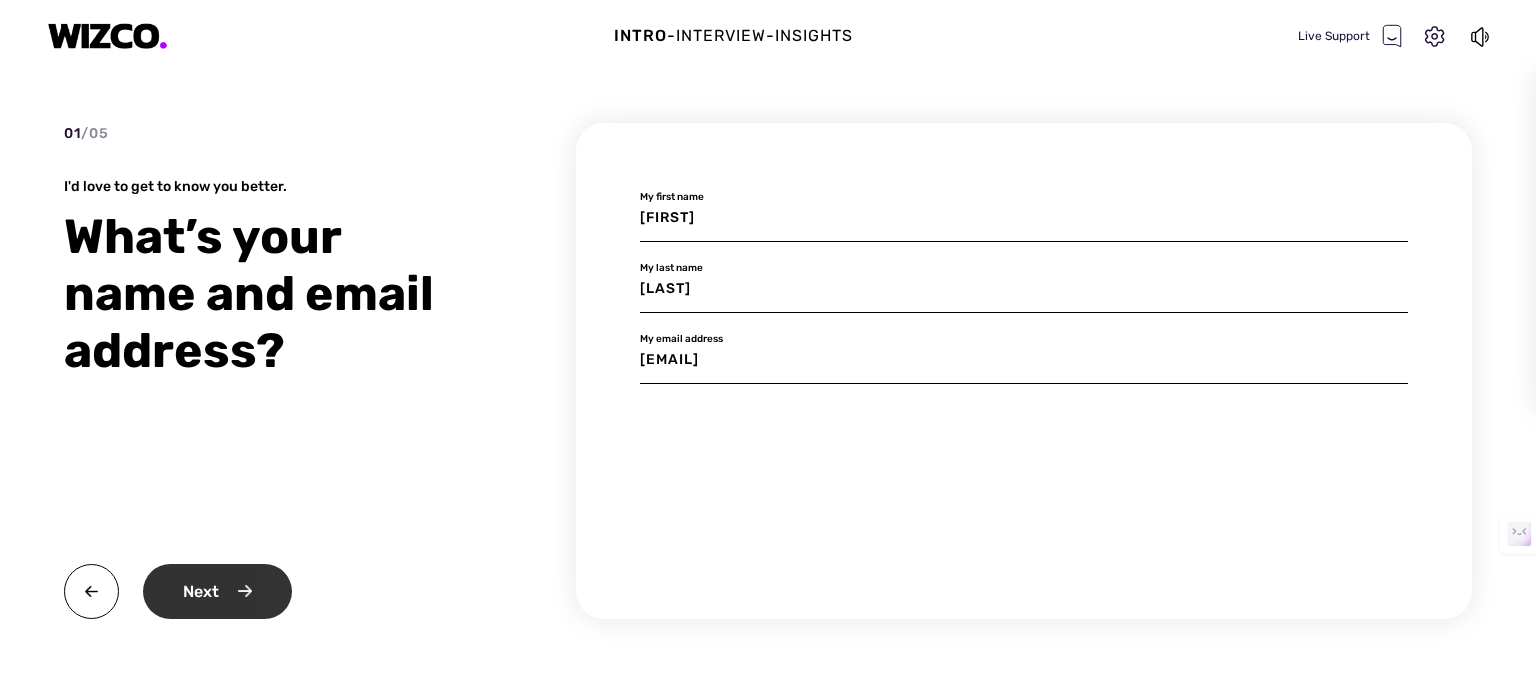 click on "Next" at bounding box center (217, 591) 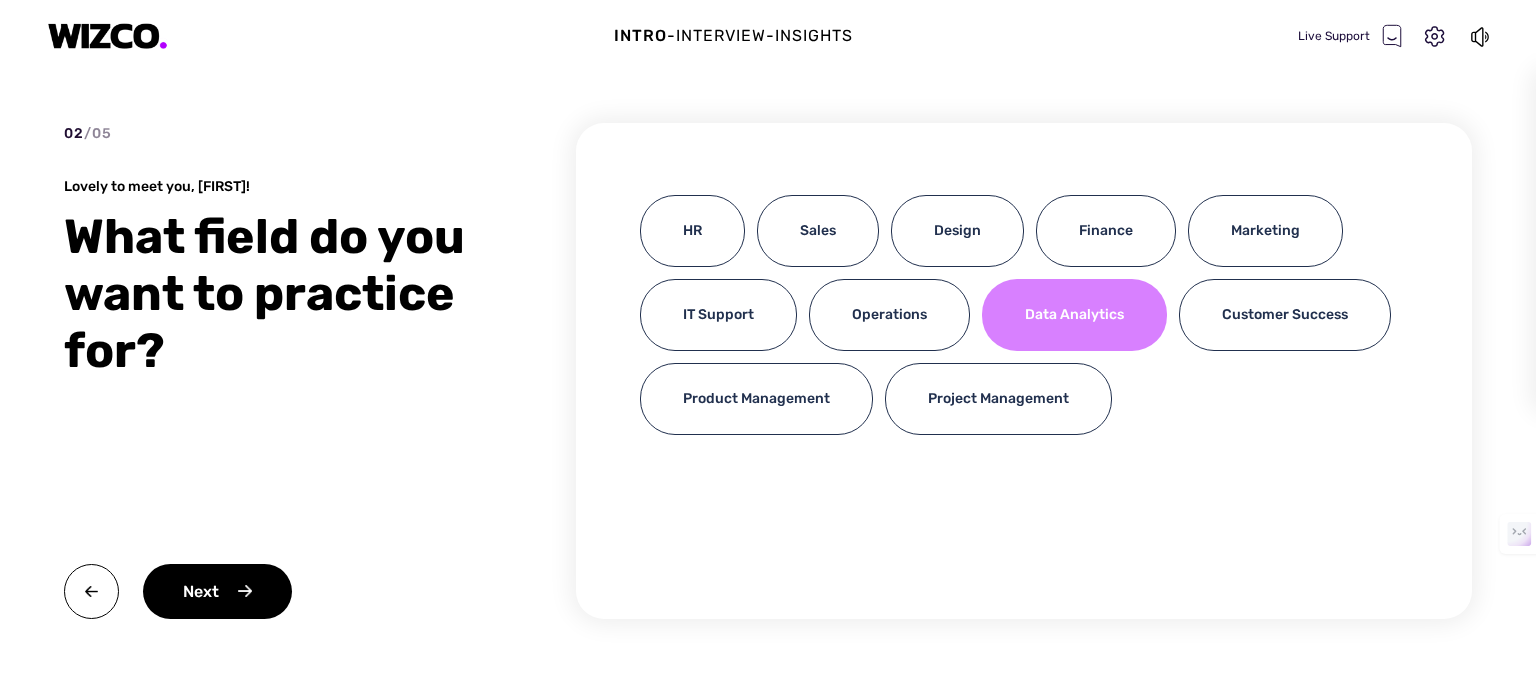 click on "Data Analytics" at bounding box center (1074, 315) 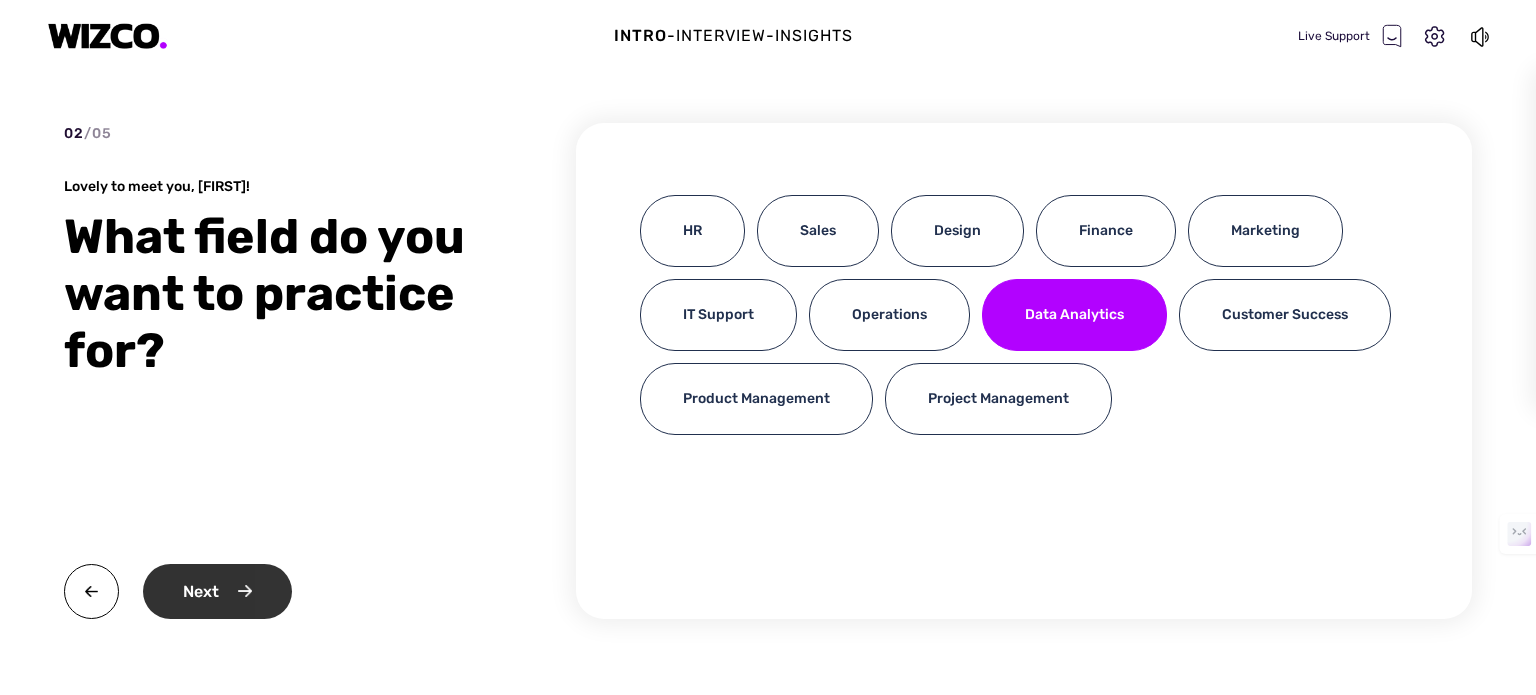 click on "Next" at bounding box center (217, 591) 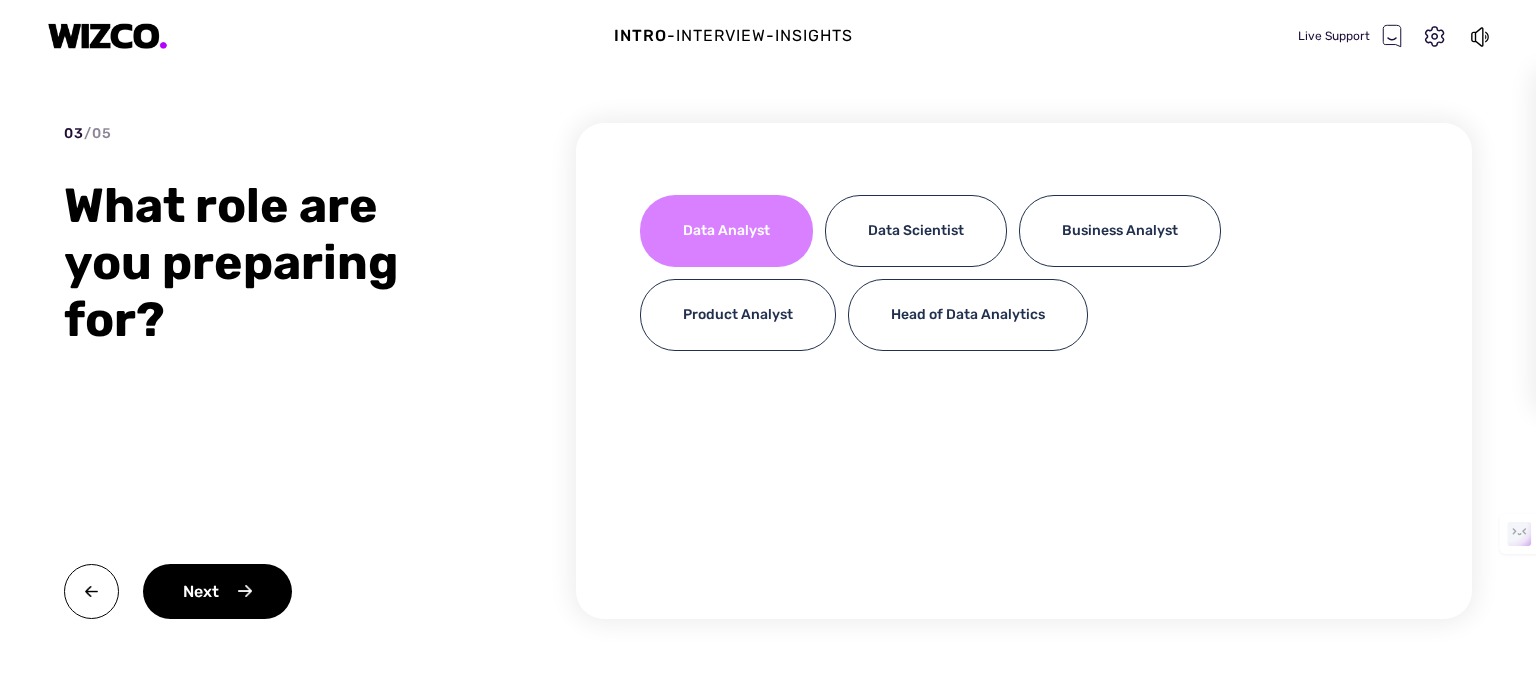 click on "Data Analyst" at bounding box center [726, 231] 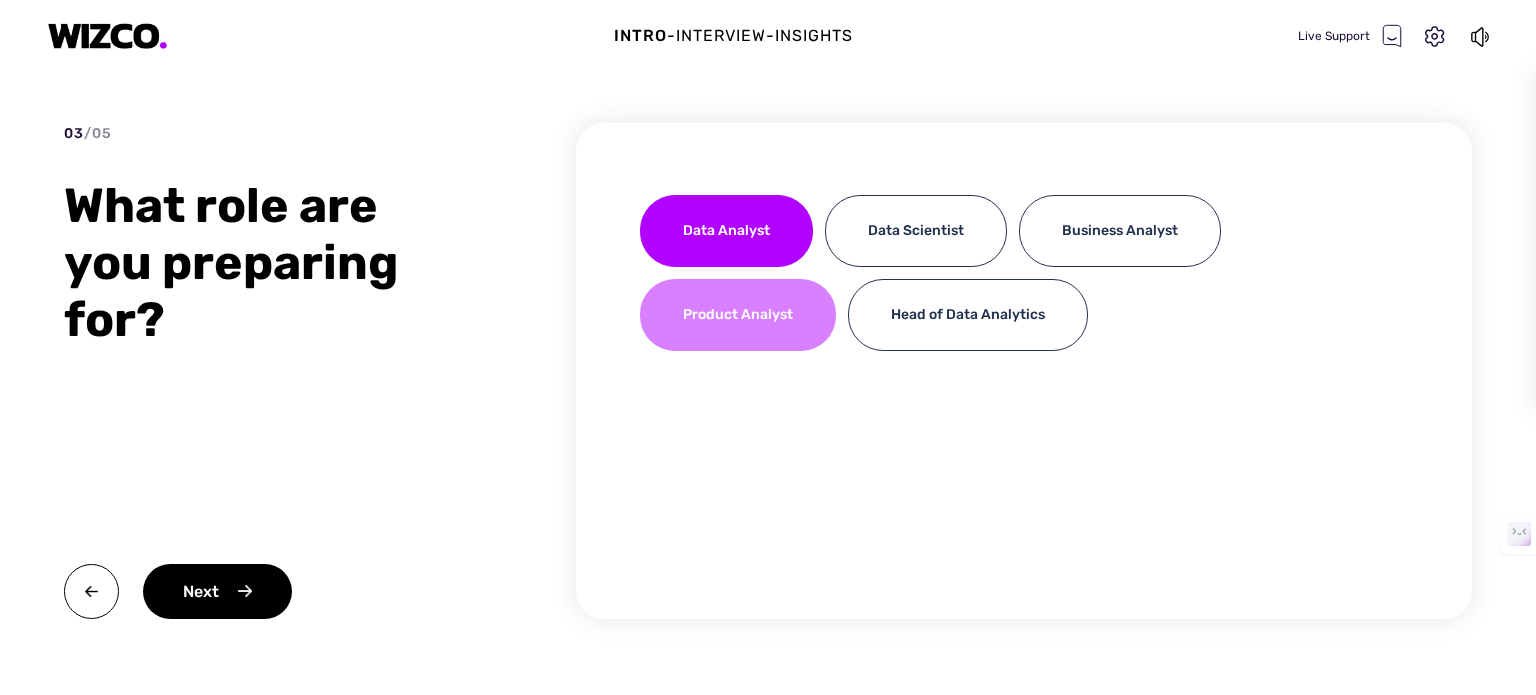 click on "Product Analyst" at bounding box center (738, 315) 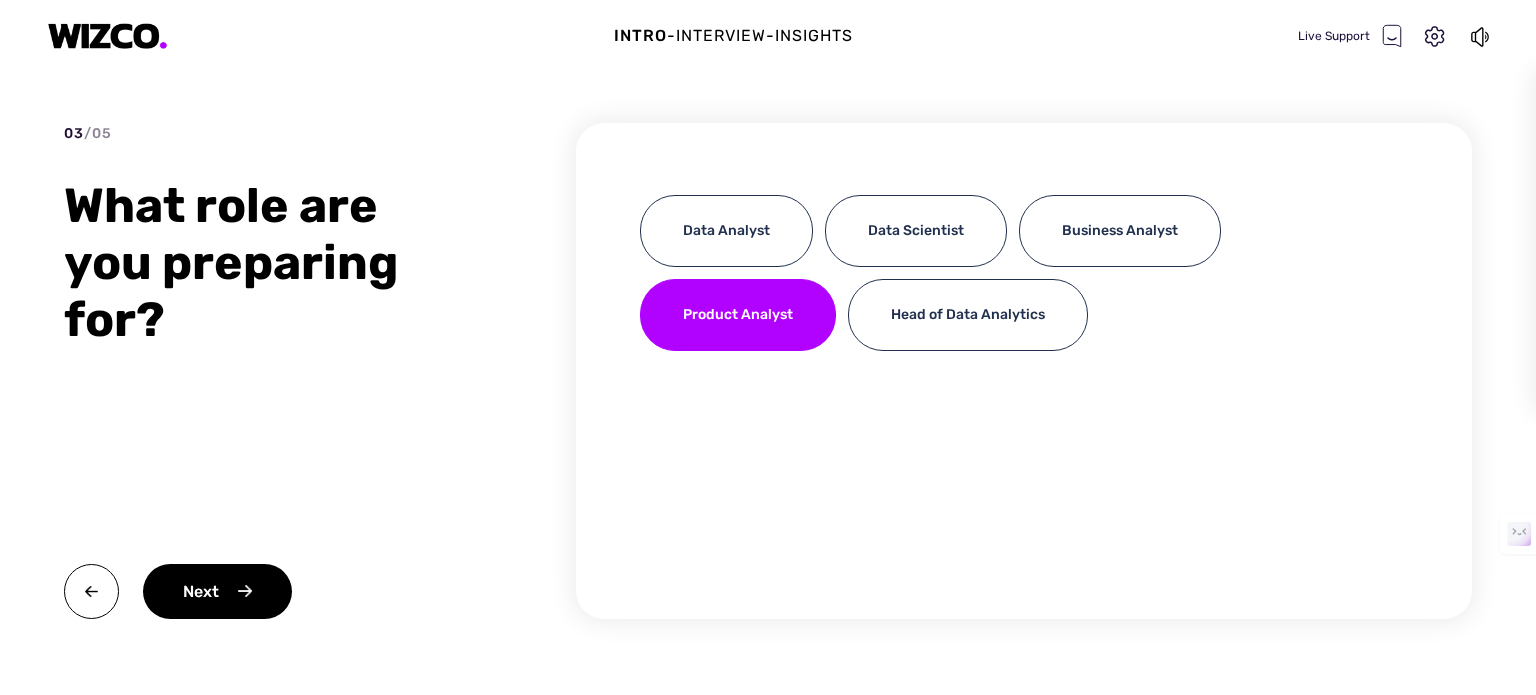 click on "Data Analyst Data Scientist Business Analyst Product Analyst Head of Data Analytics" at bounding box center [1024, 371] 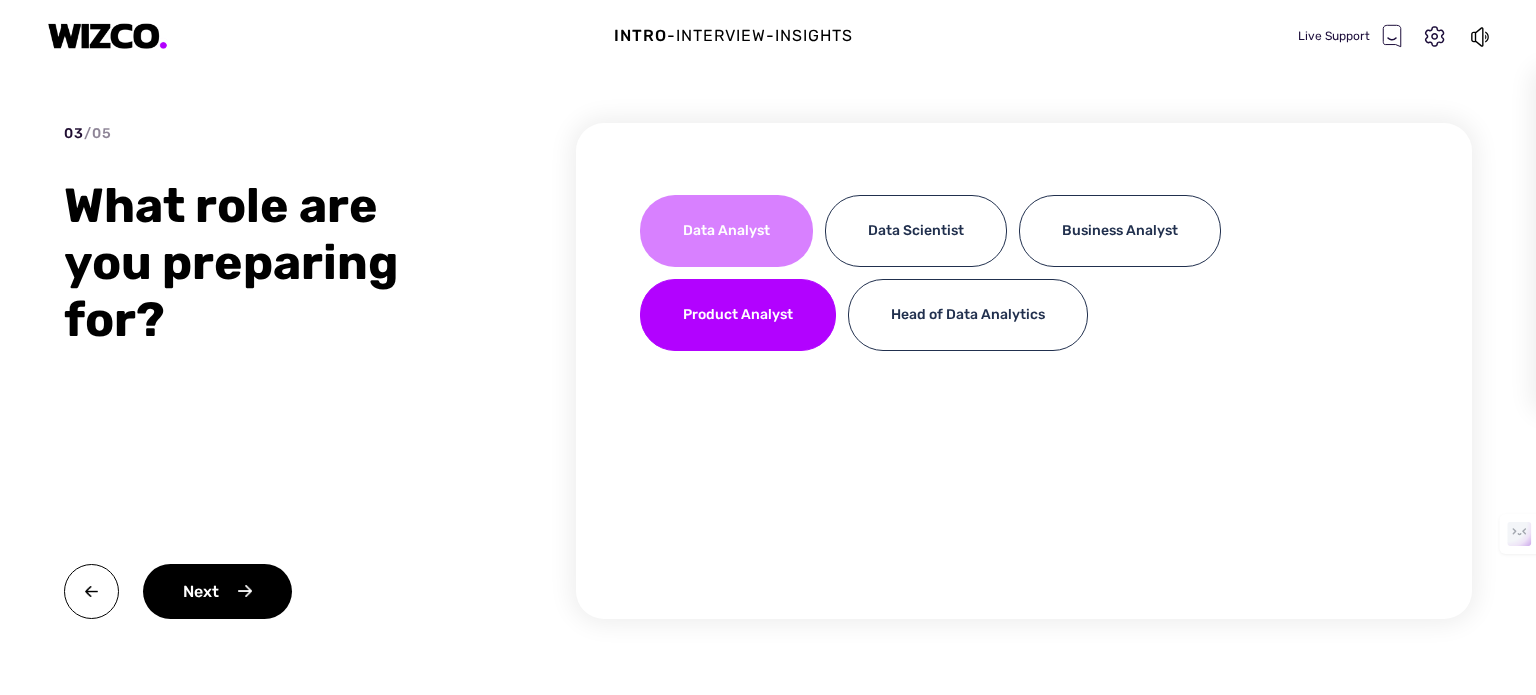 click on "Data Analyst" at bounding box center [726, 231] 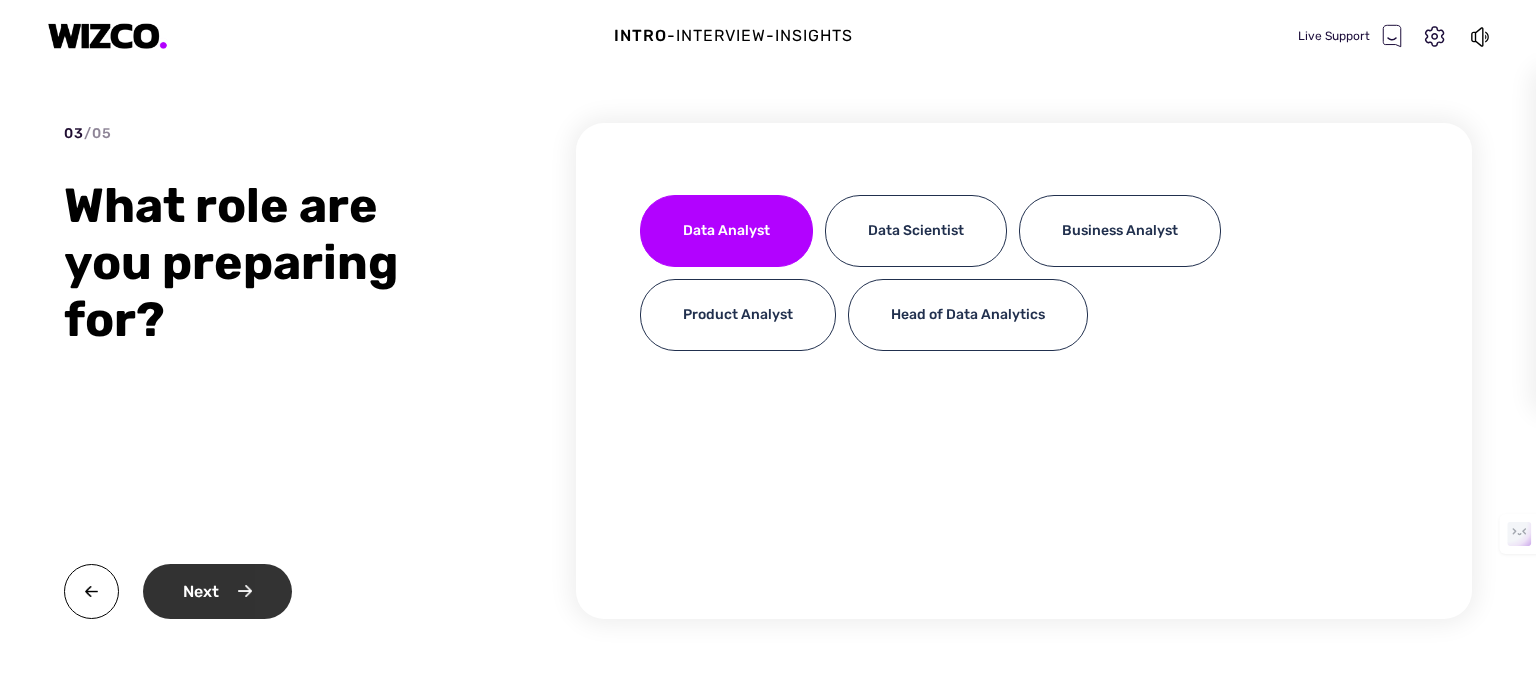 click on "Next" at bounding box center (217, 591) 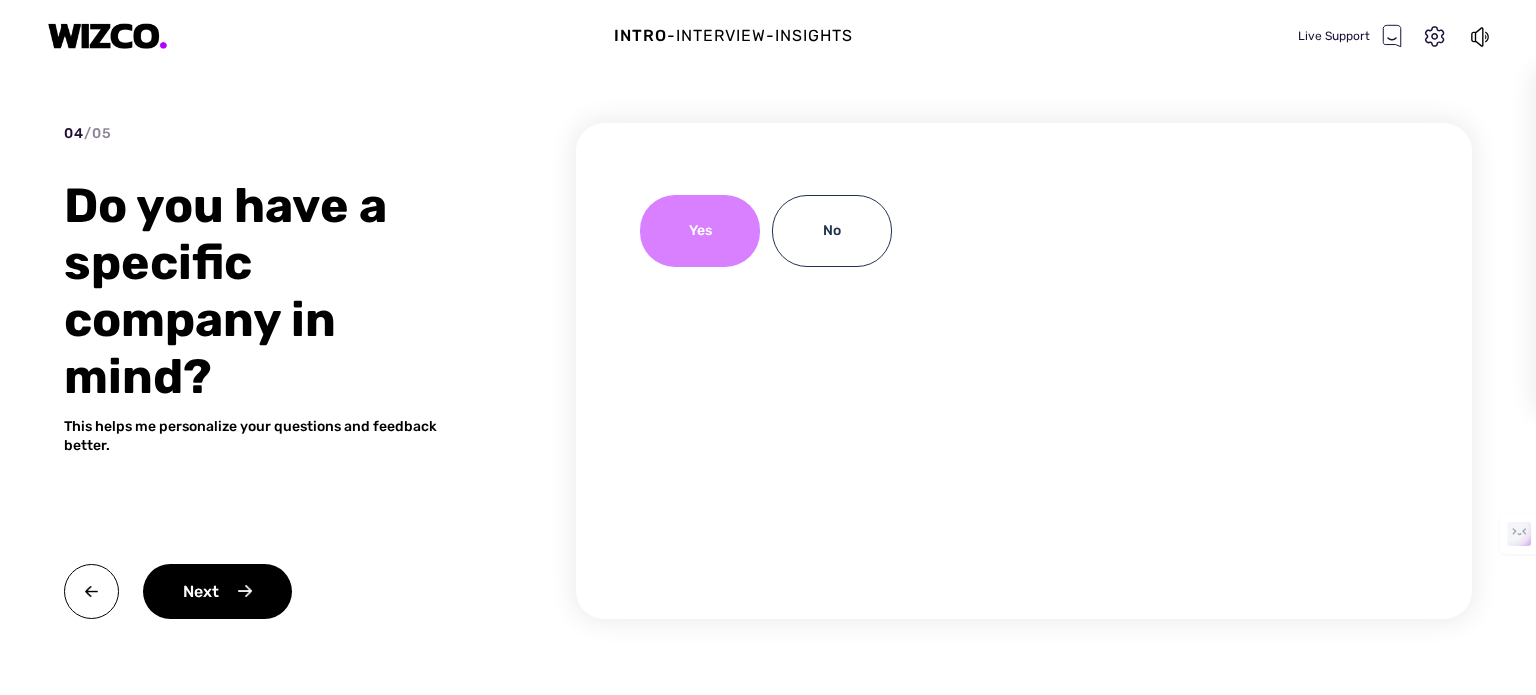 click on "Yes" at bounding box center [700, 231] 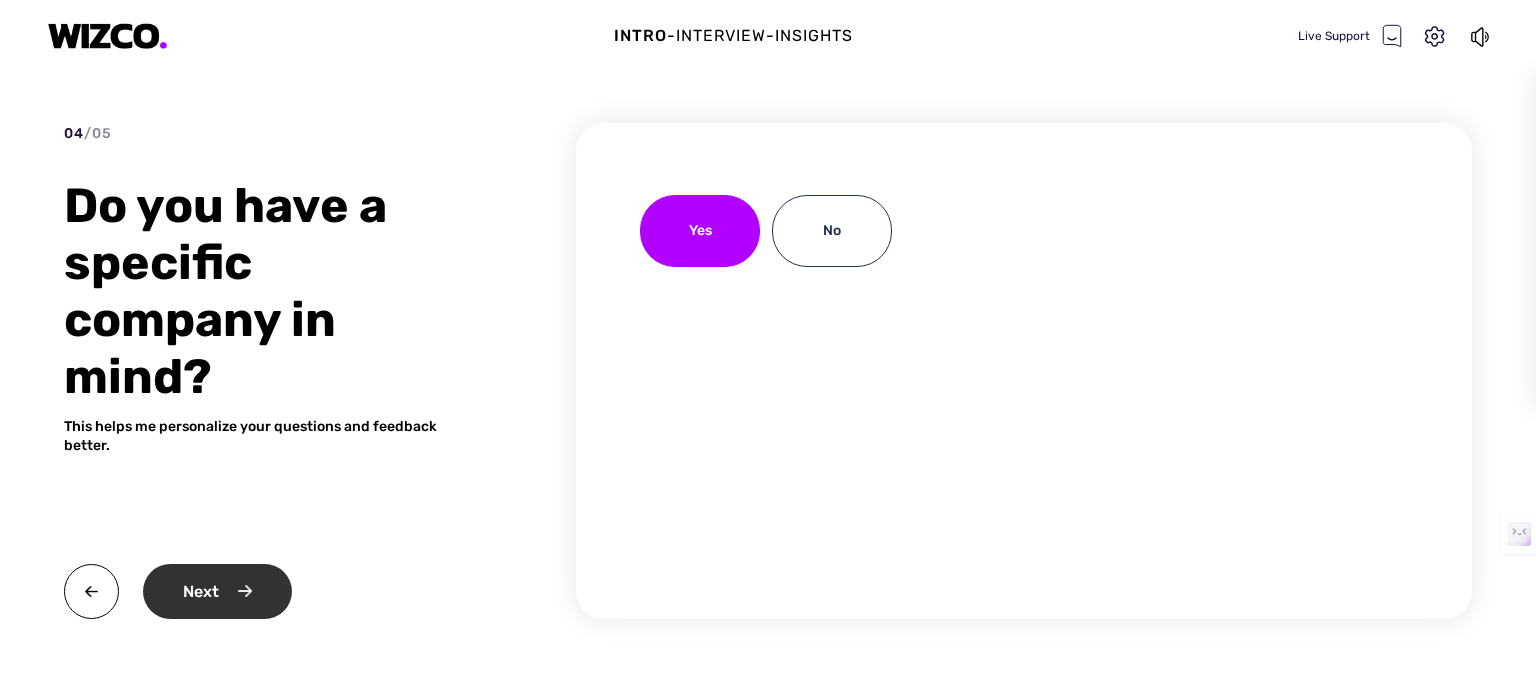 click on "Next" at bounding box center (217, 591) 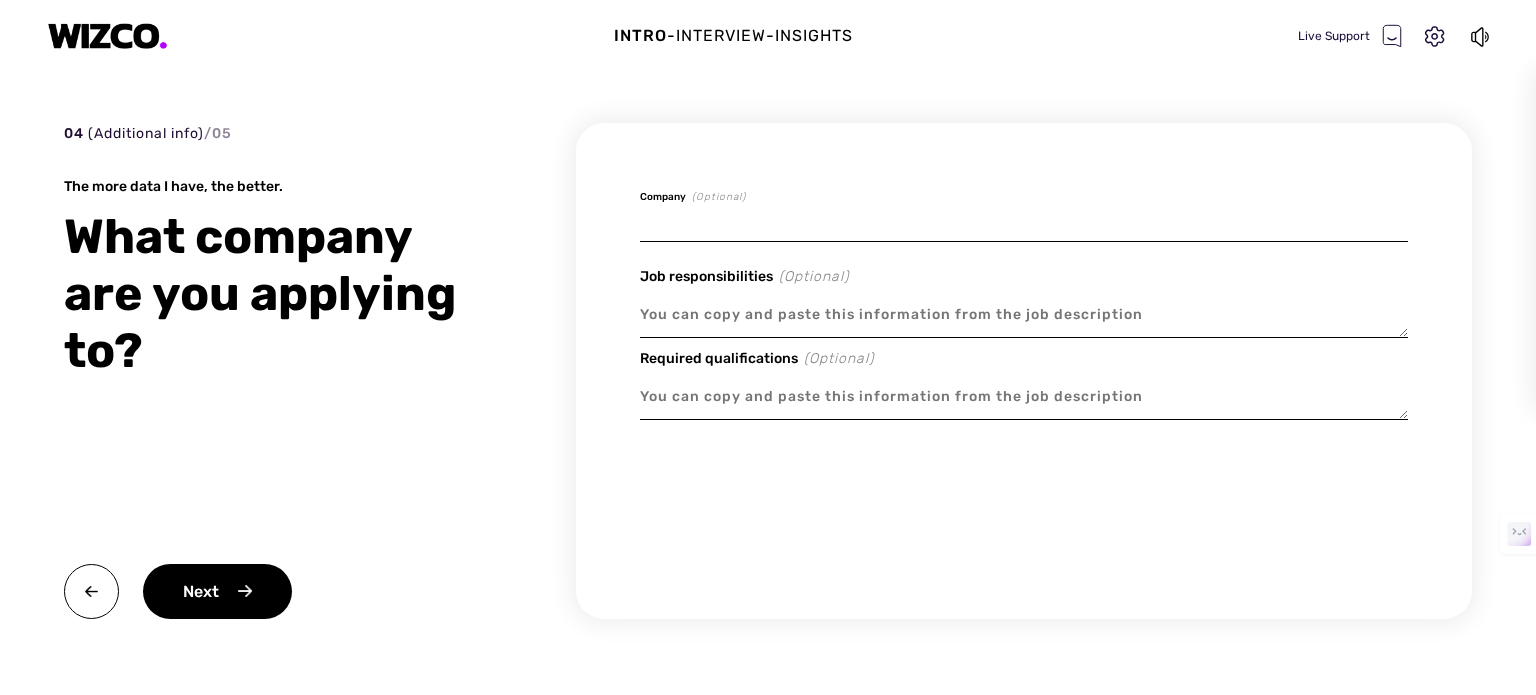 click at bounding box center [1024, 218] 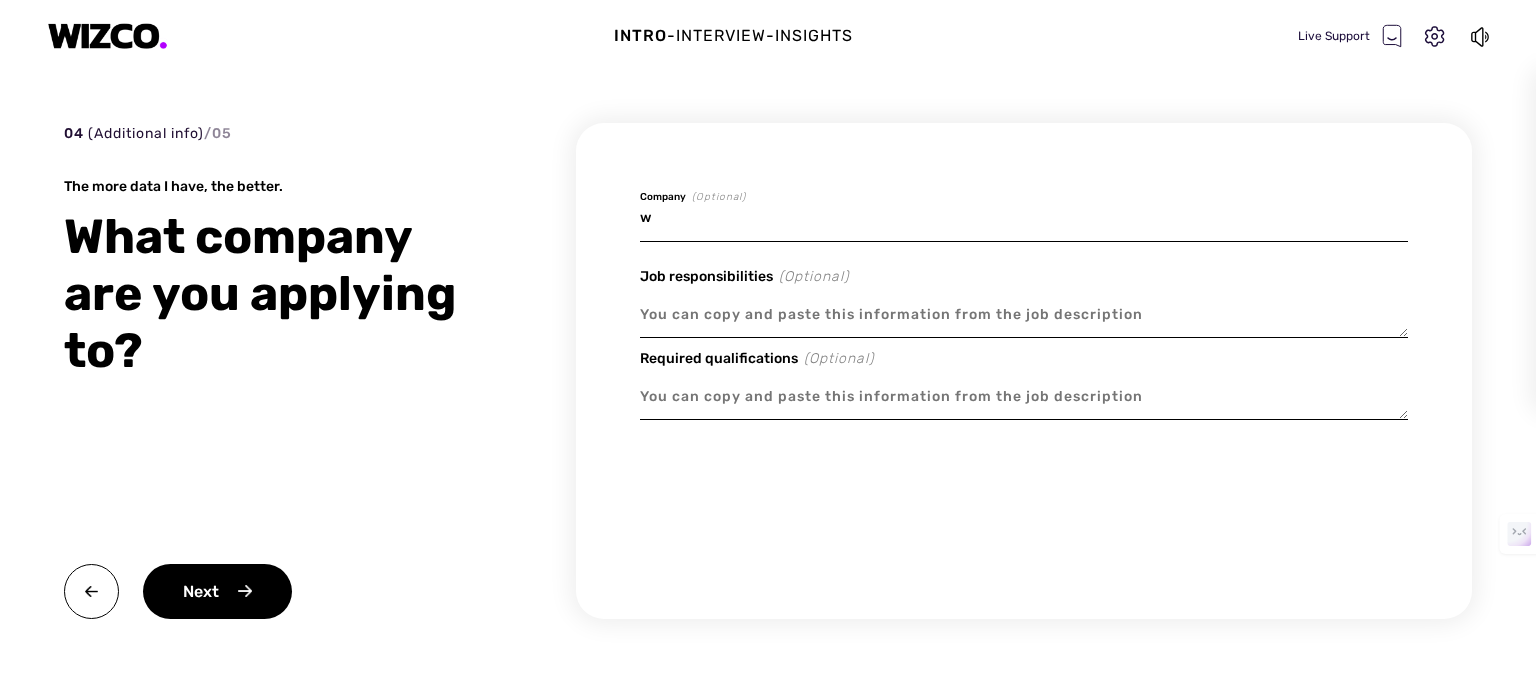 type on "x" 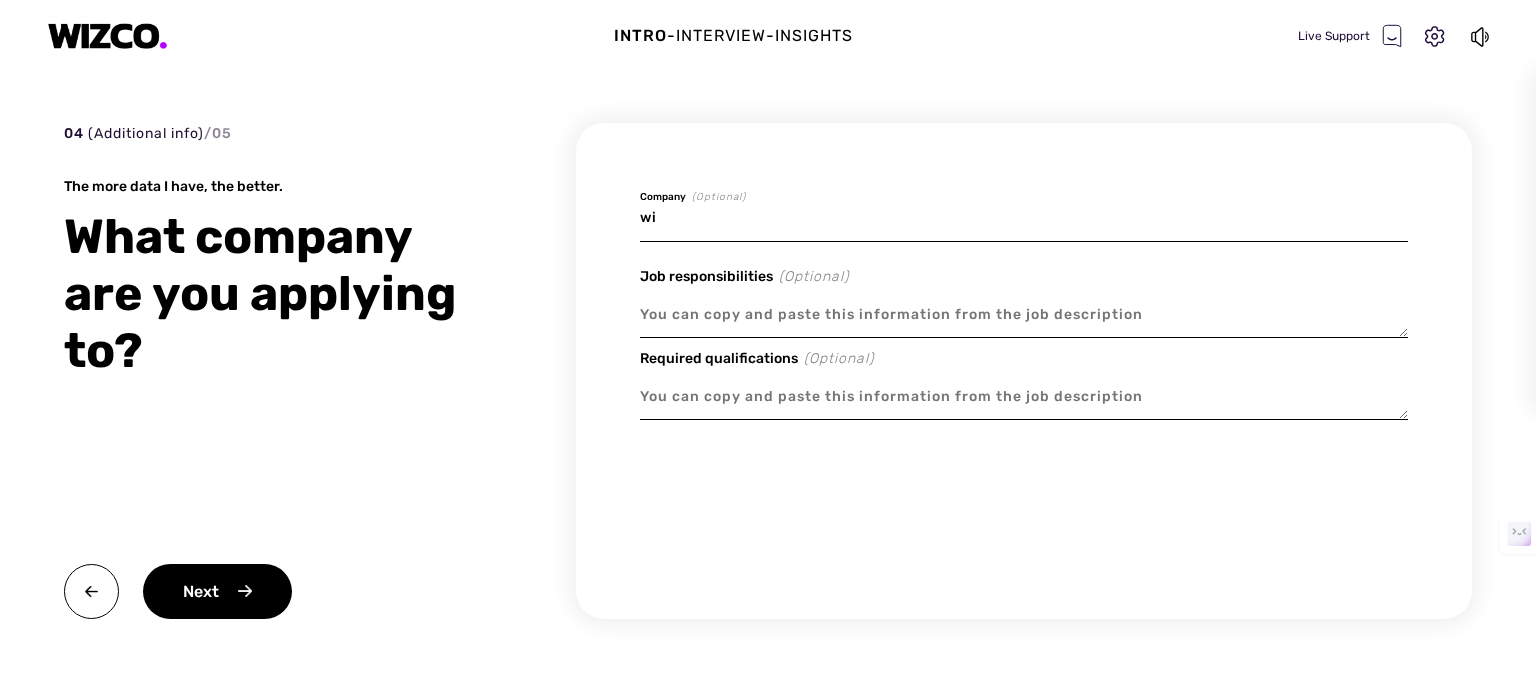 type on "x" 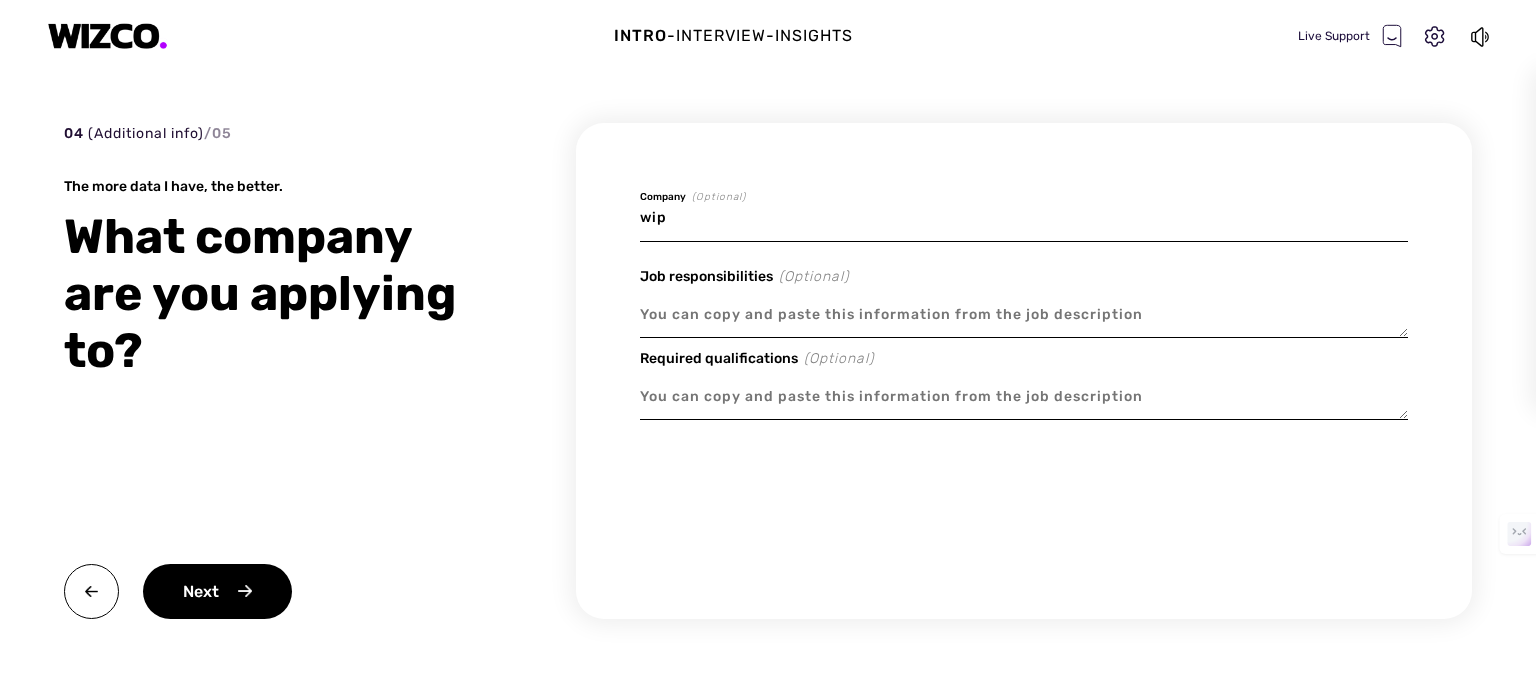type on "x" 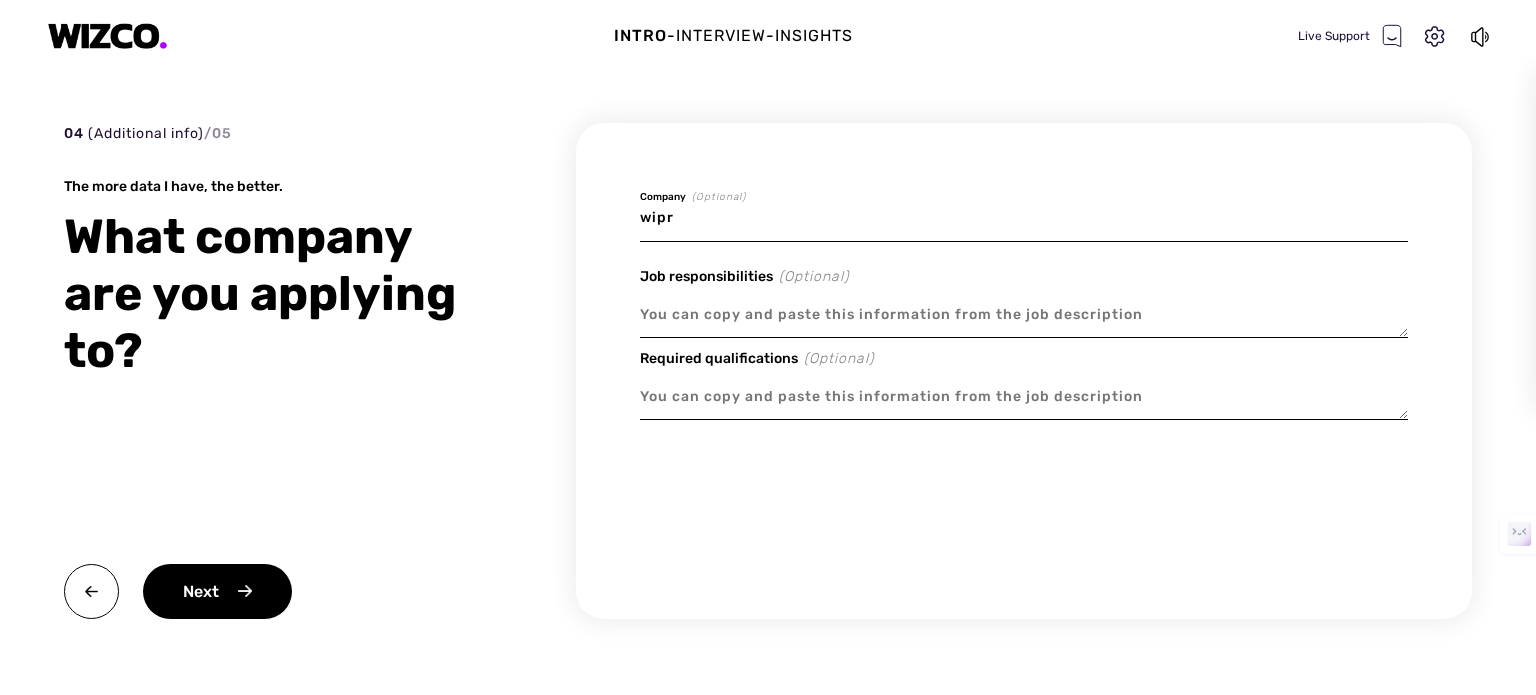 type on "x" 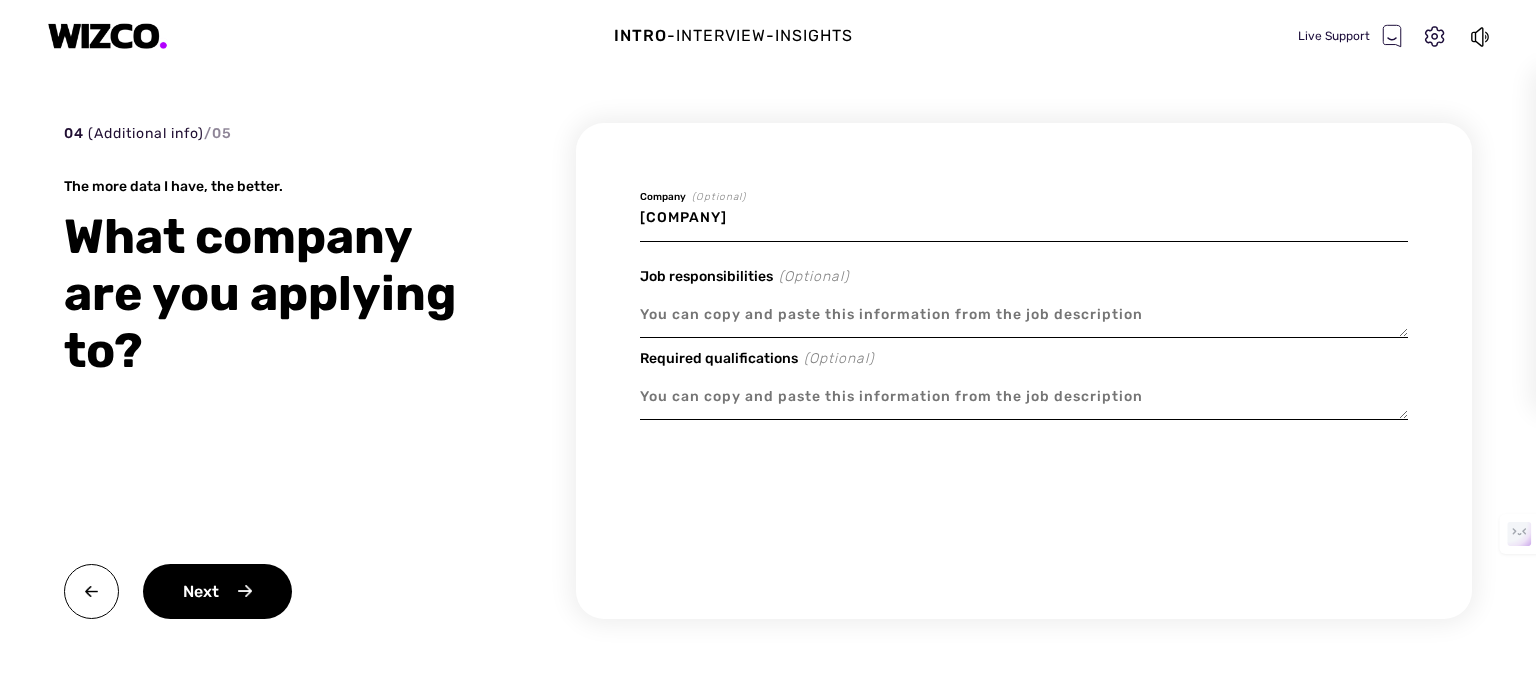 type on "x" 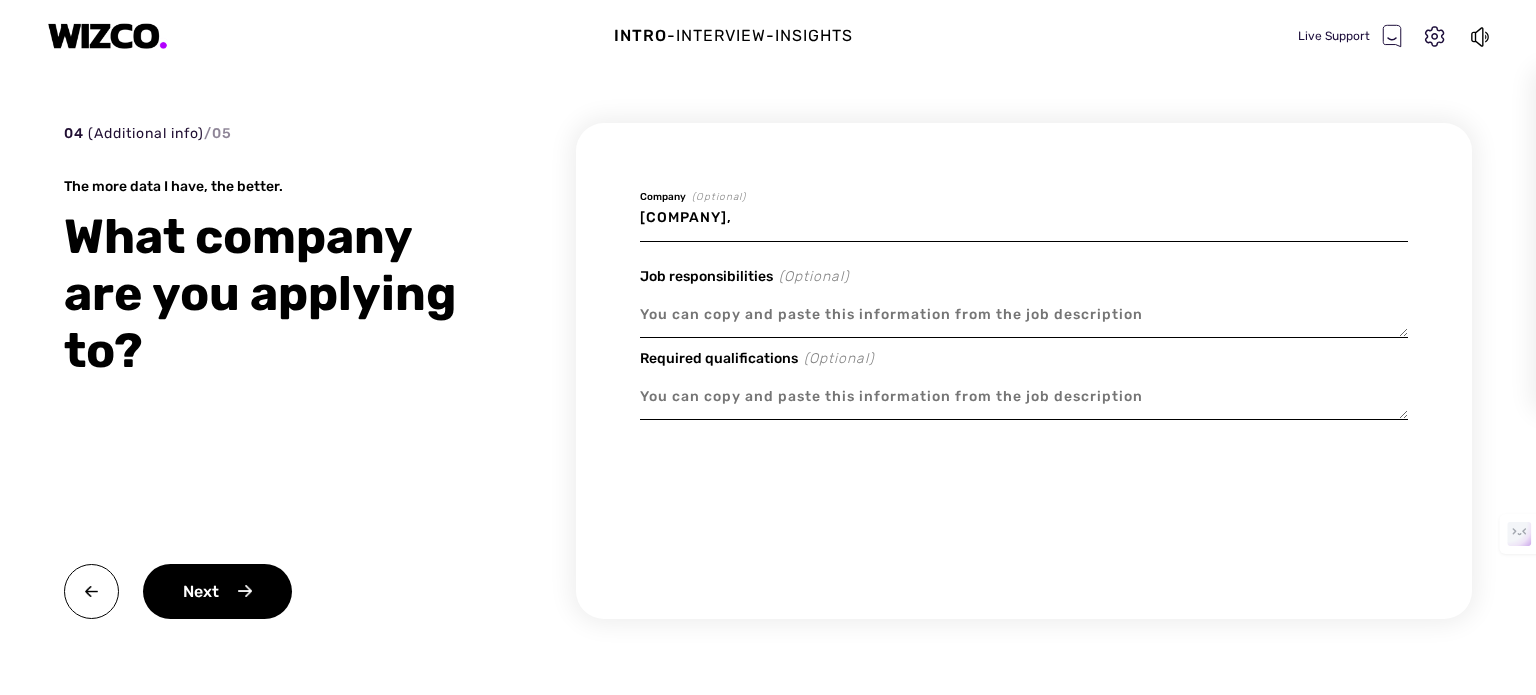 type on "x" 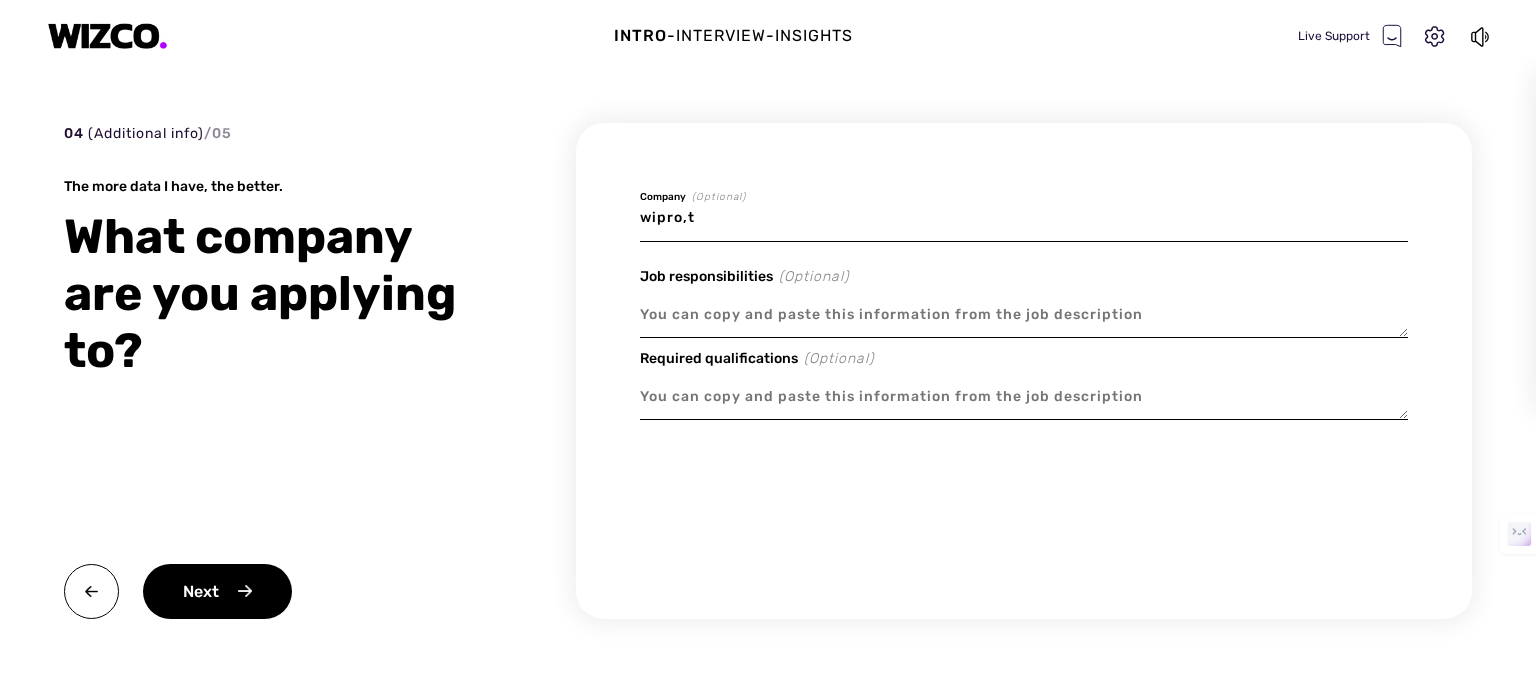 type on "x" 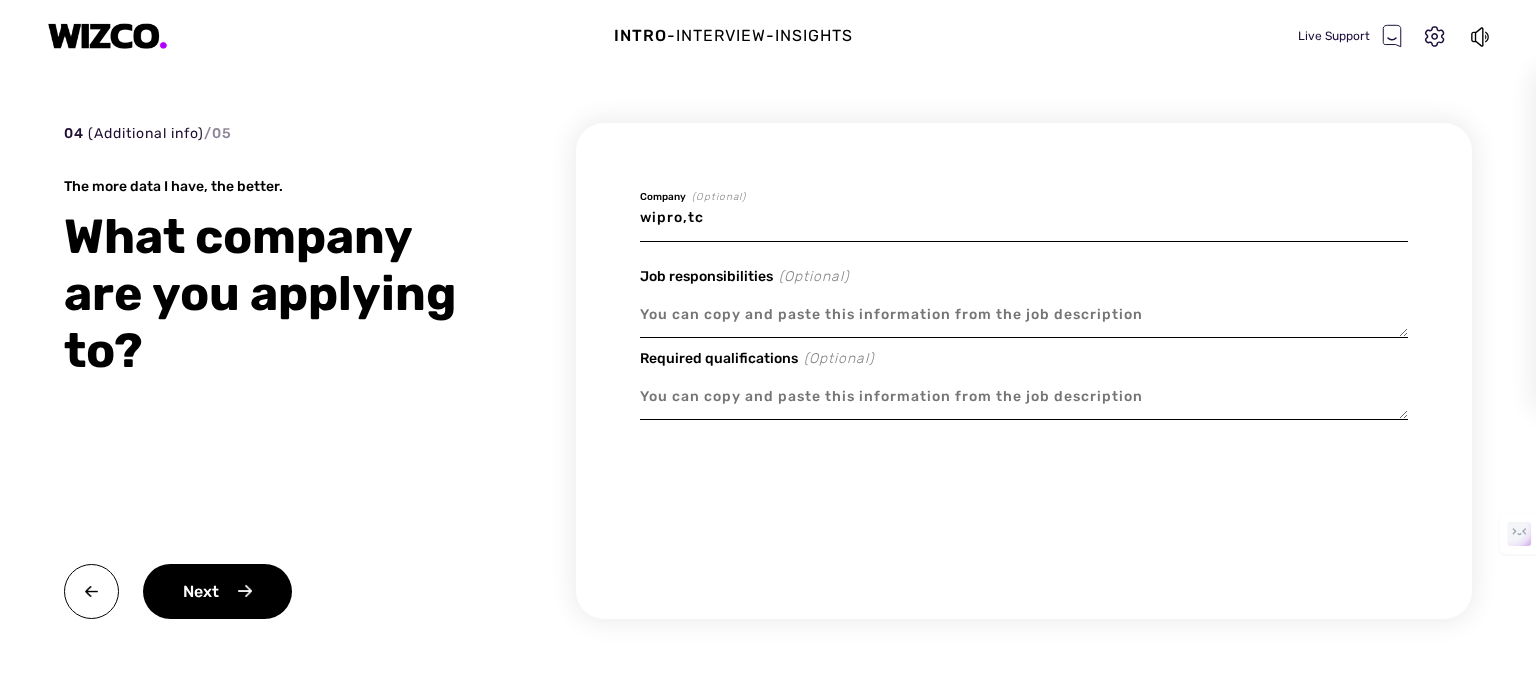 type on "x" 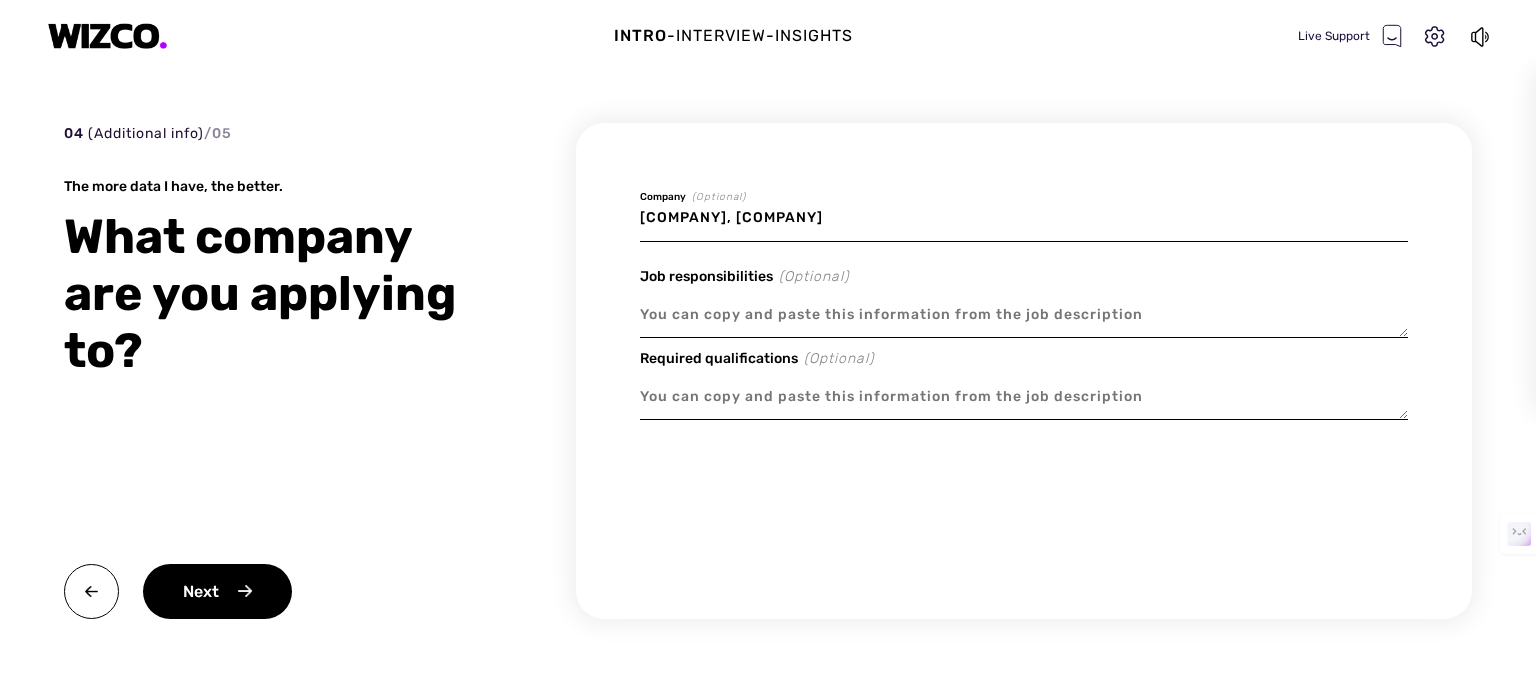 type on "x" 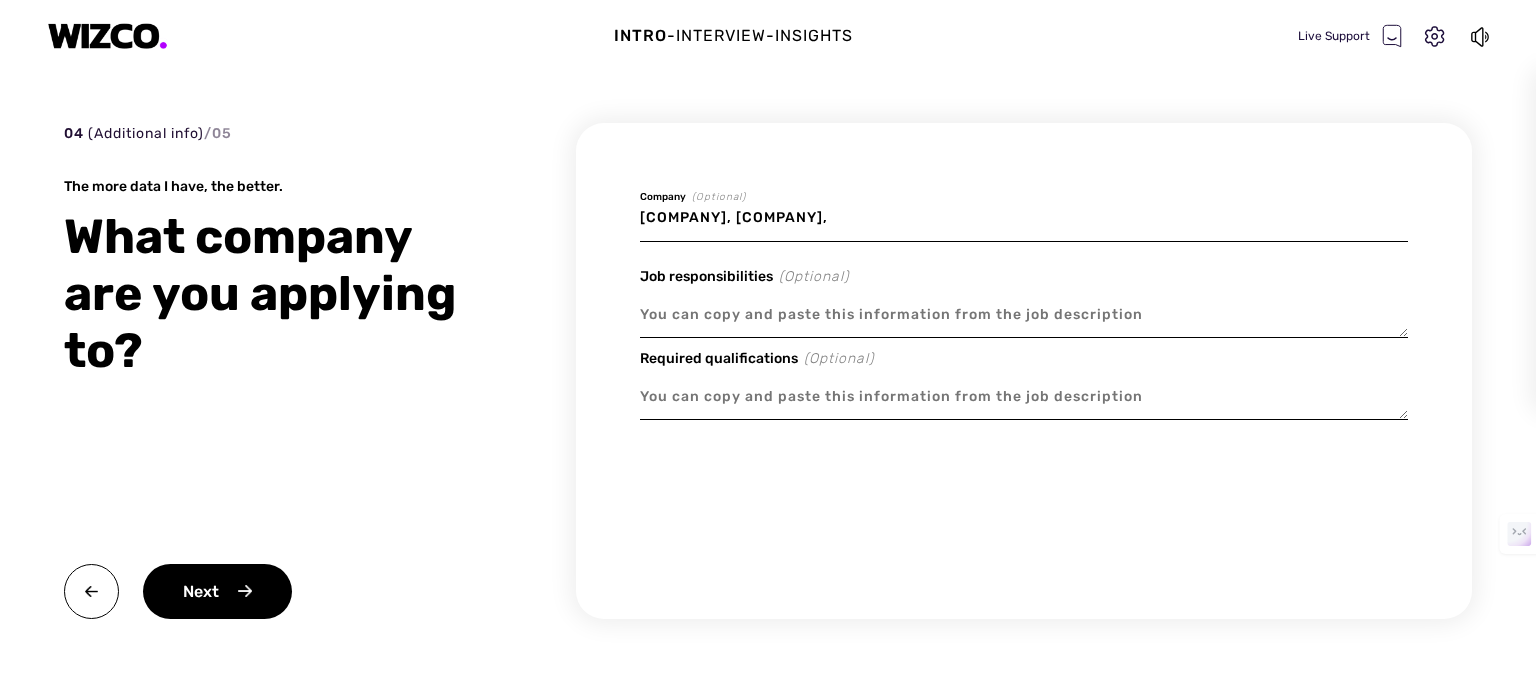 type on "x" 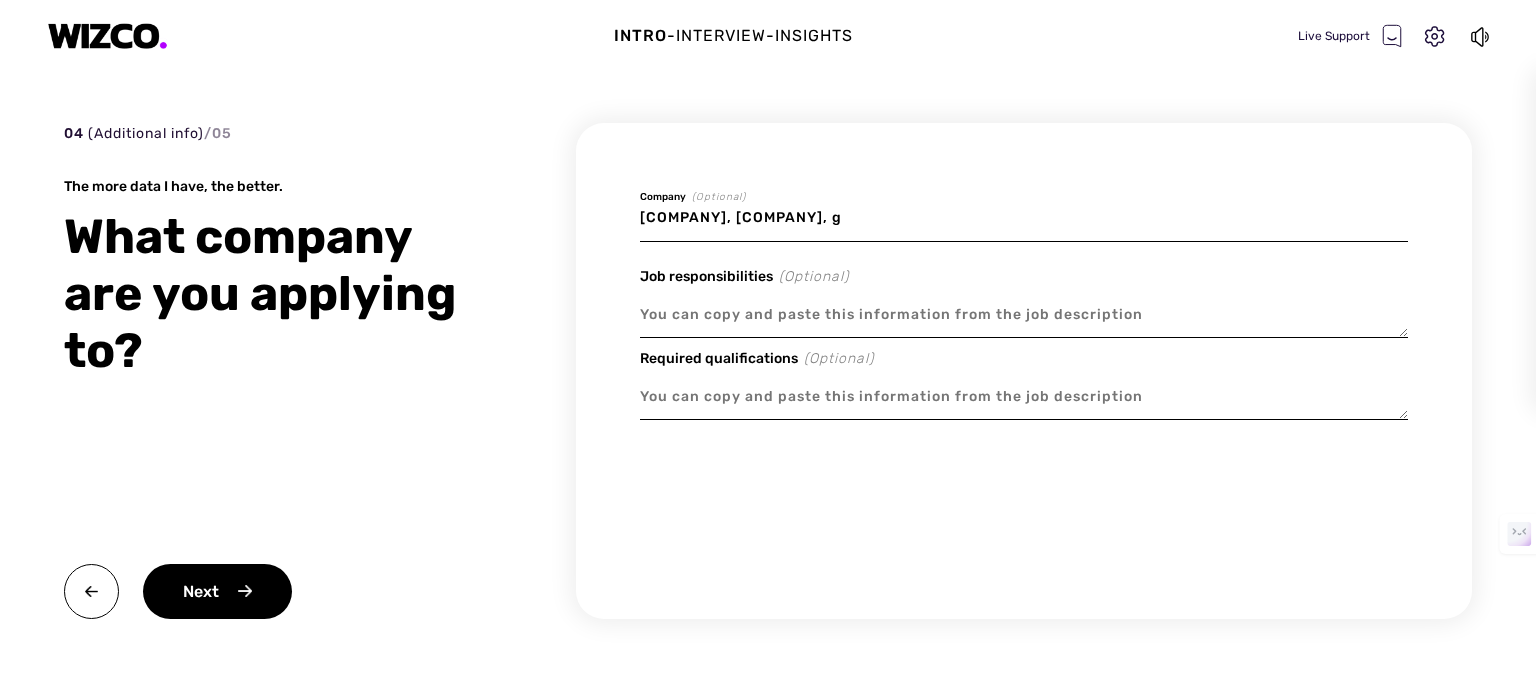 type on "x" 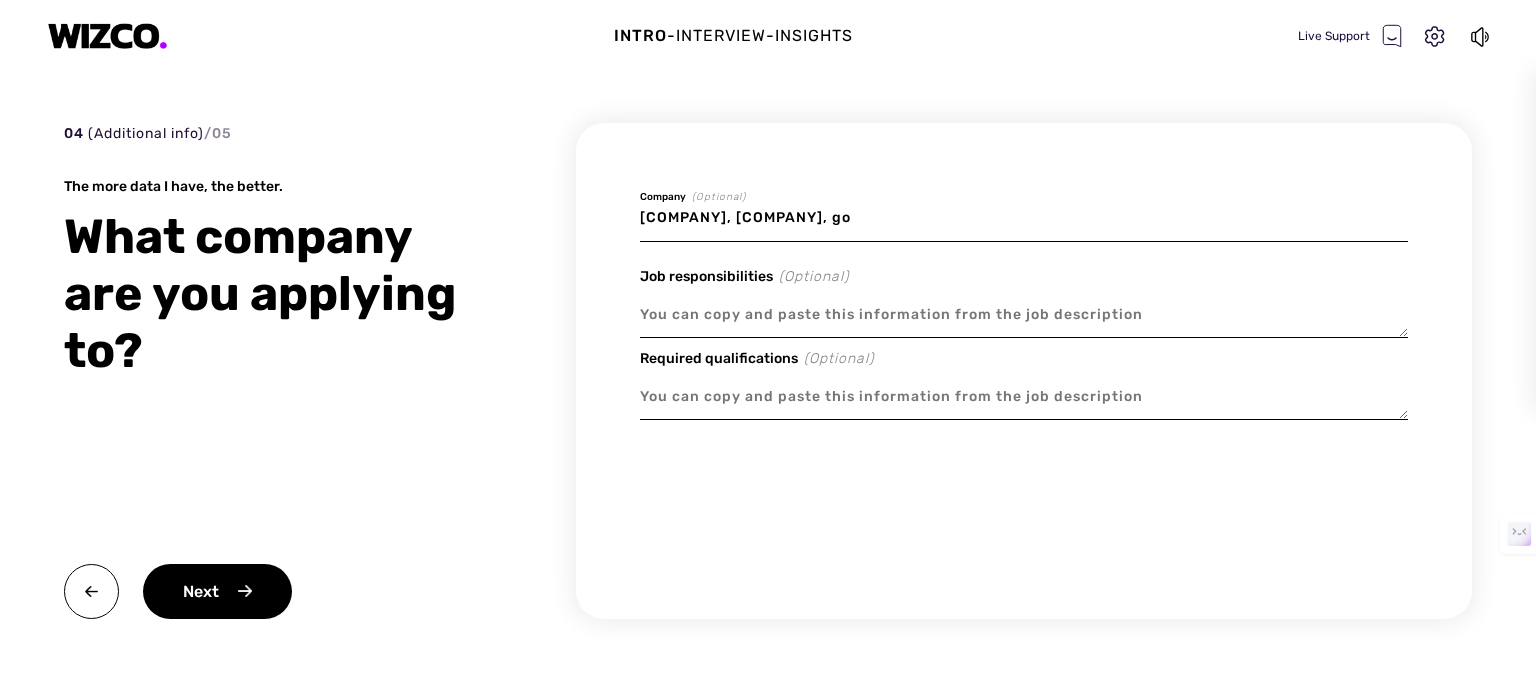 type on "x" 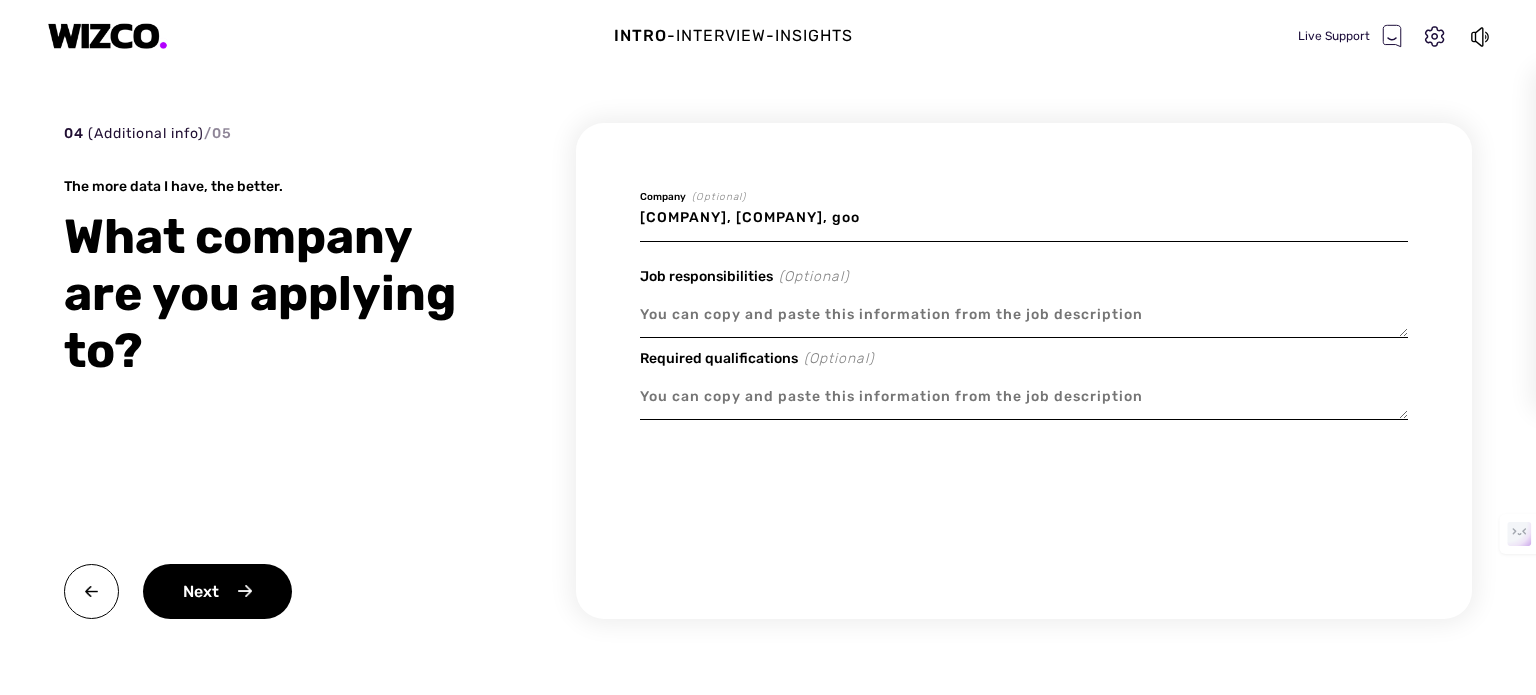 type on "x" 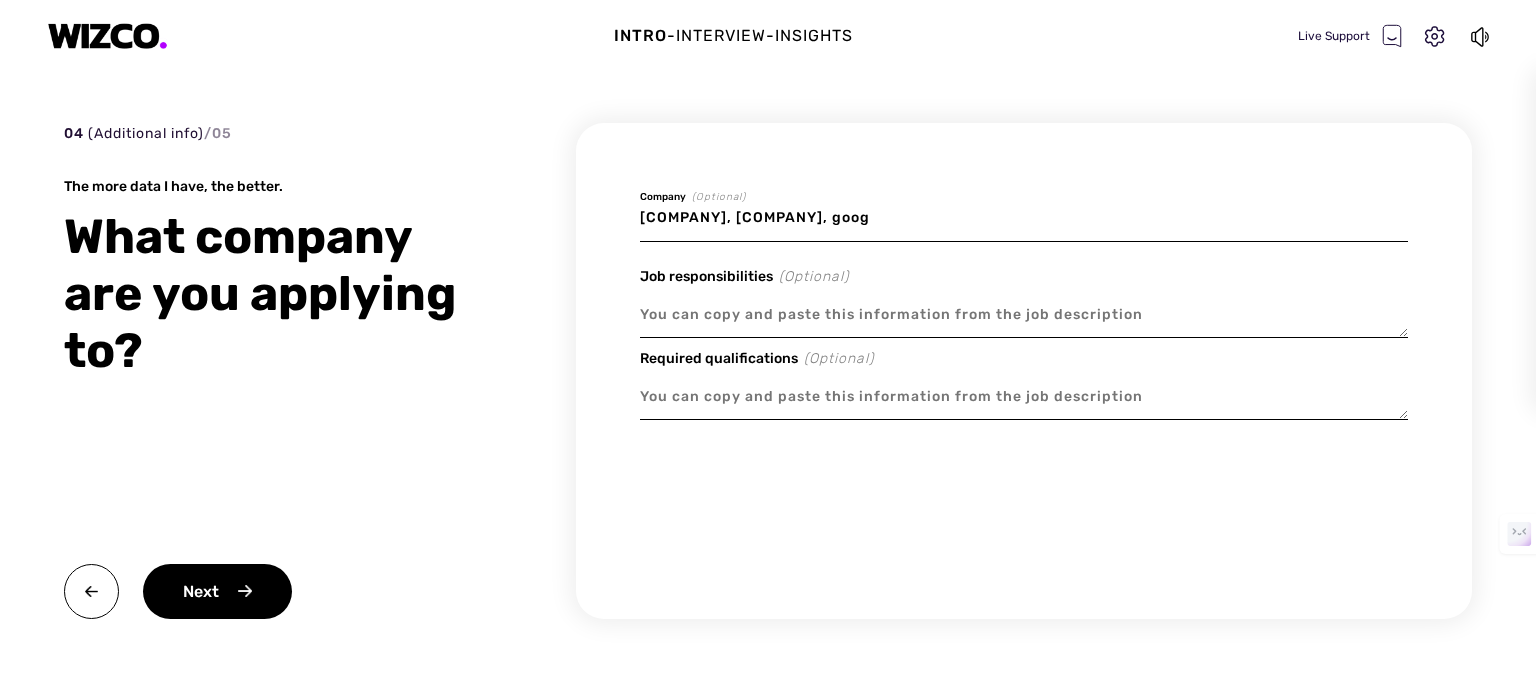 type on "x" 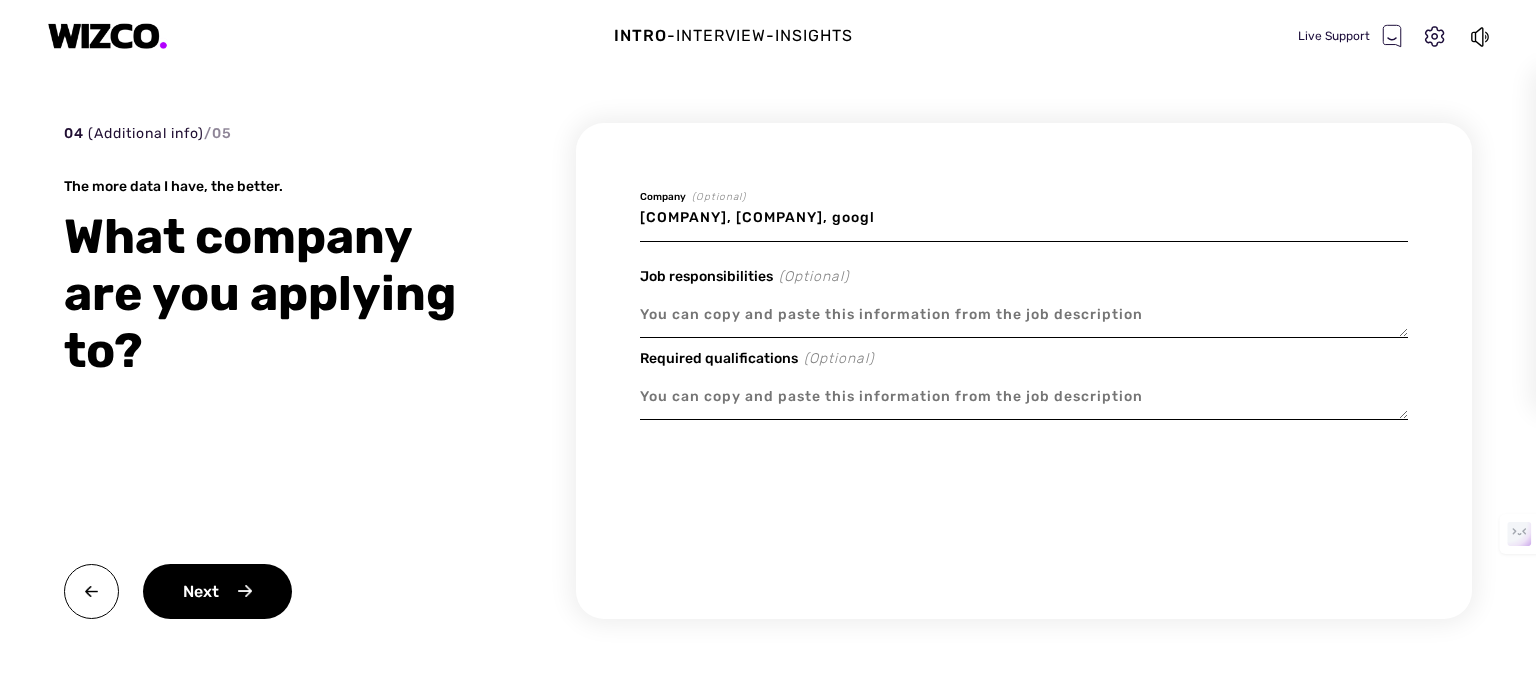 type on "x" 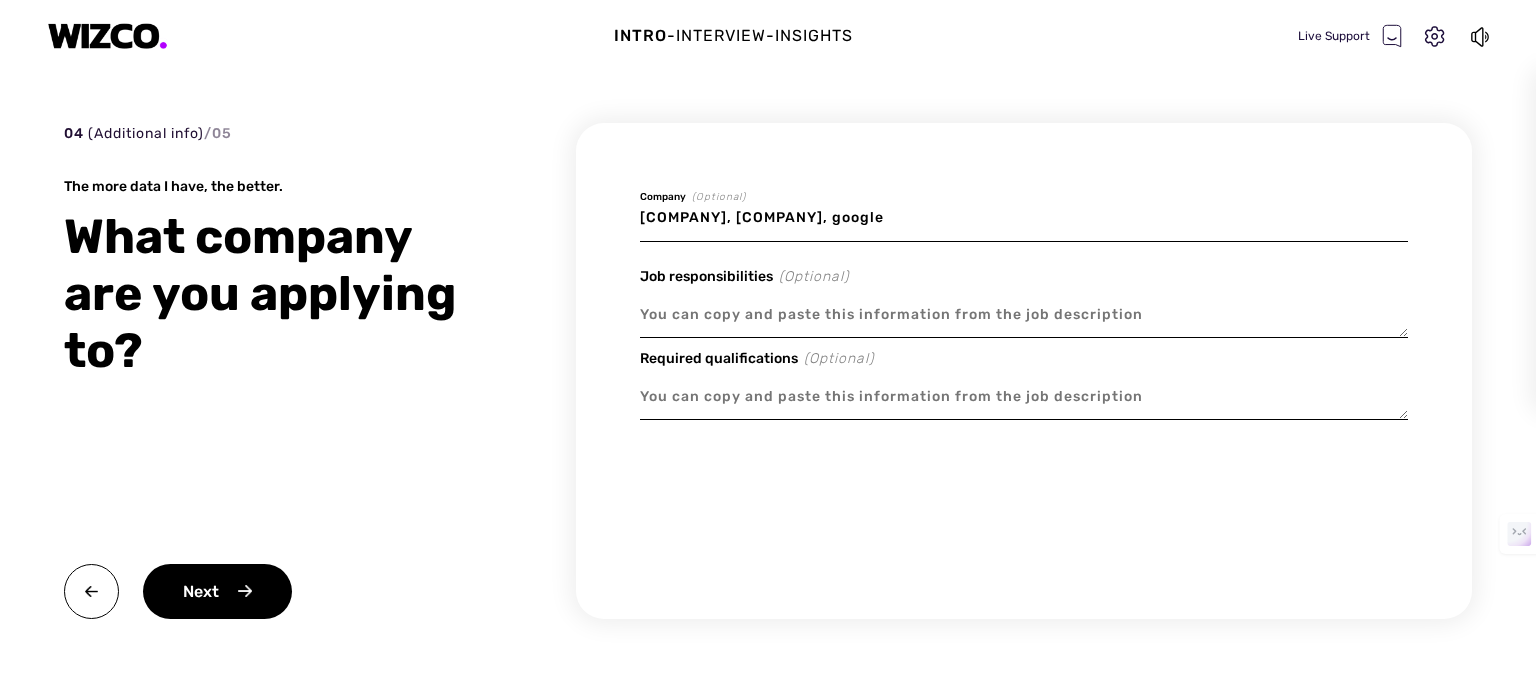 type on "x" 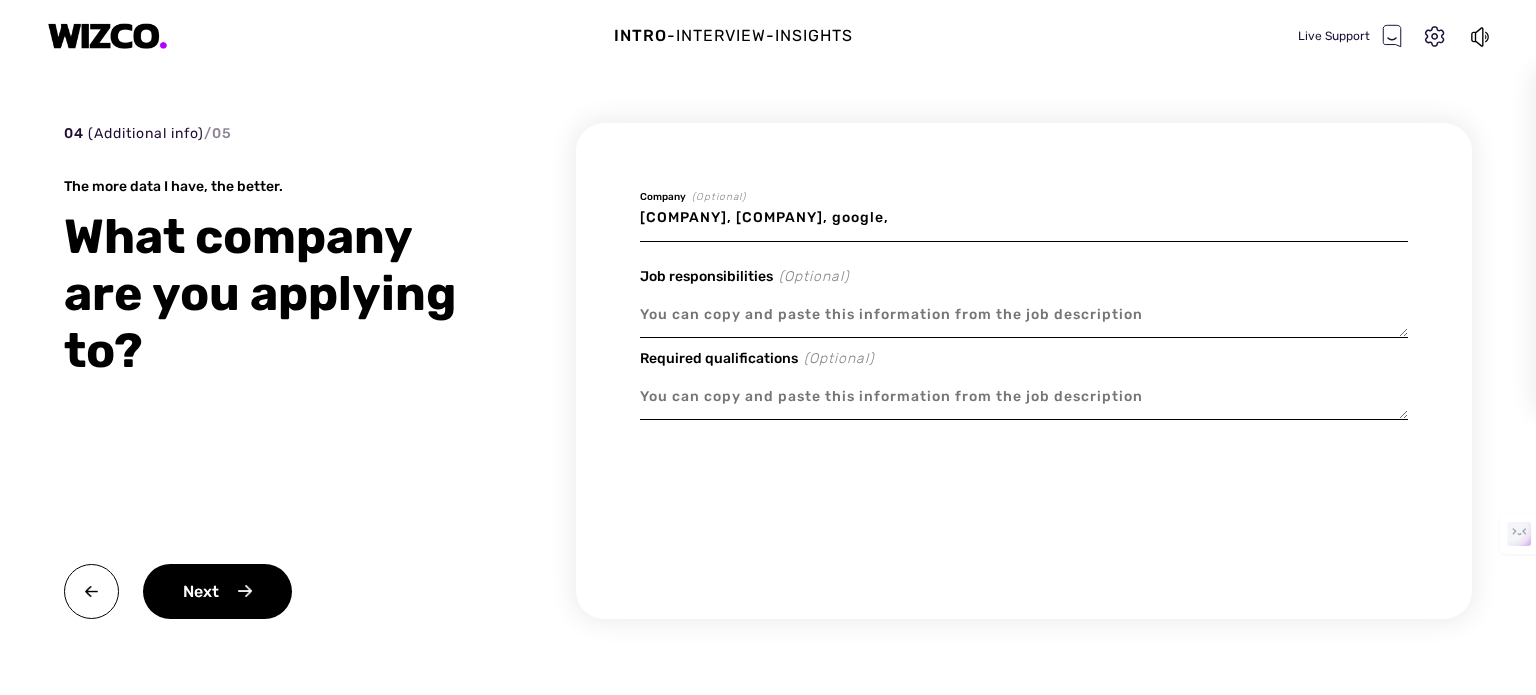 type on "x" 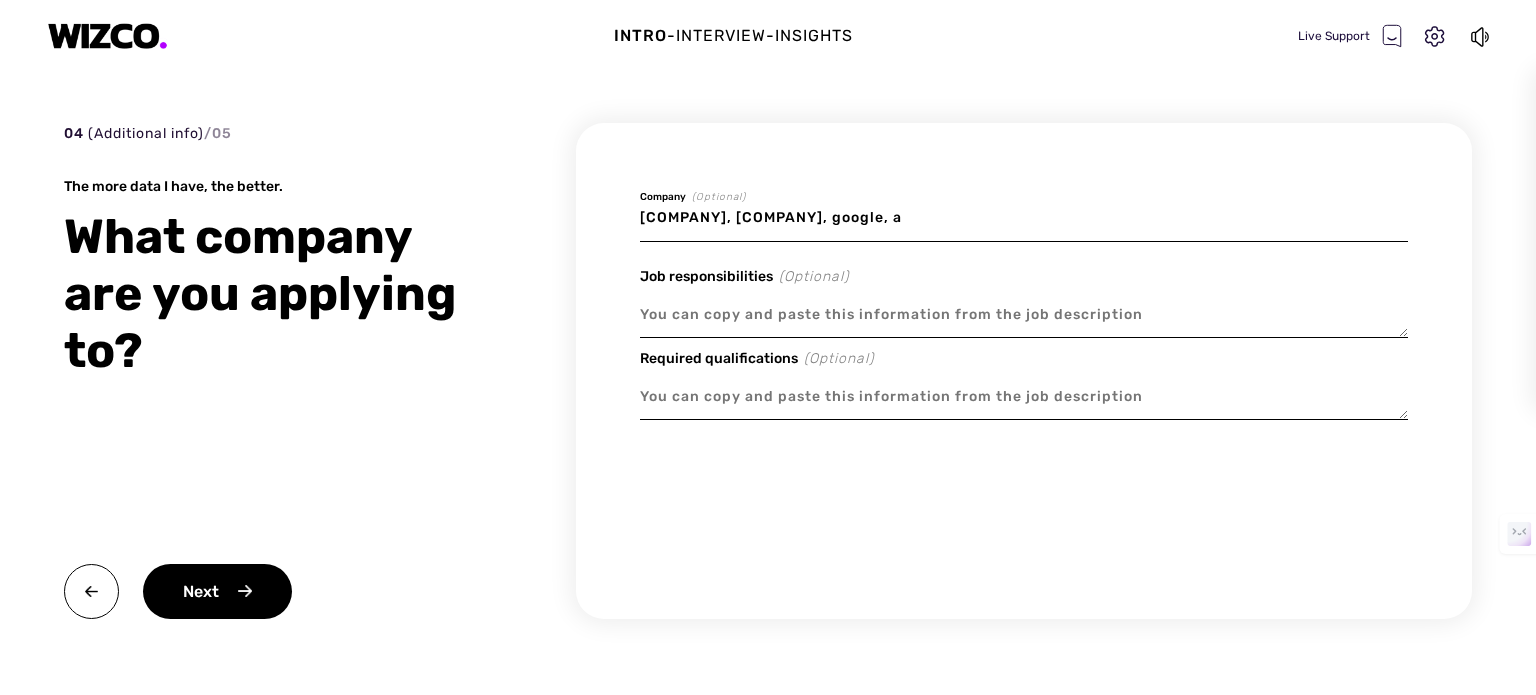 type on "x" 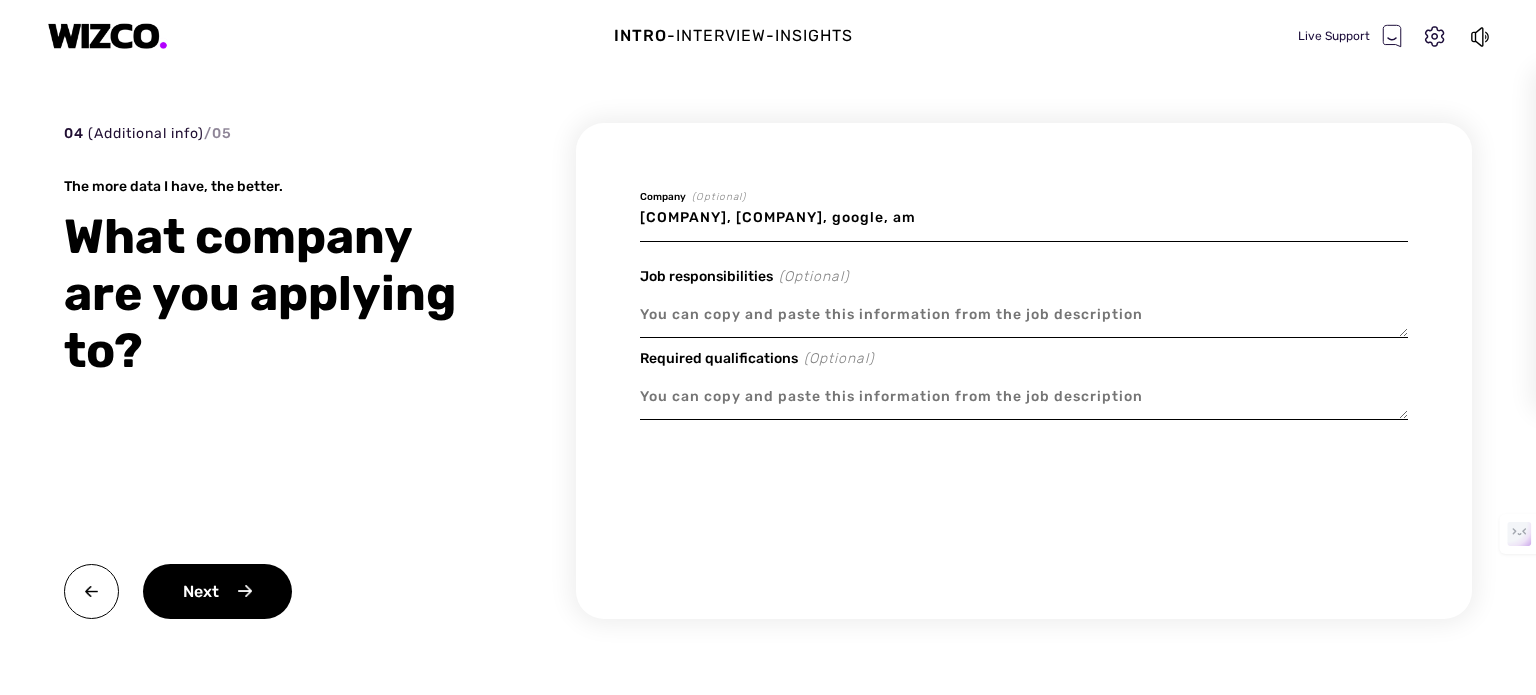 type on "x" 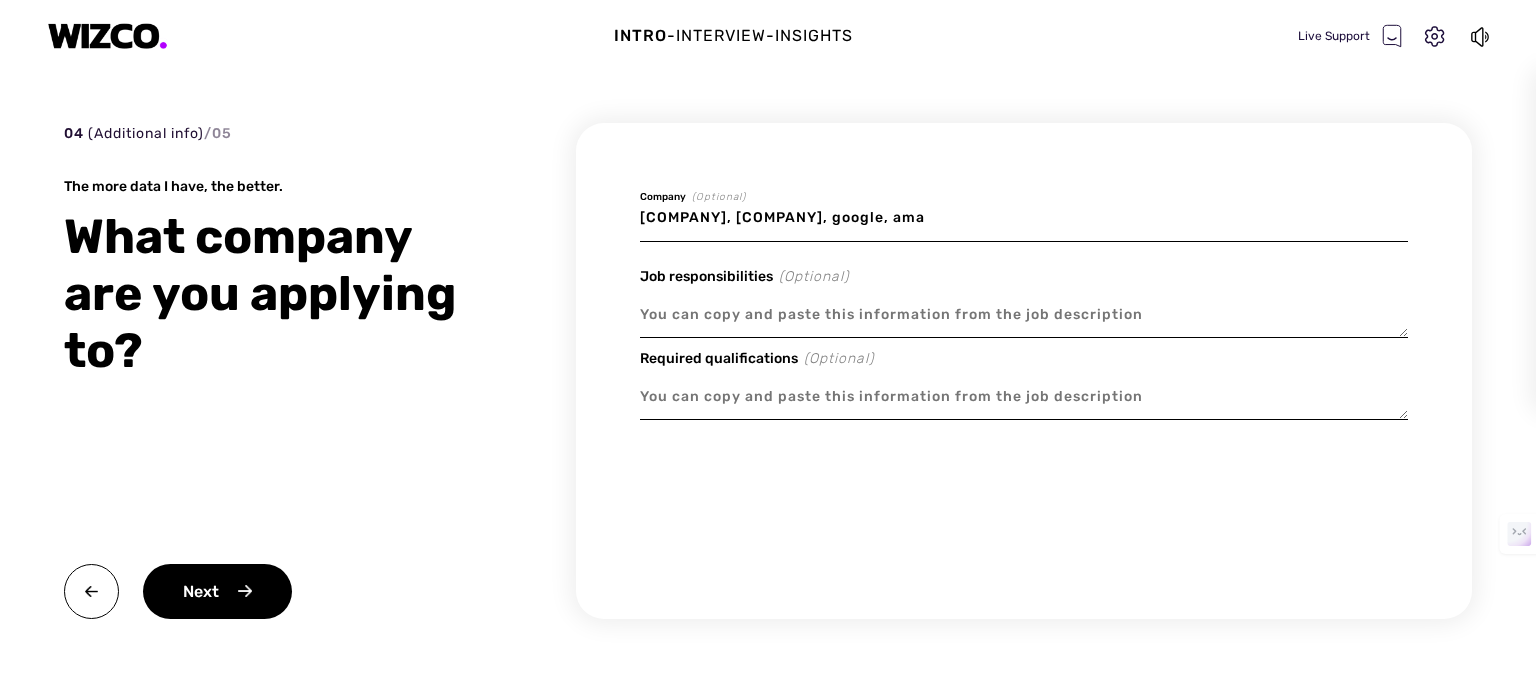type on "x" 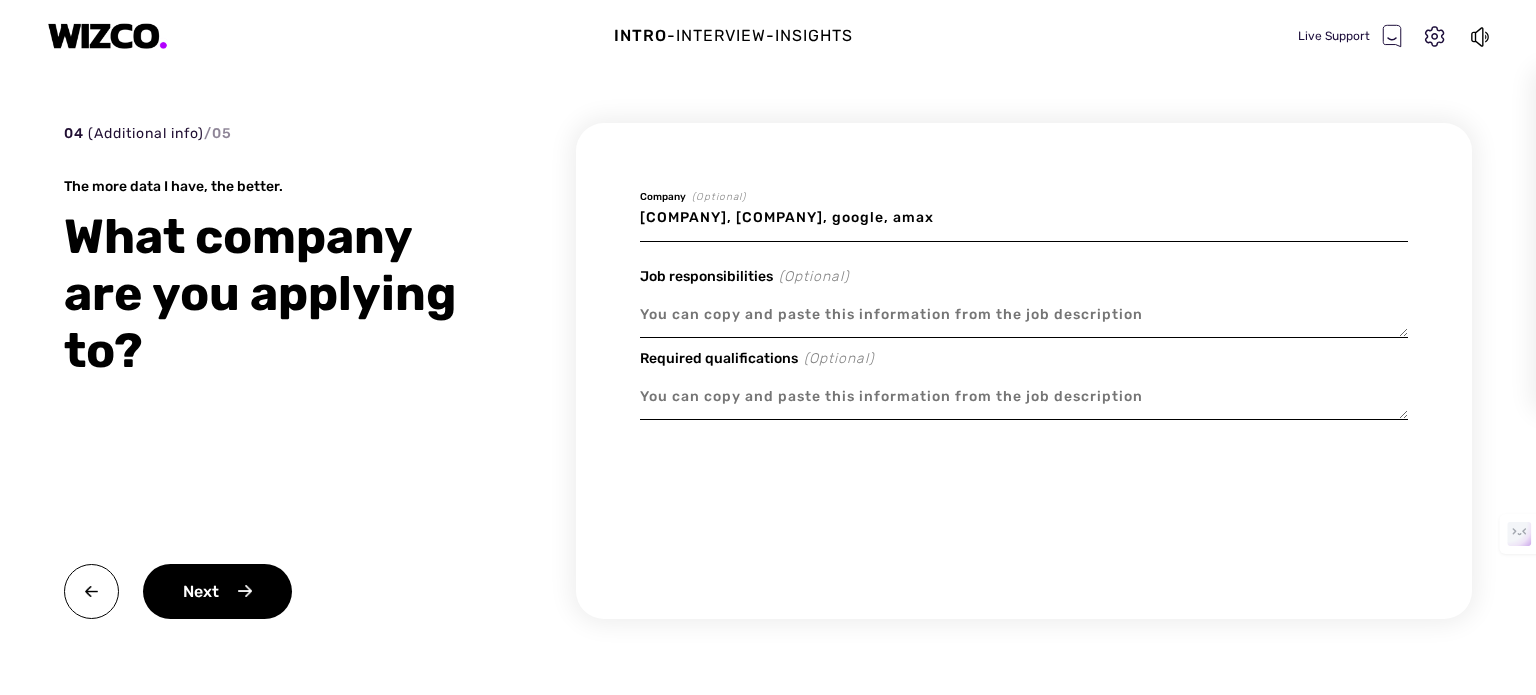 type on "x" 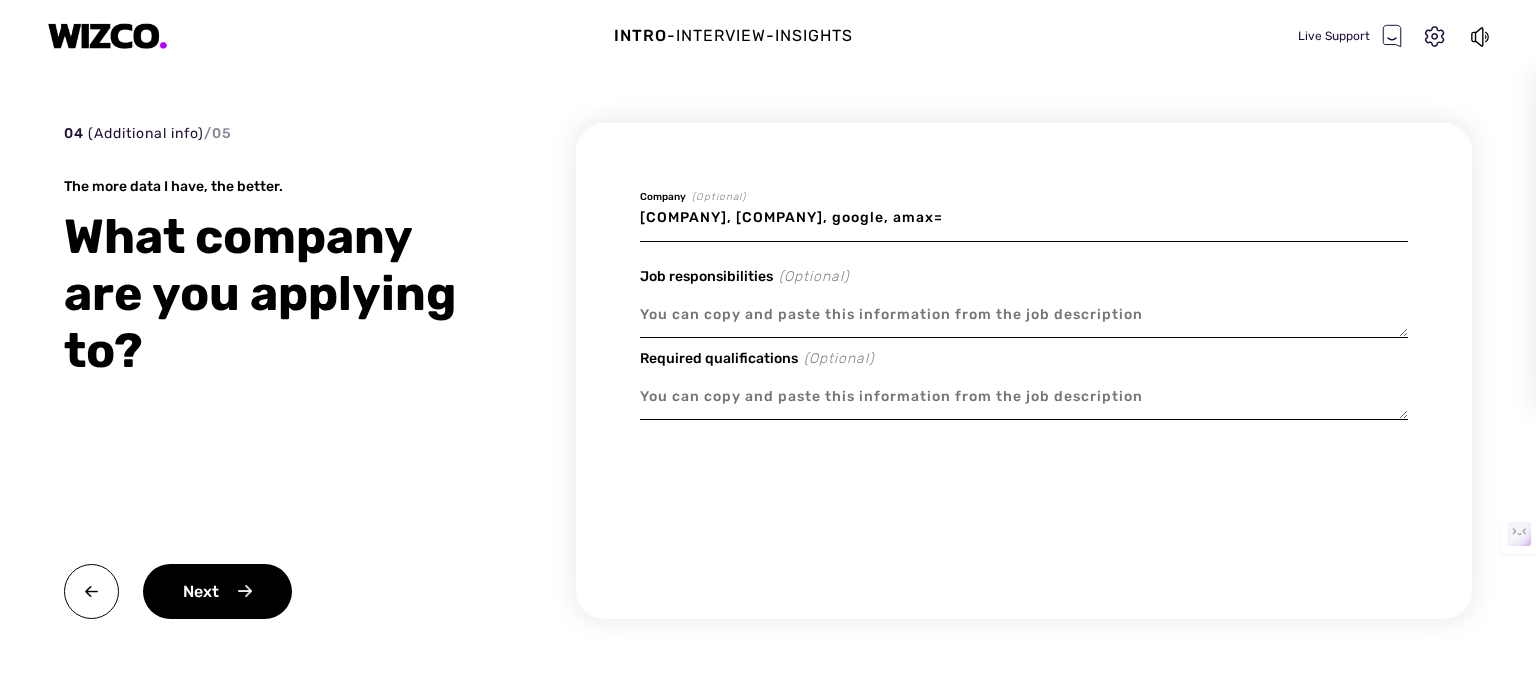 type on "x" 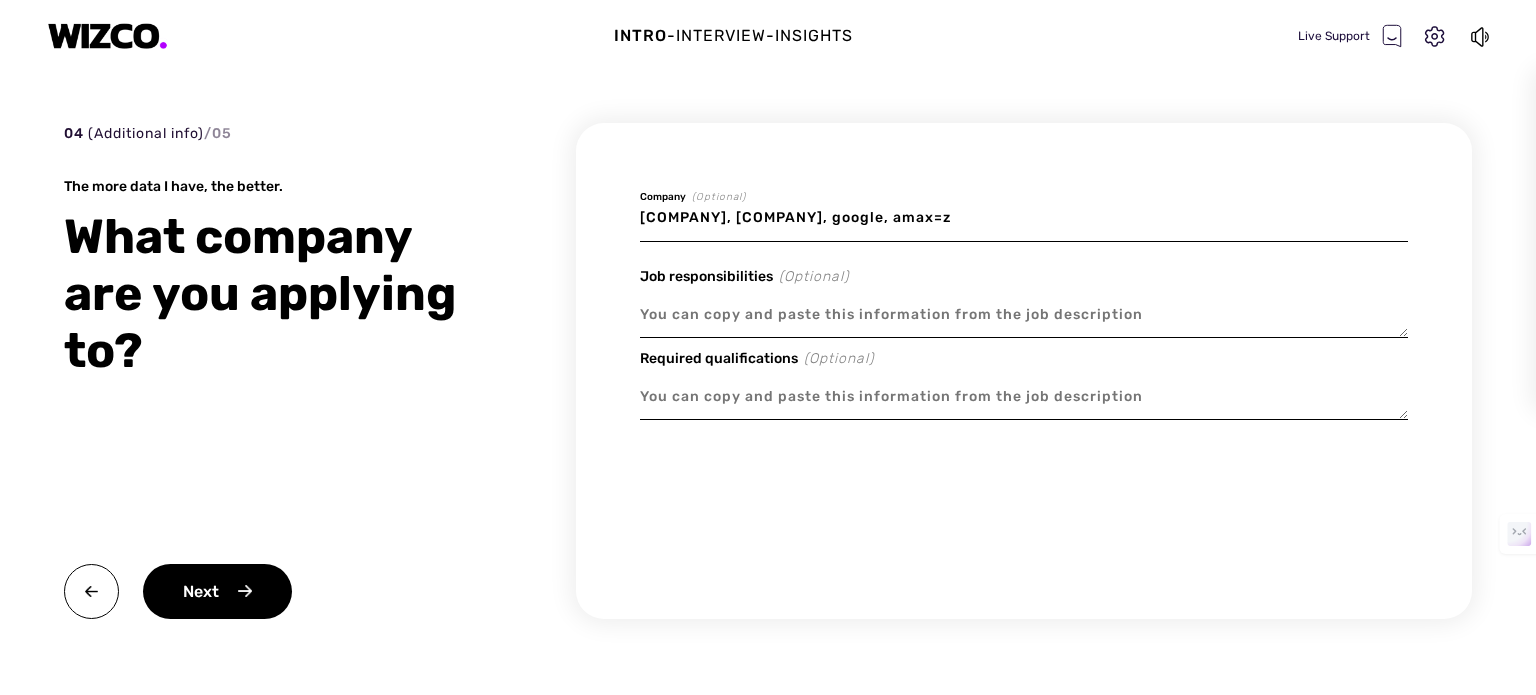 type on "x" 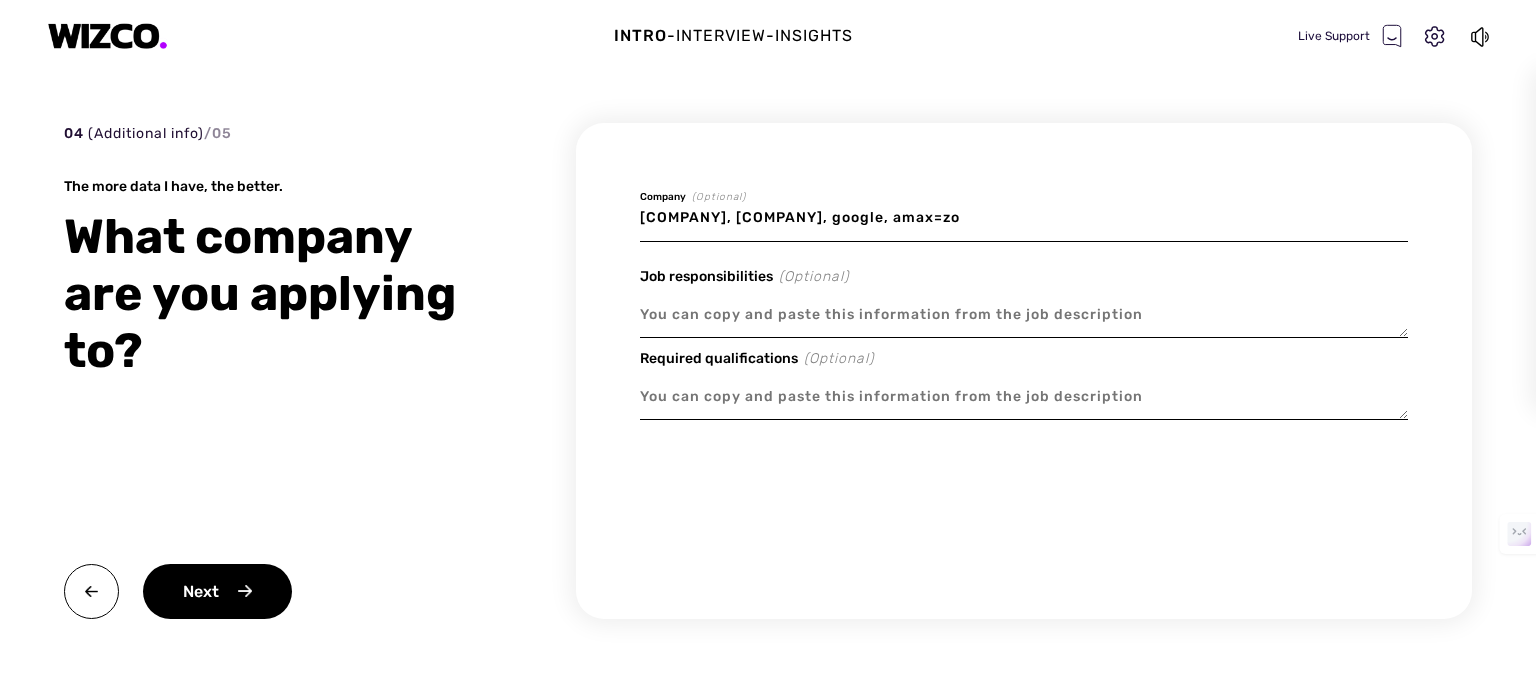 type on "x" 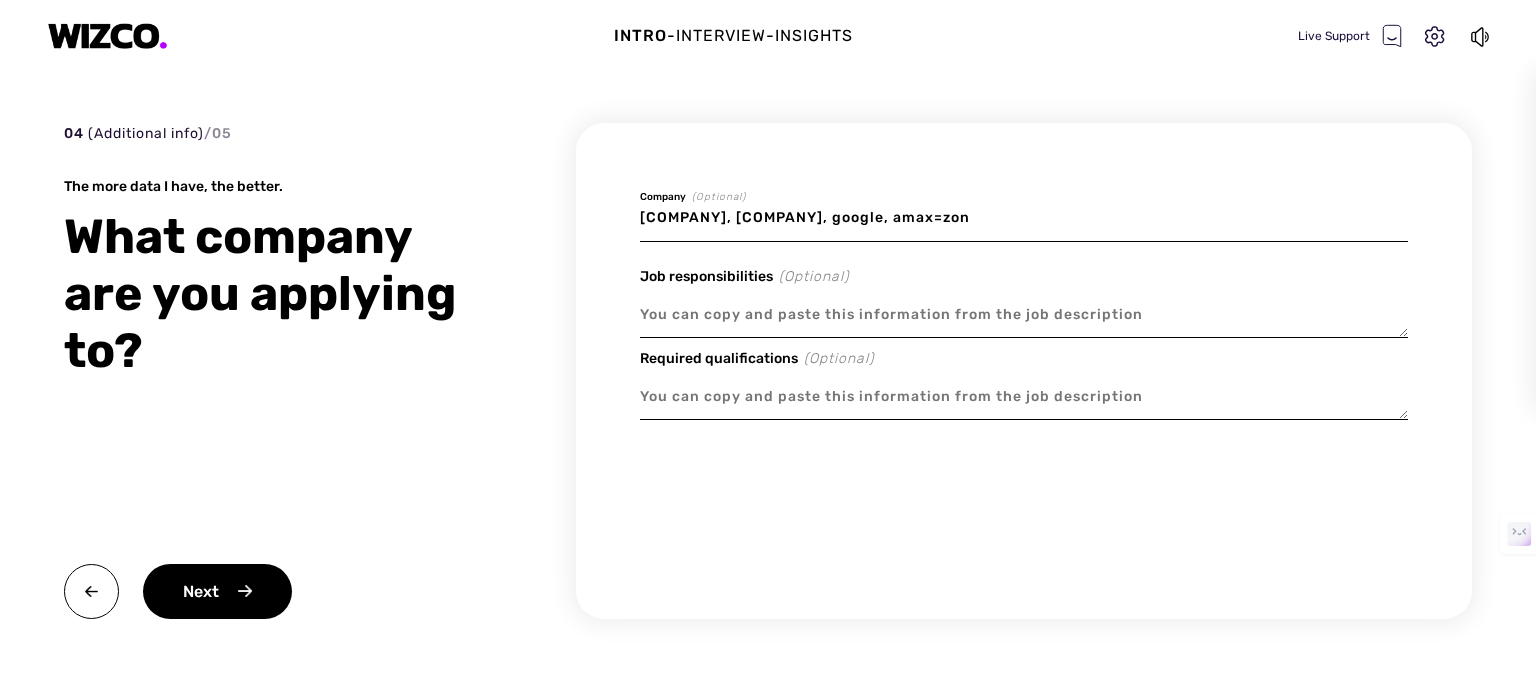 type on "x" 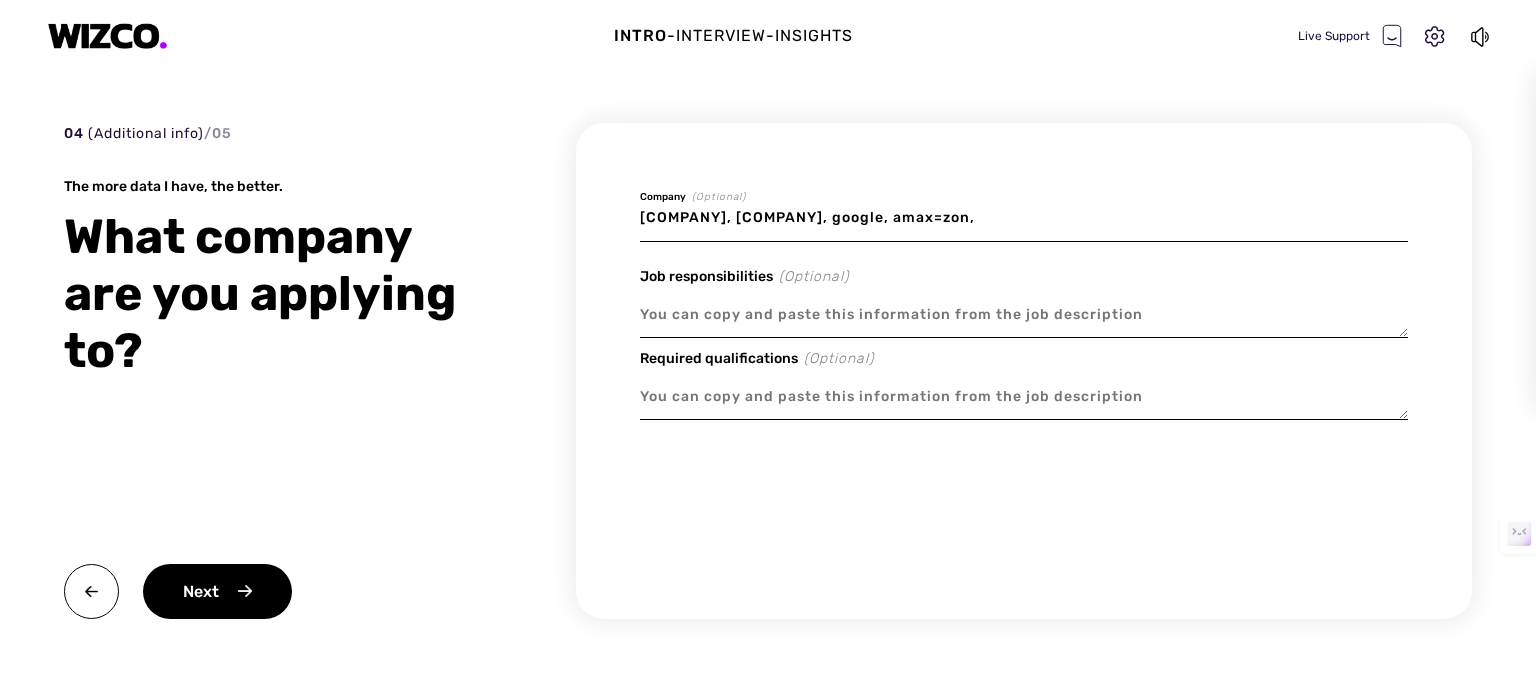 type on "x" 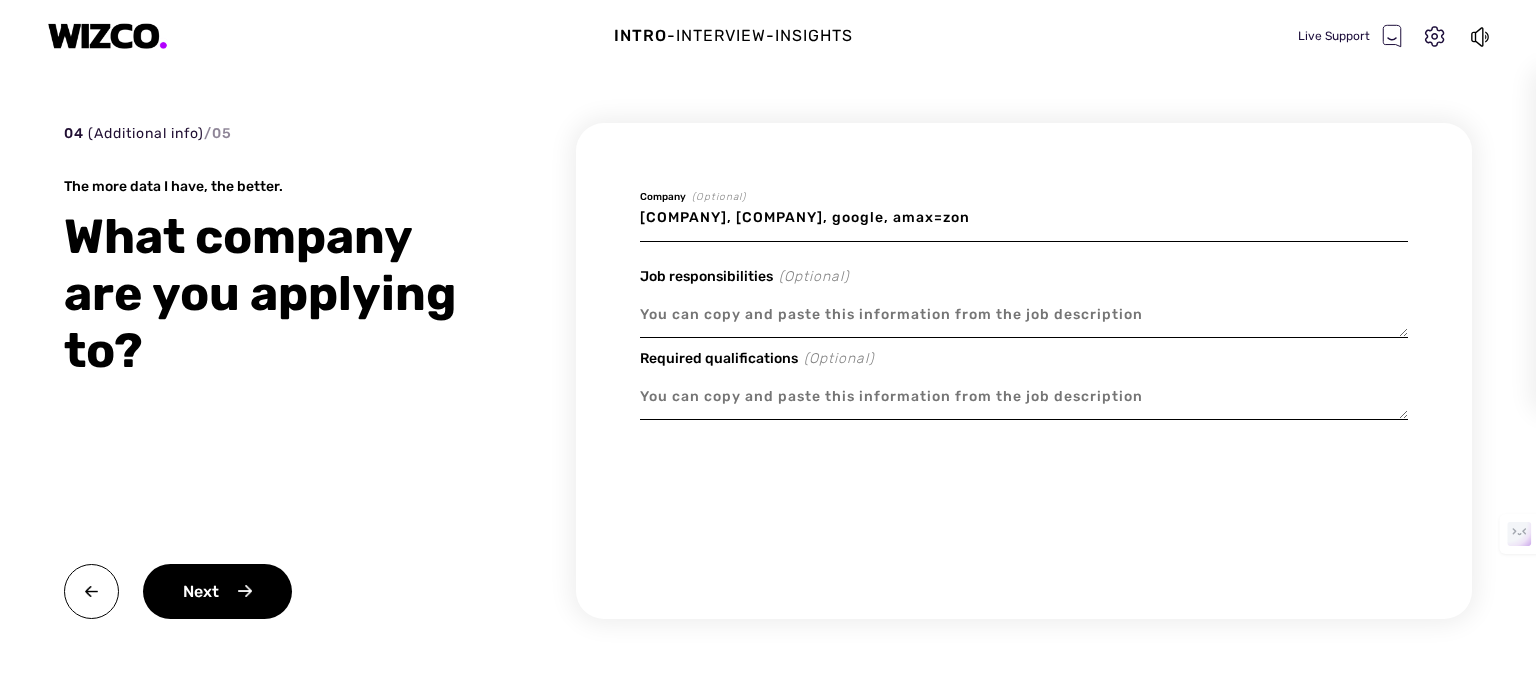 type on "x" 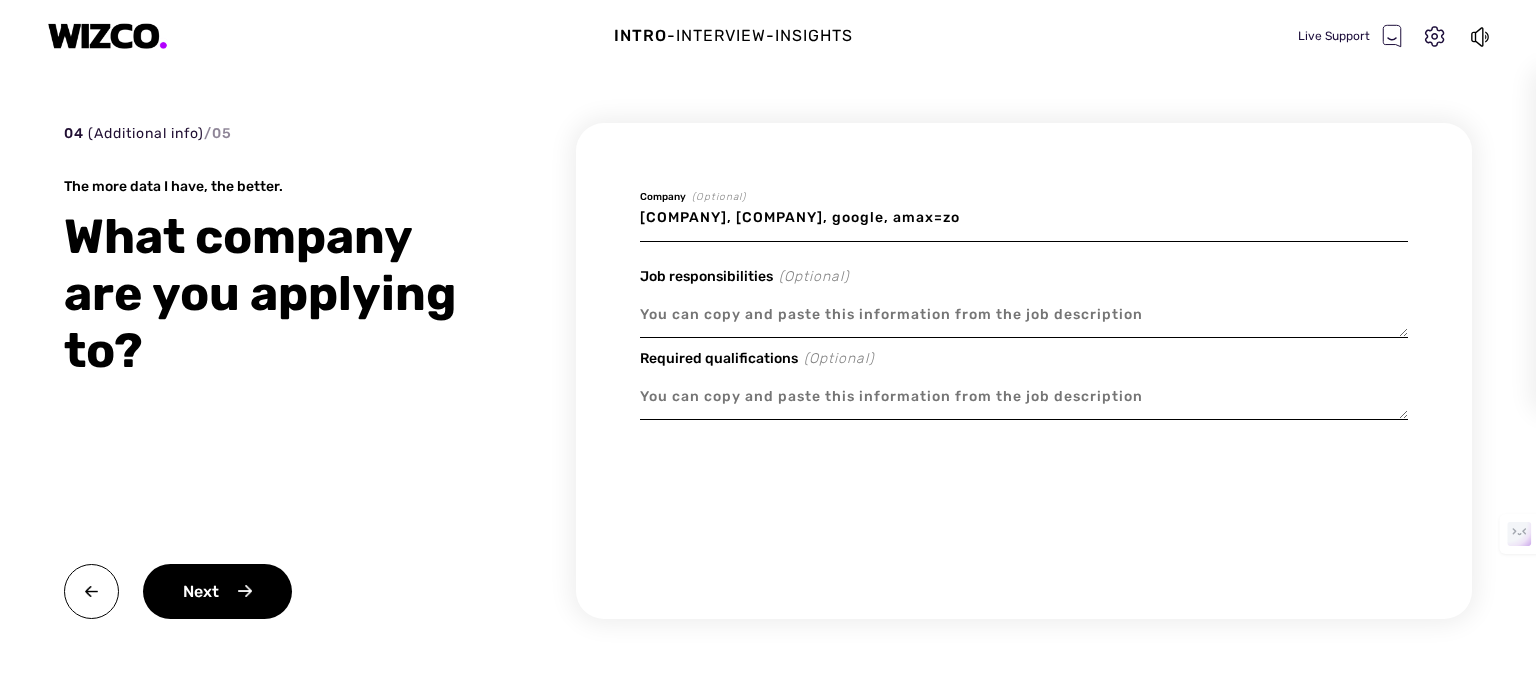 type on "x" 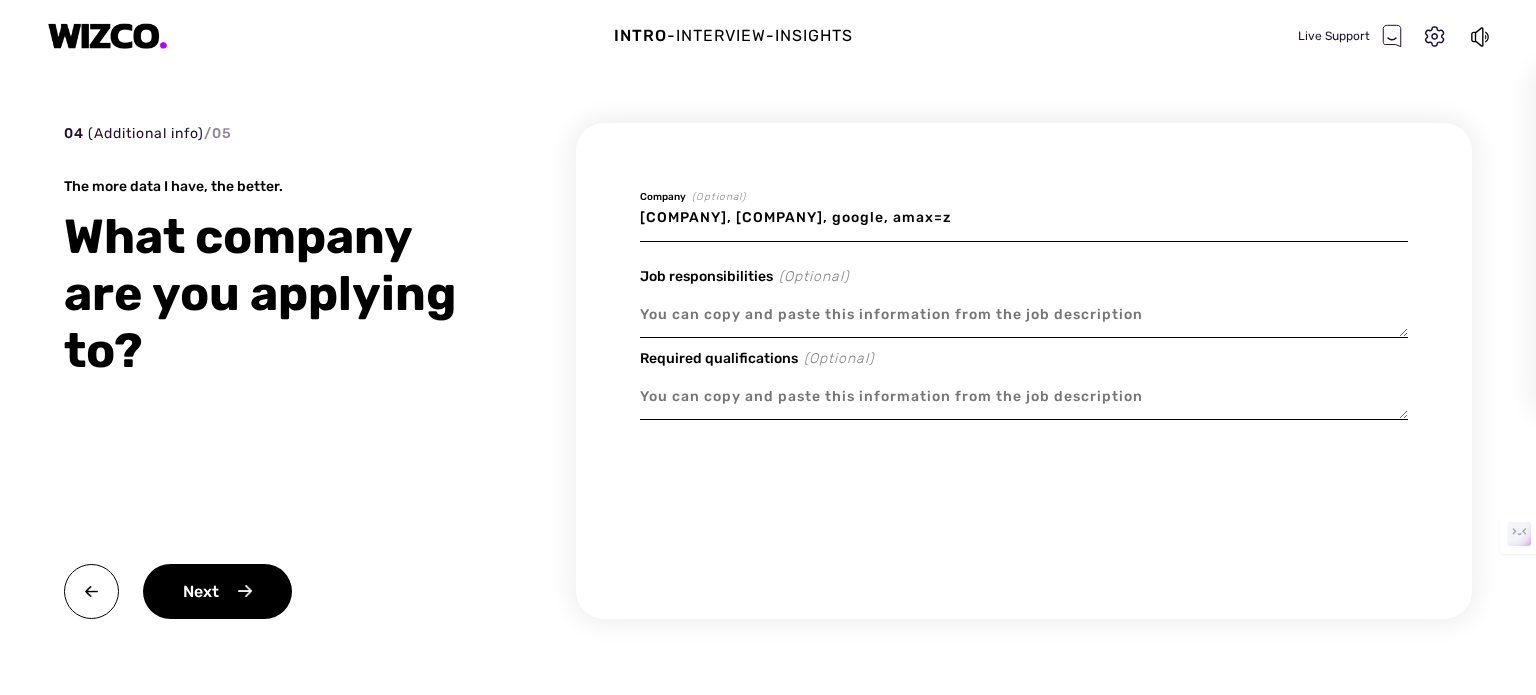 type on "x" 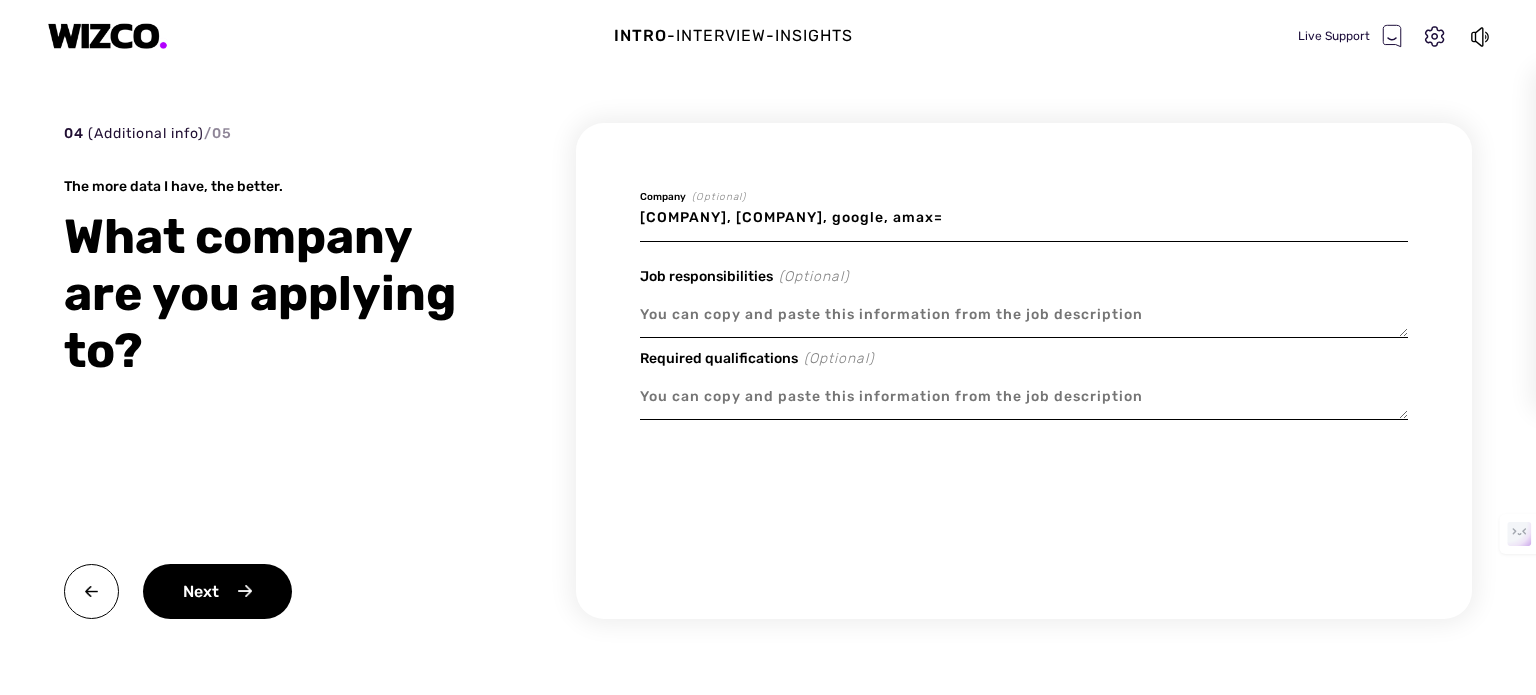 type on "x" 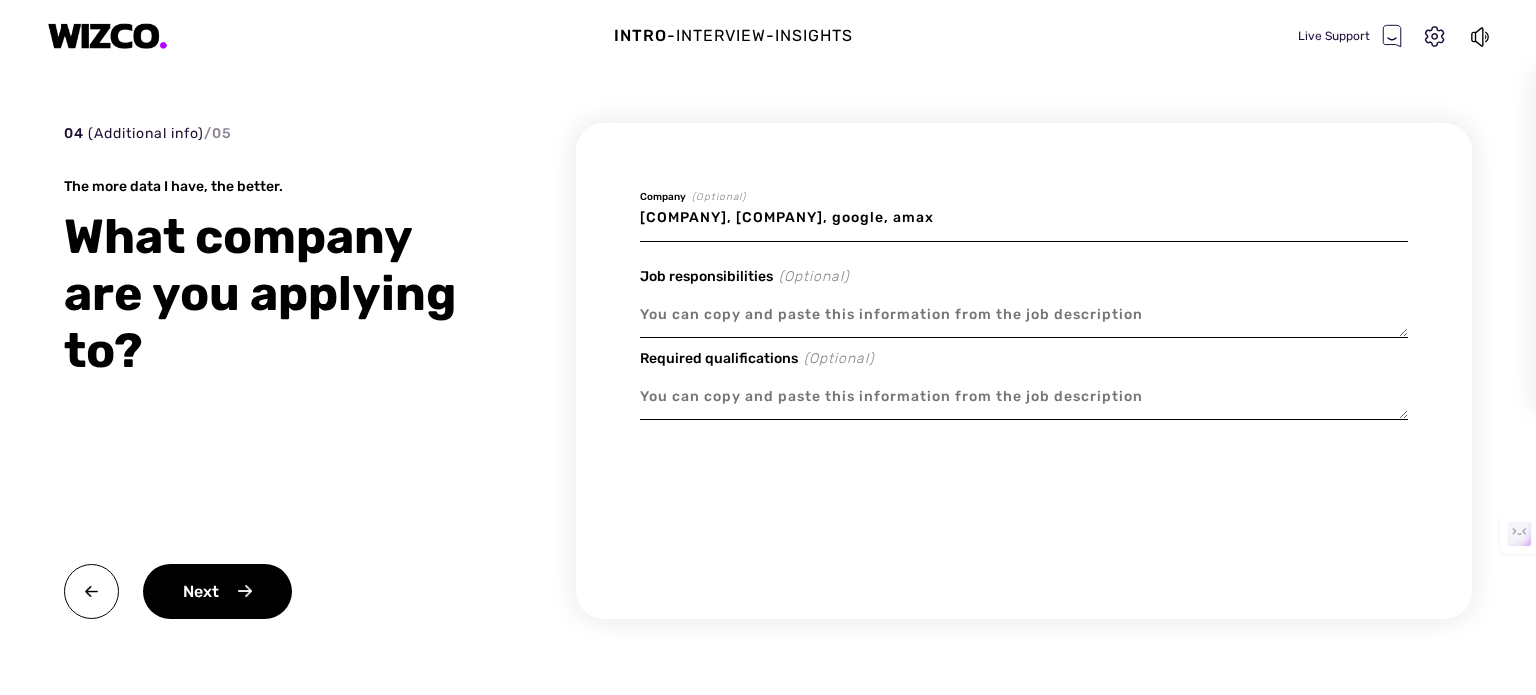 type on "x" 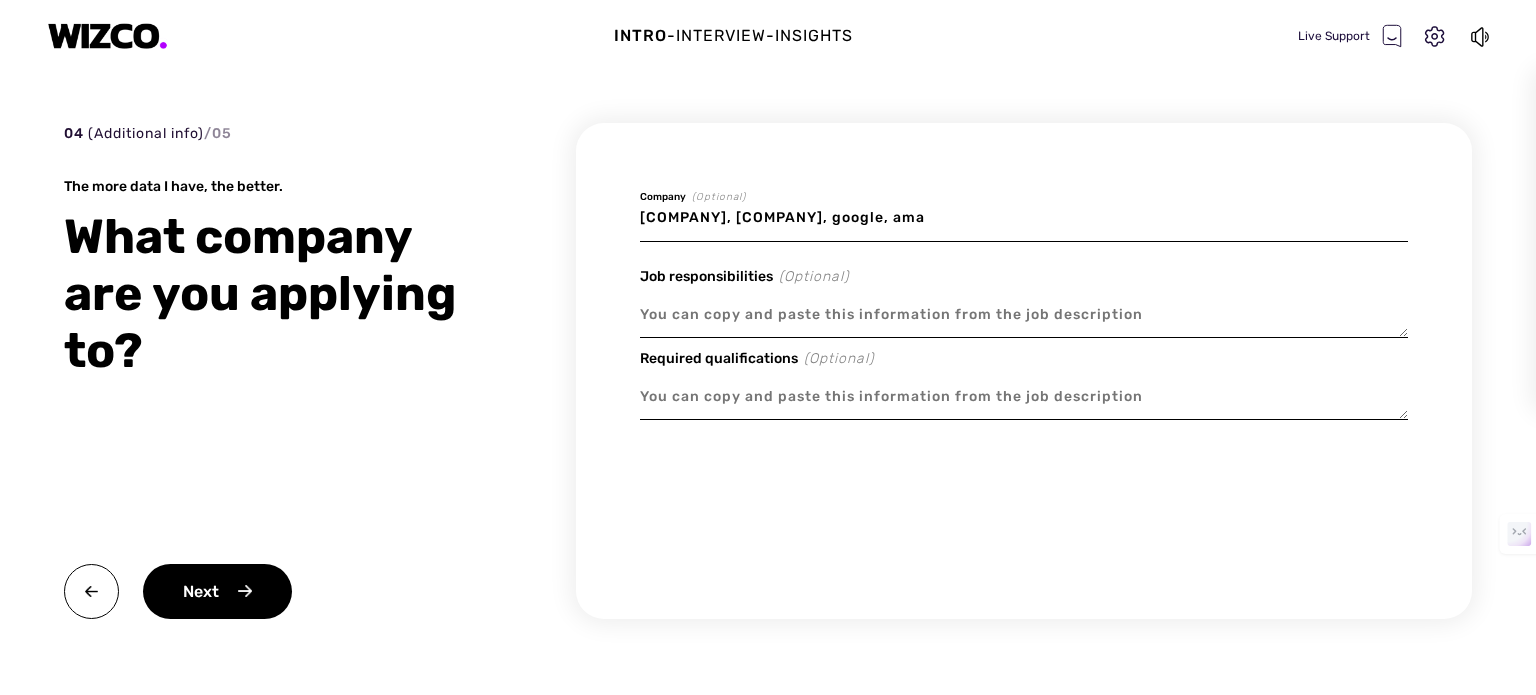 type on "x" 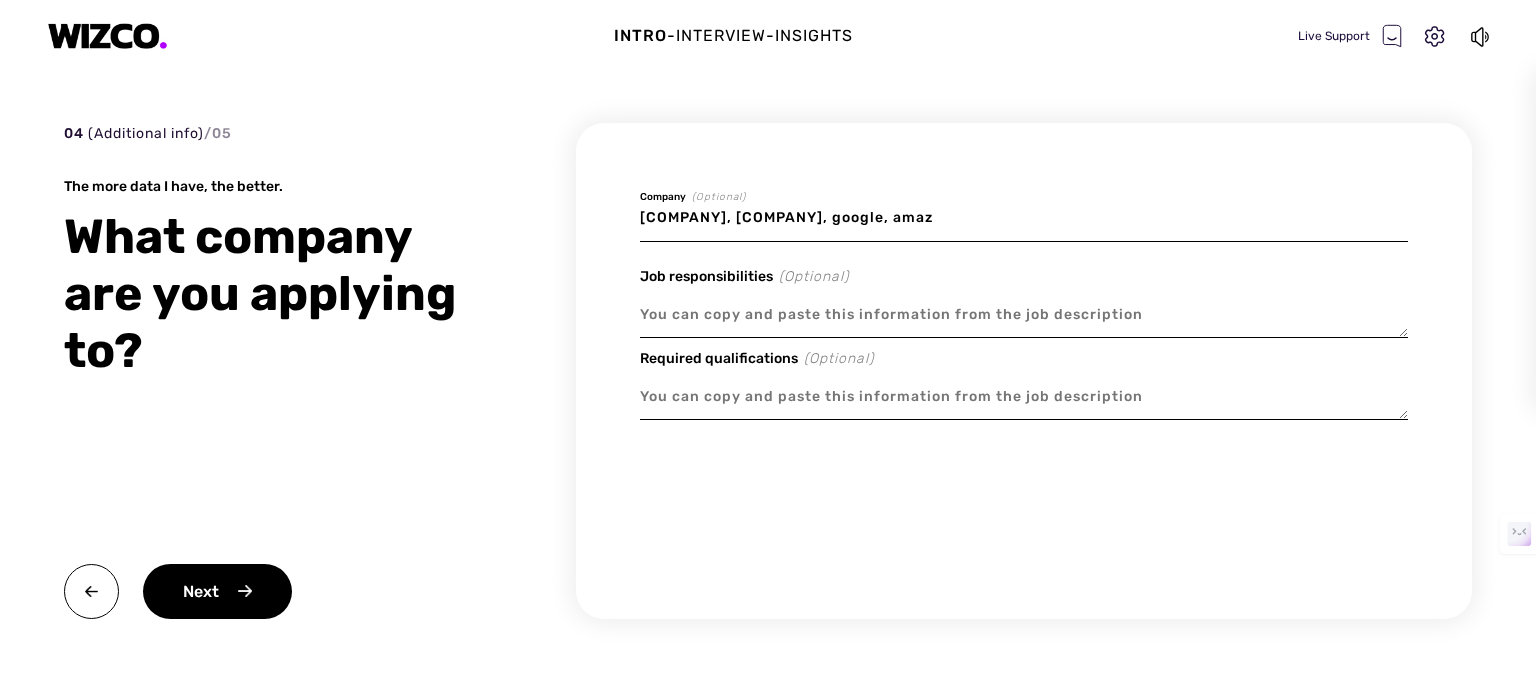 type on "x" 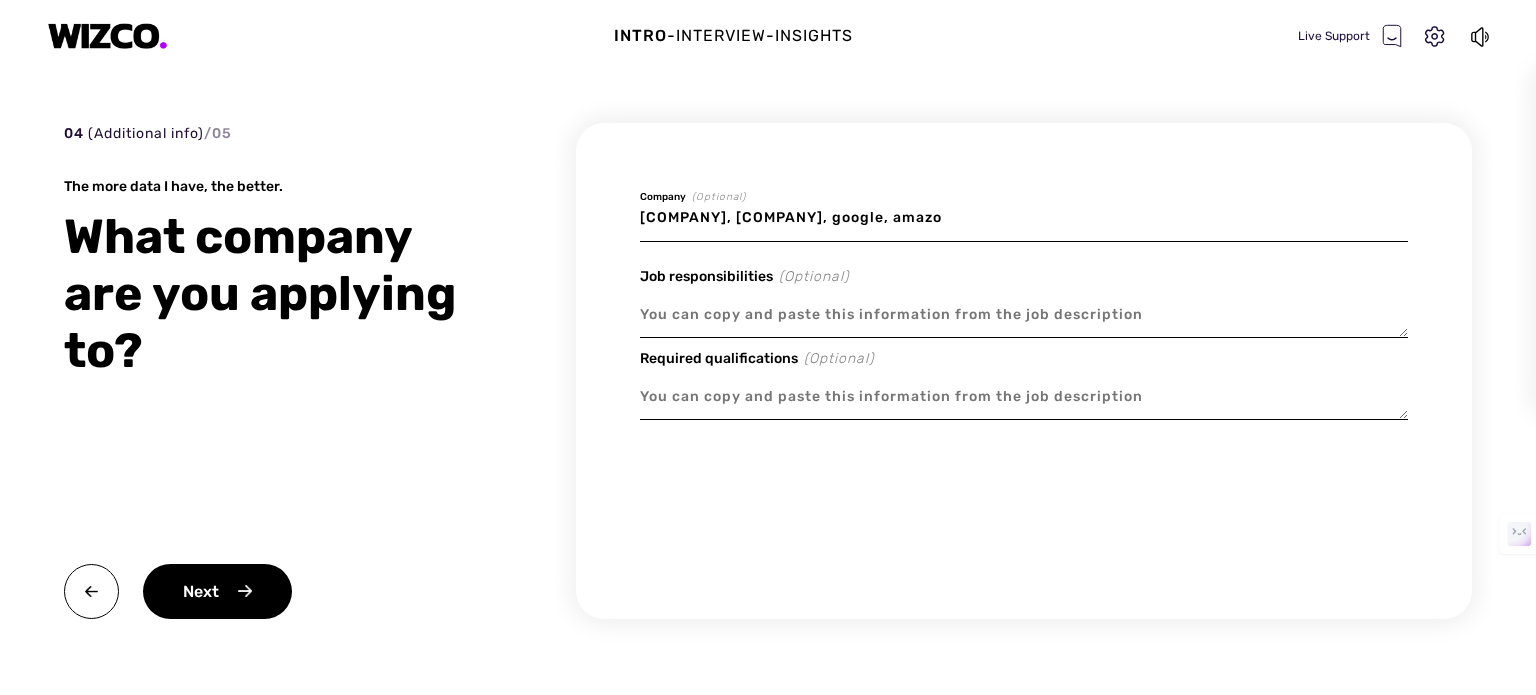 type on "x" 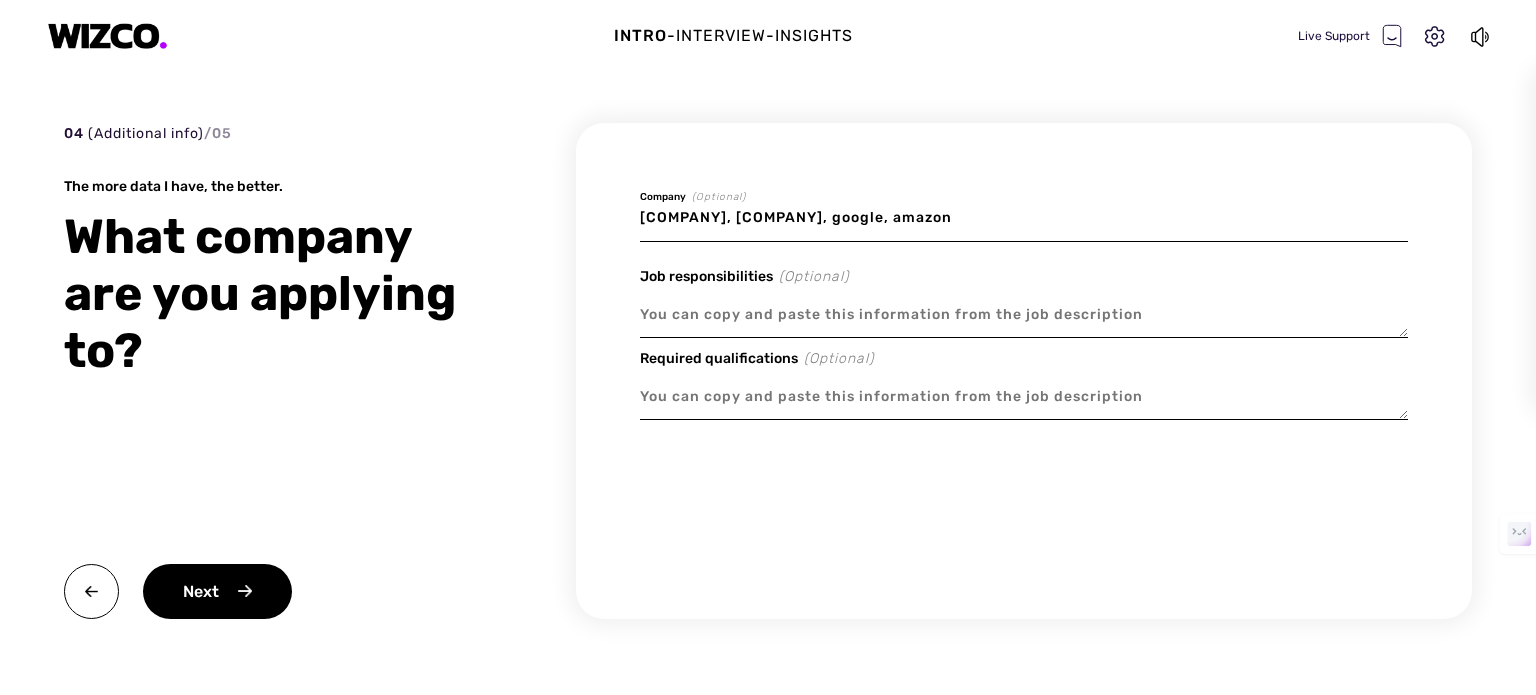 type on "x" 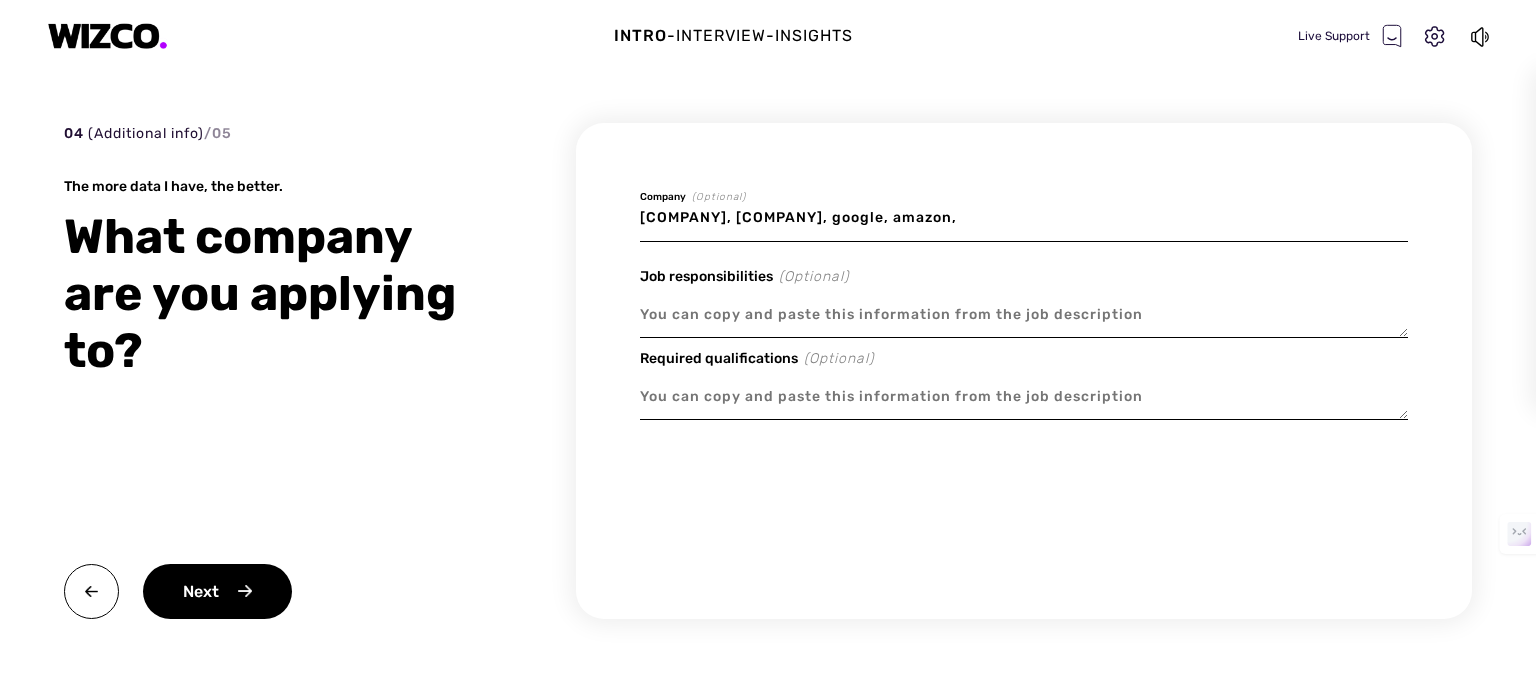 type on "x" 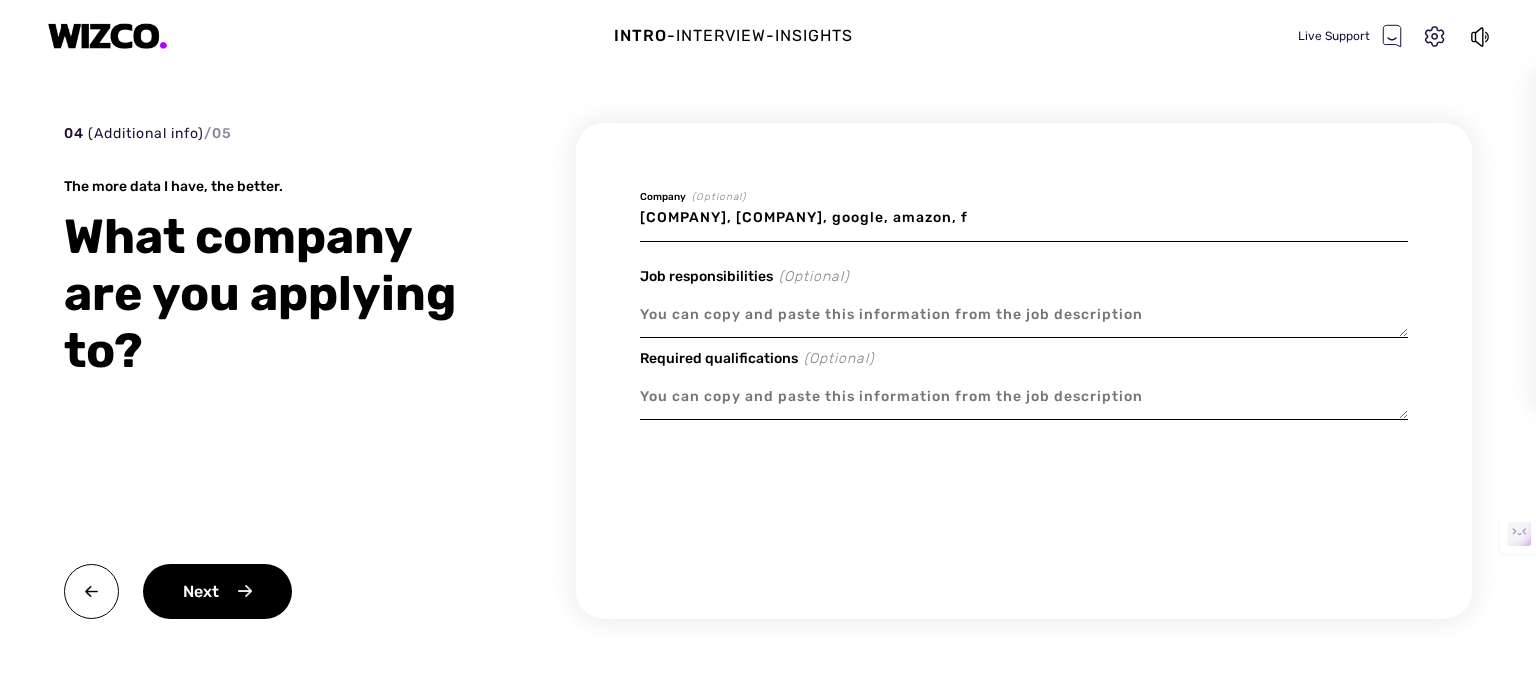 type on "x" 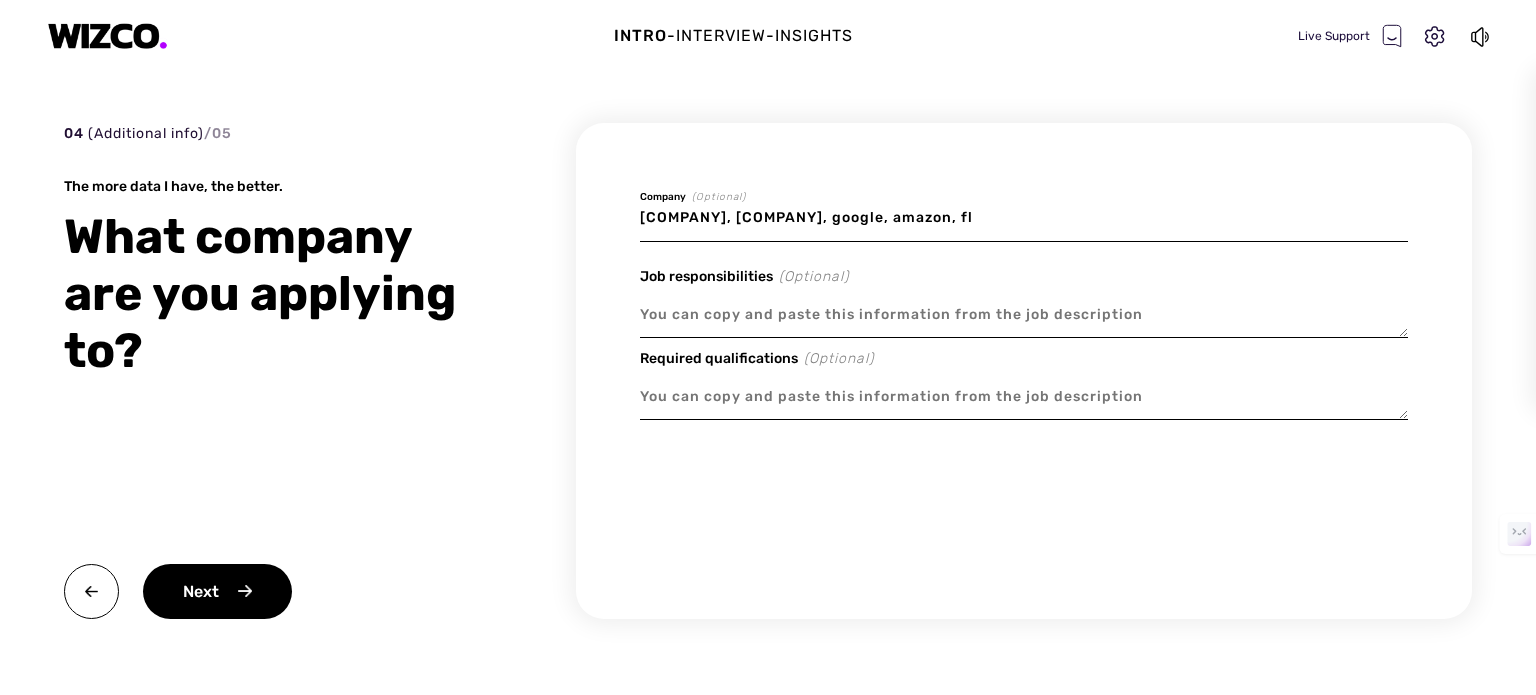 type on "x" 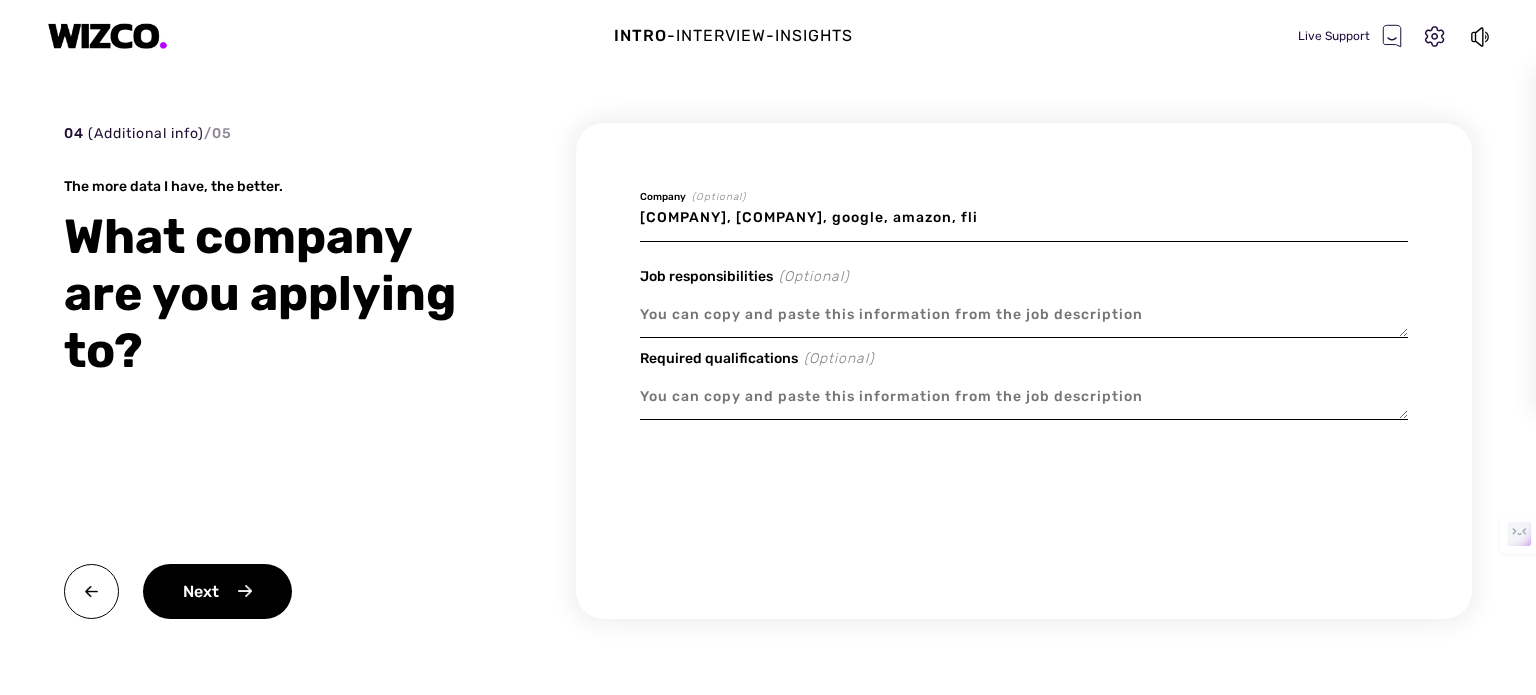 type on "x" 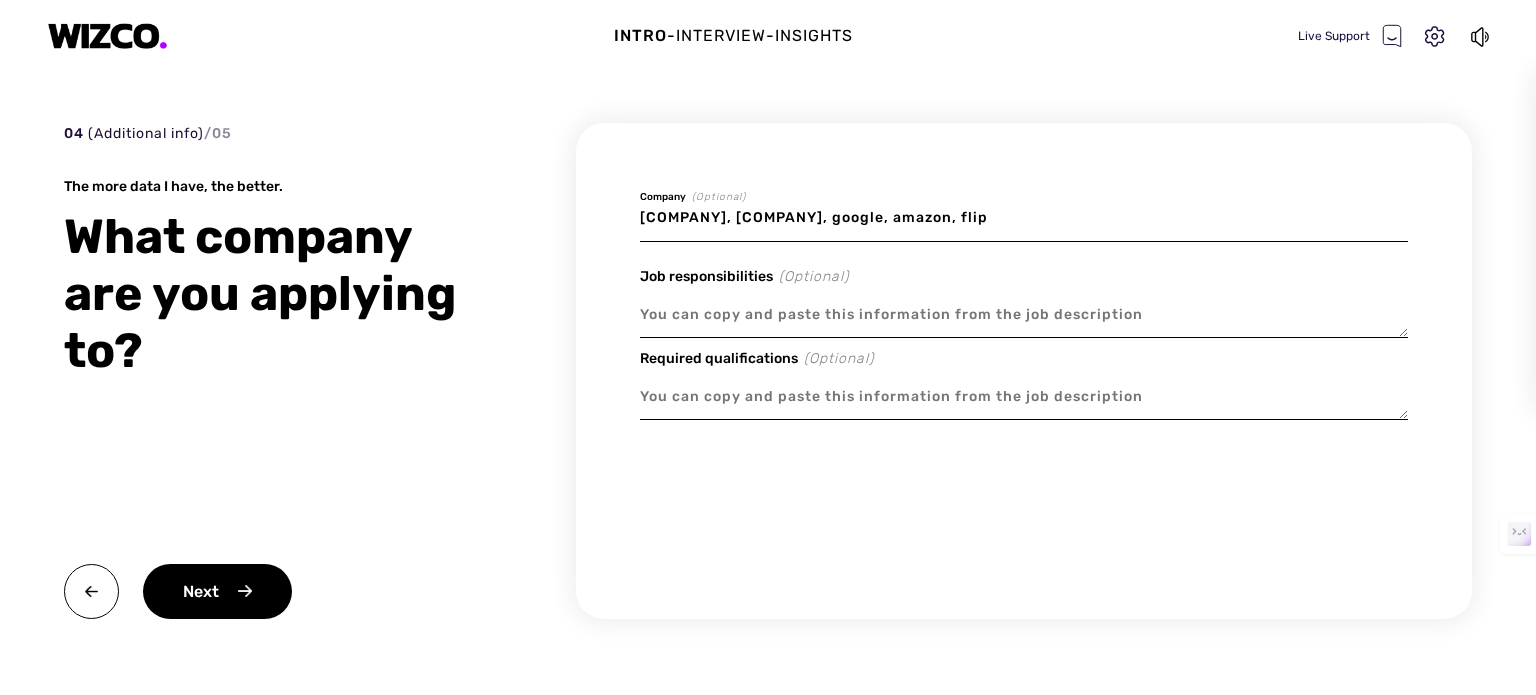 type on "x" 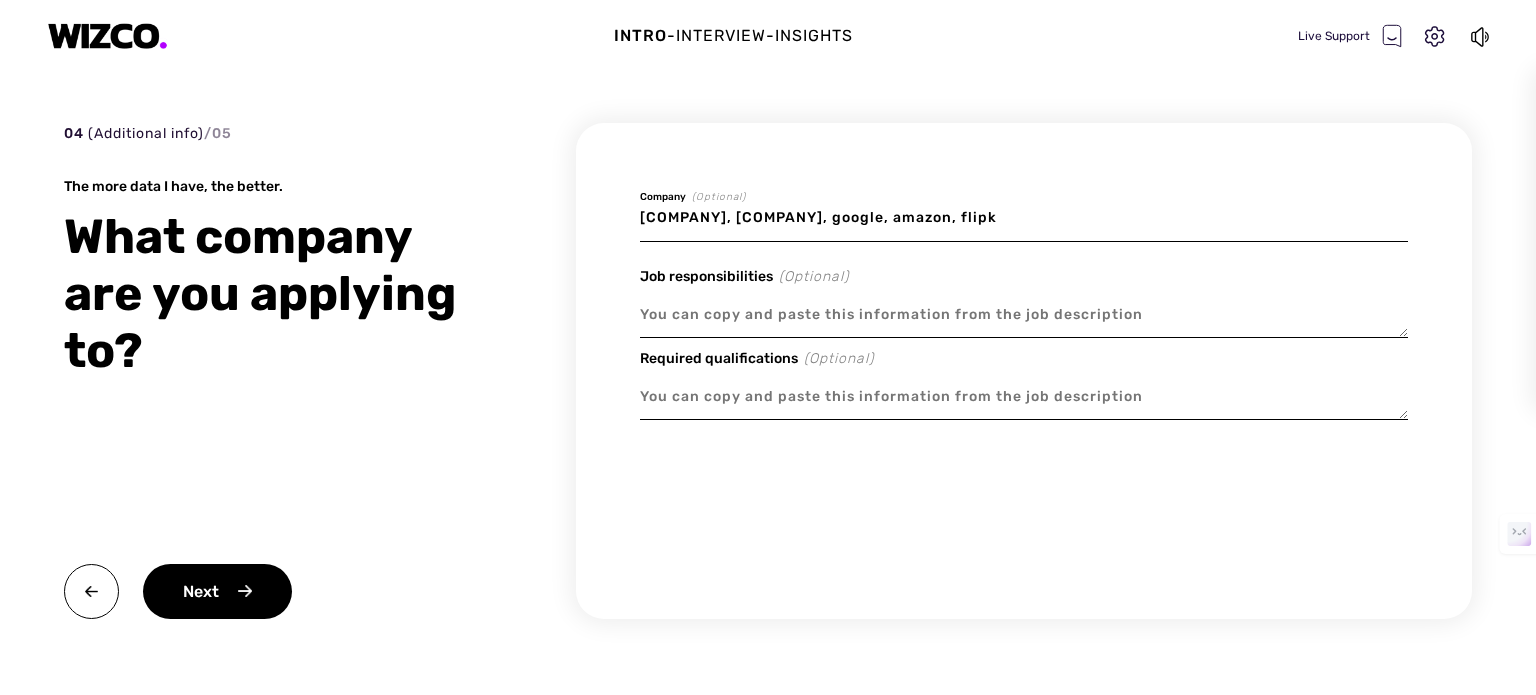type on "x" 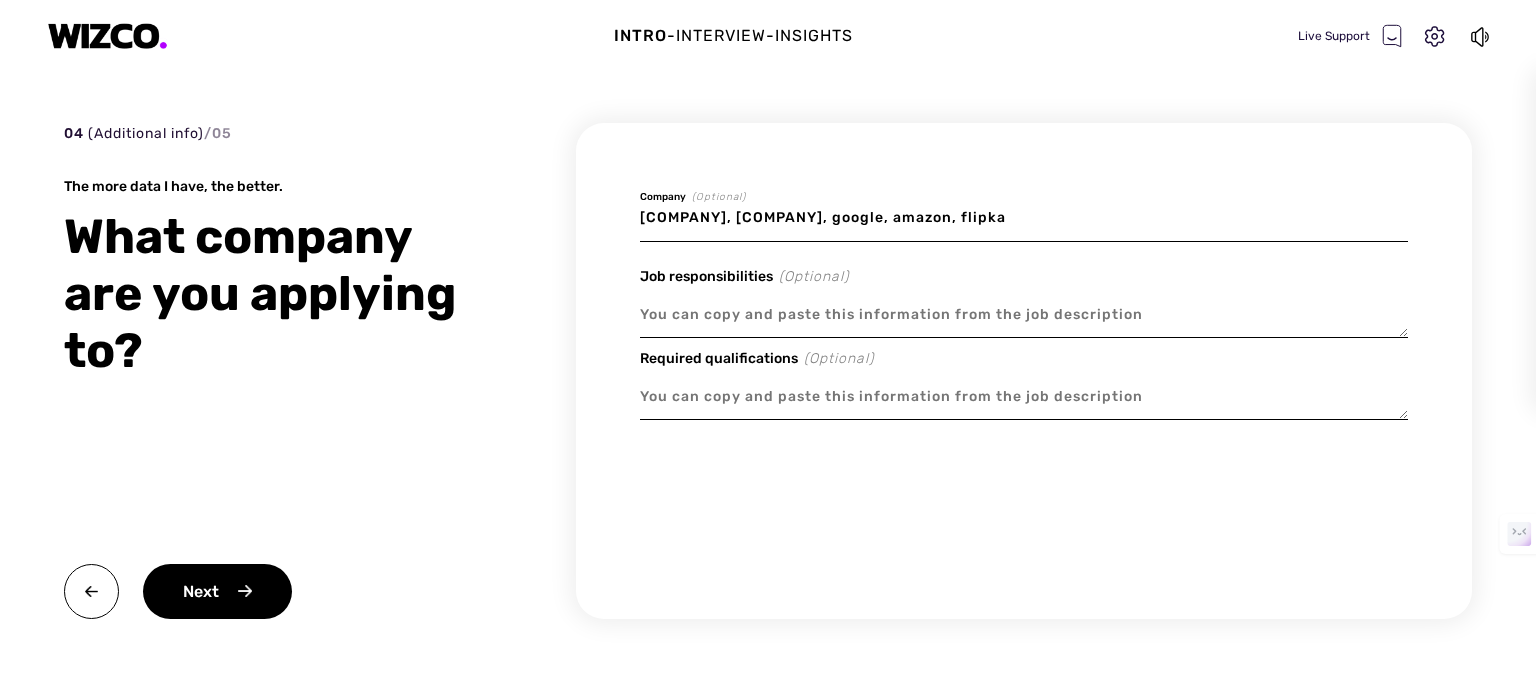type on "x" 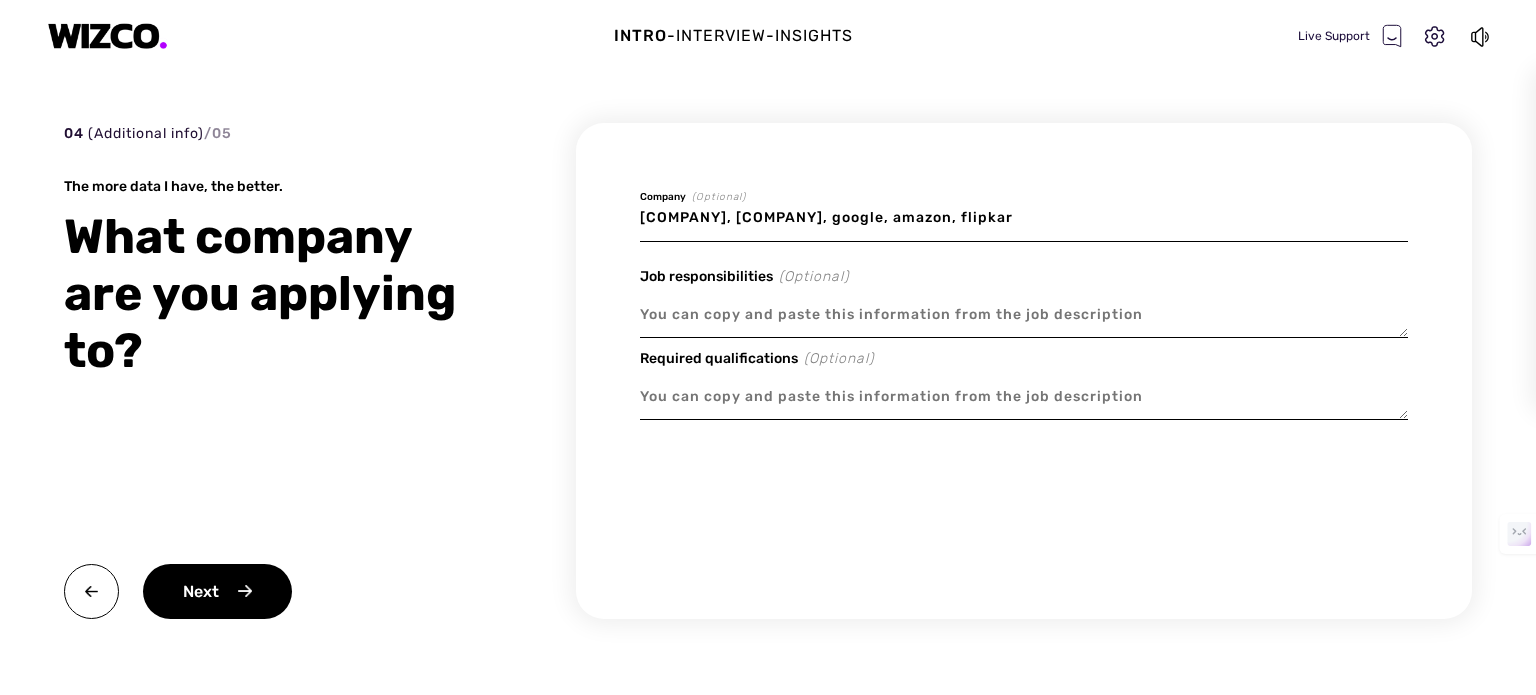 type on "x" 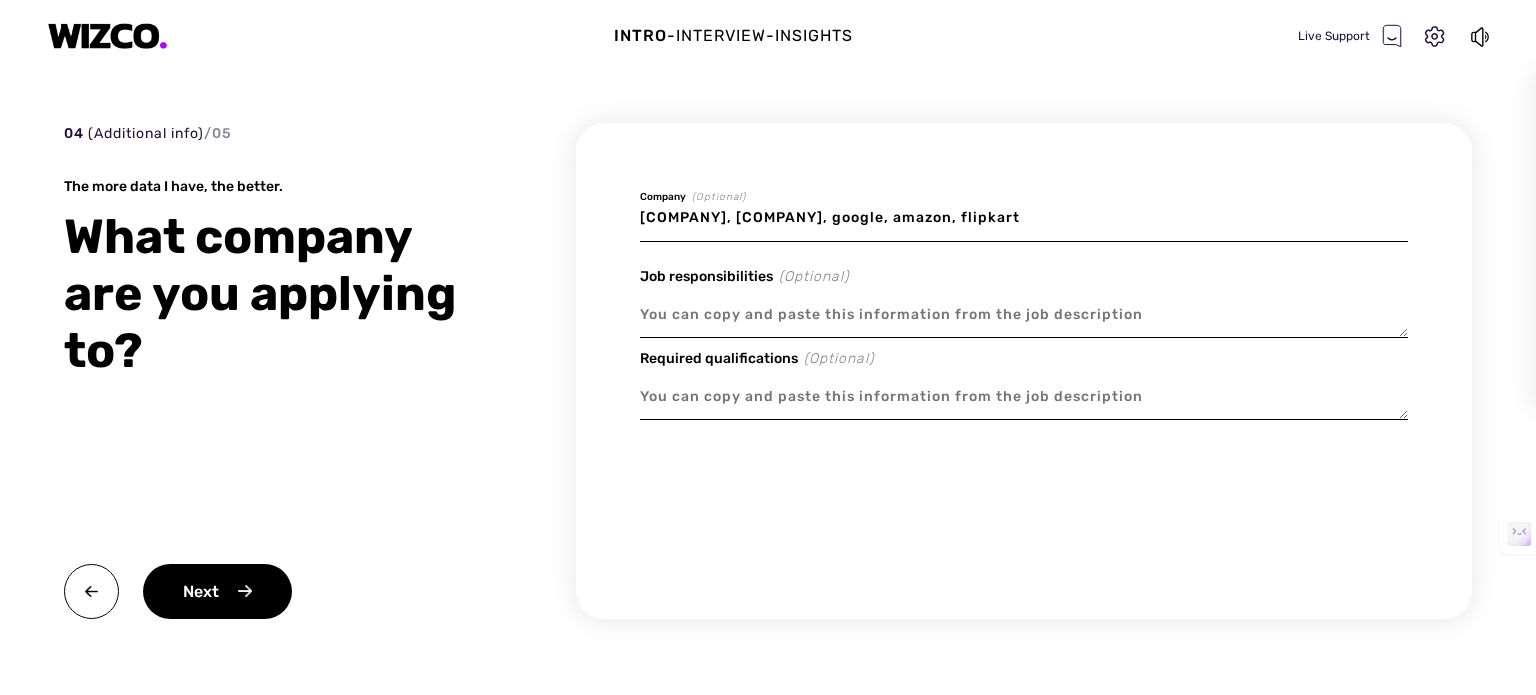 type on "x" 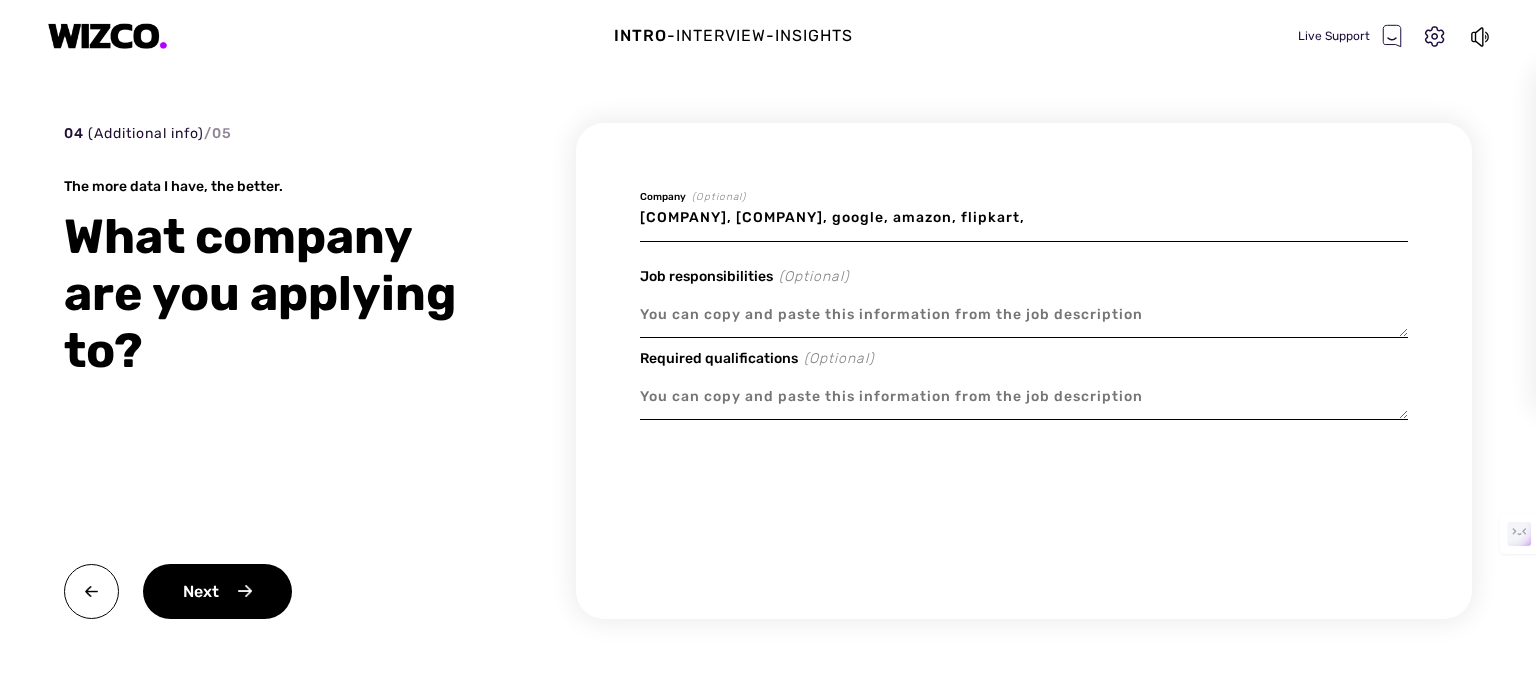 type on "x" 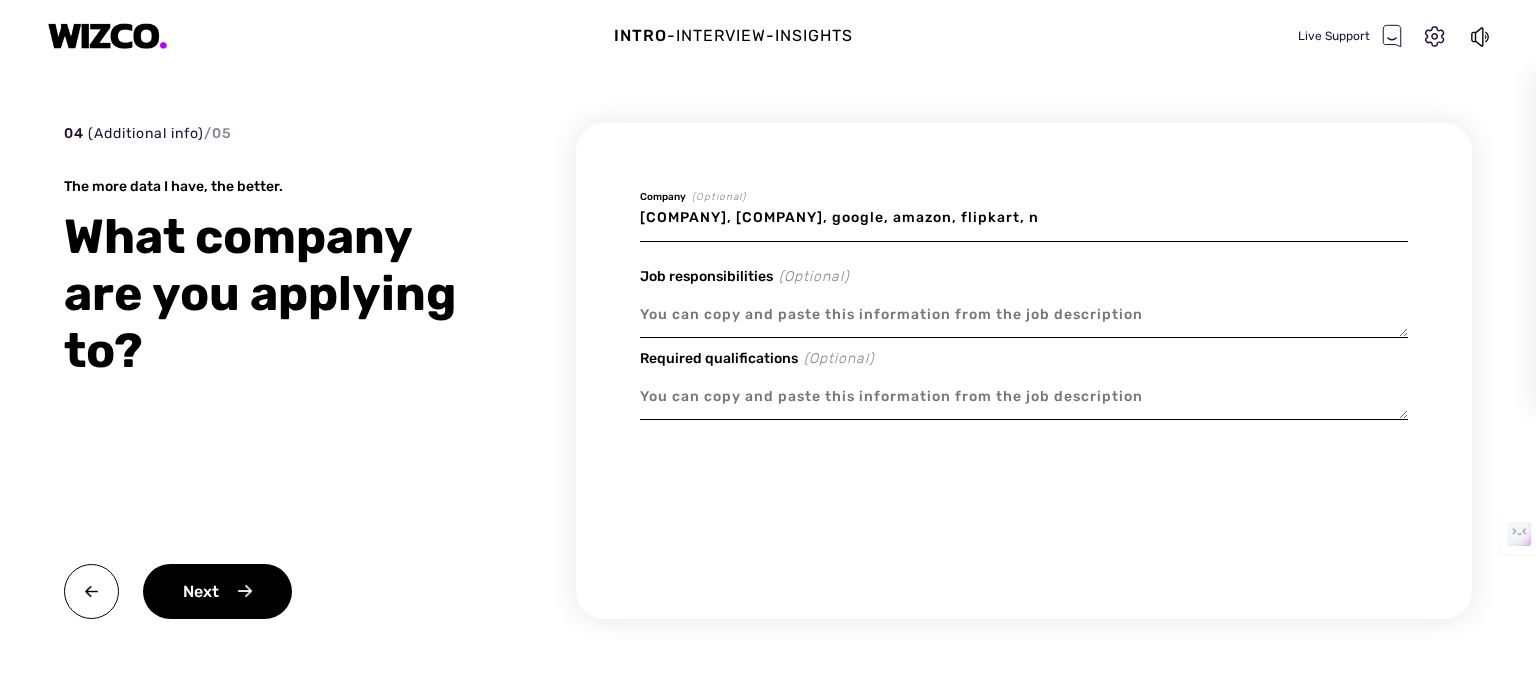 type on "x" 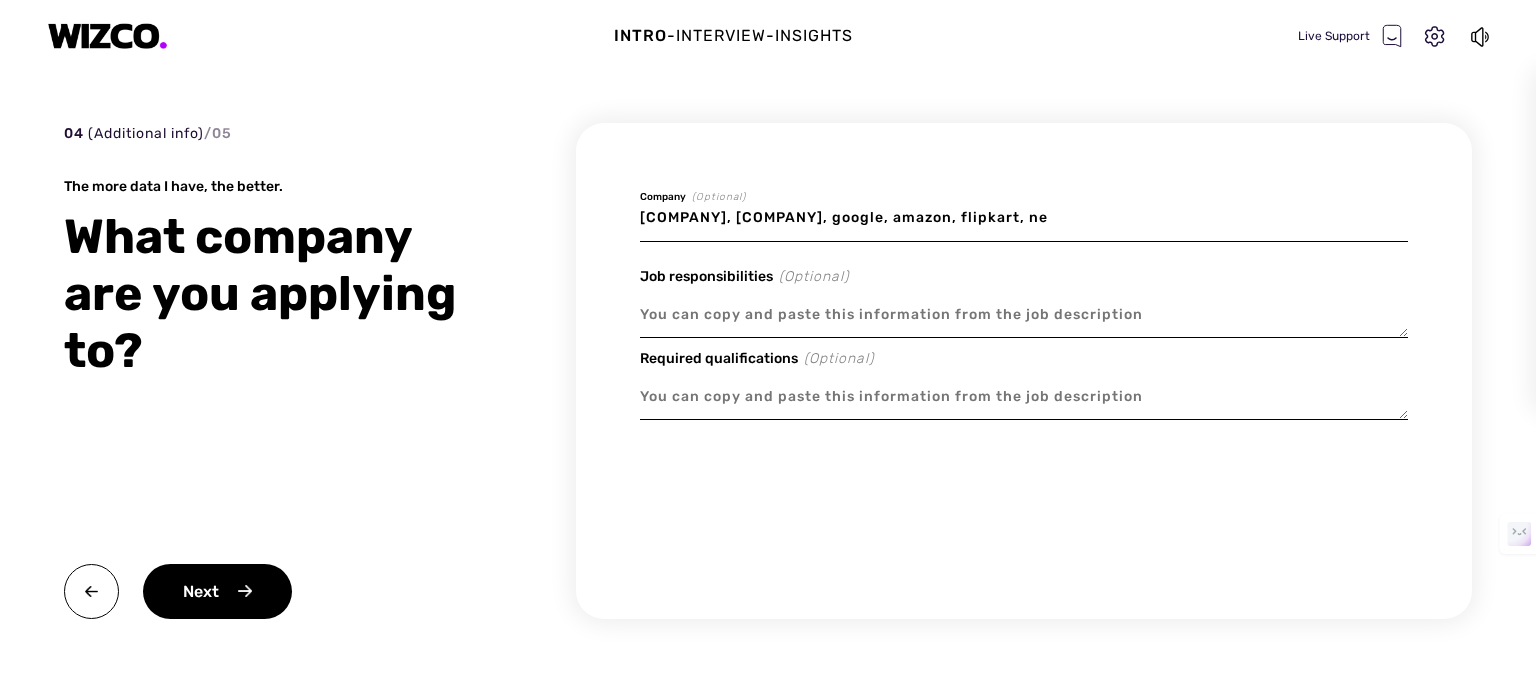 type on "x" 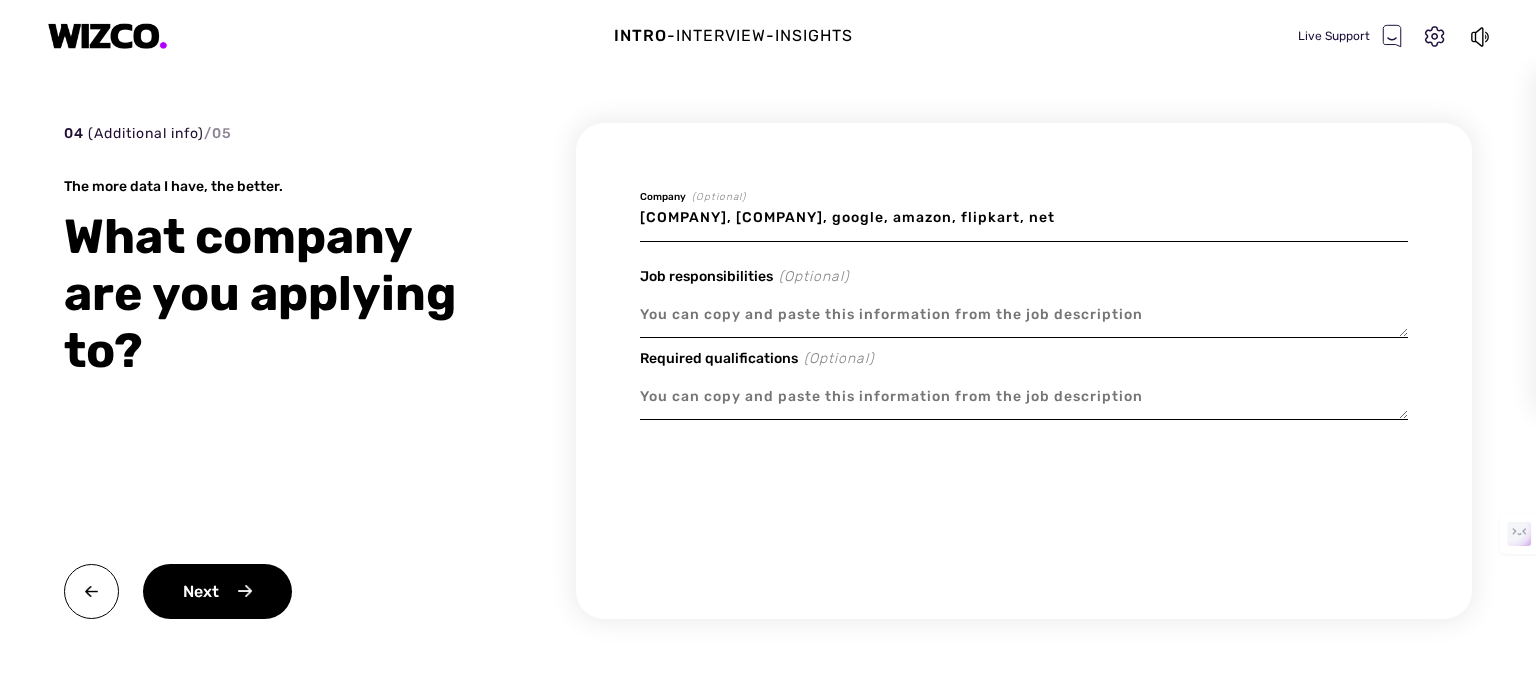 type on "x" 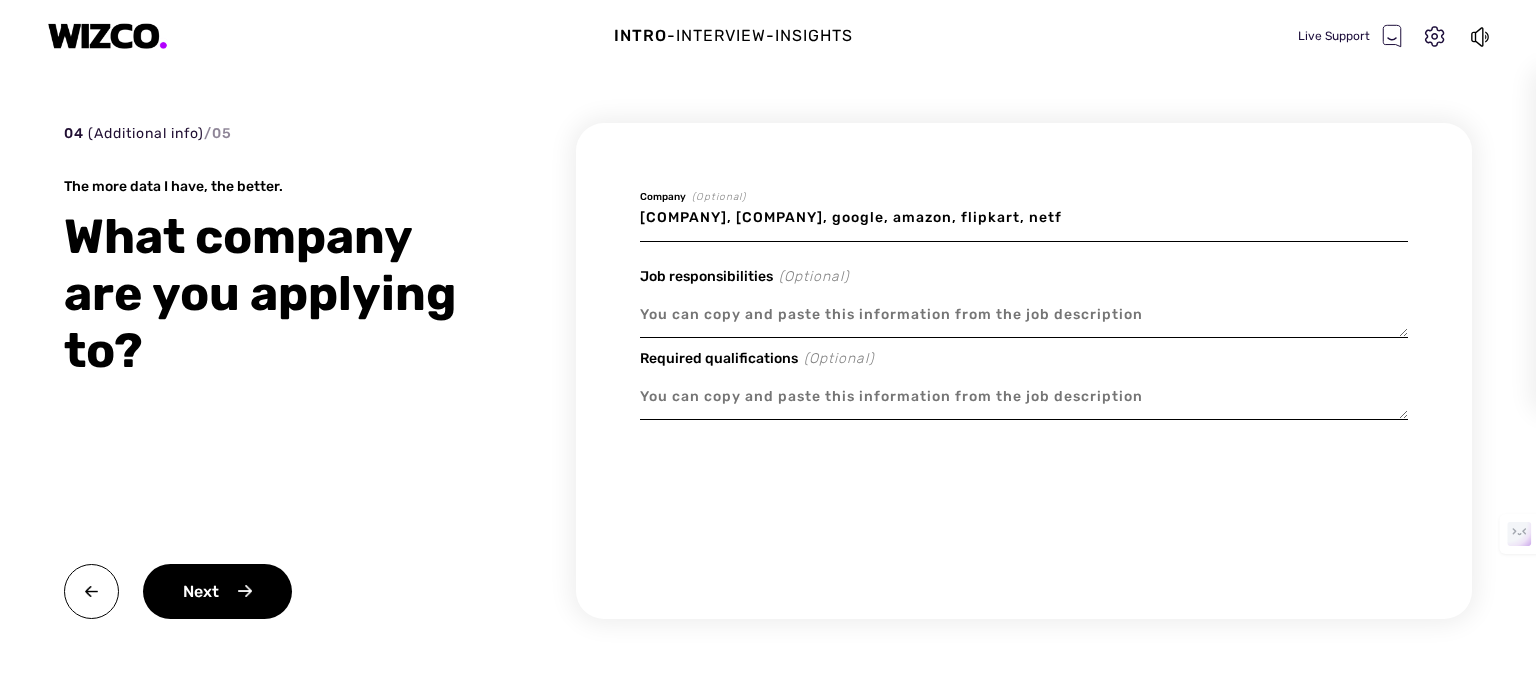 type on "x" 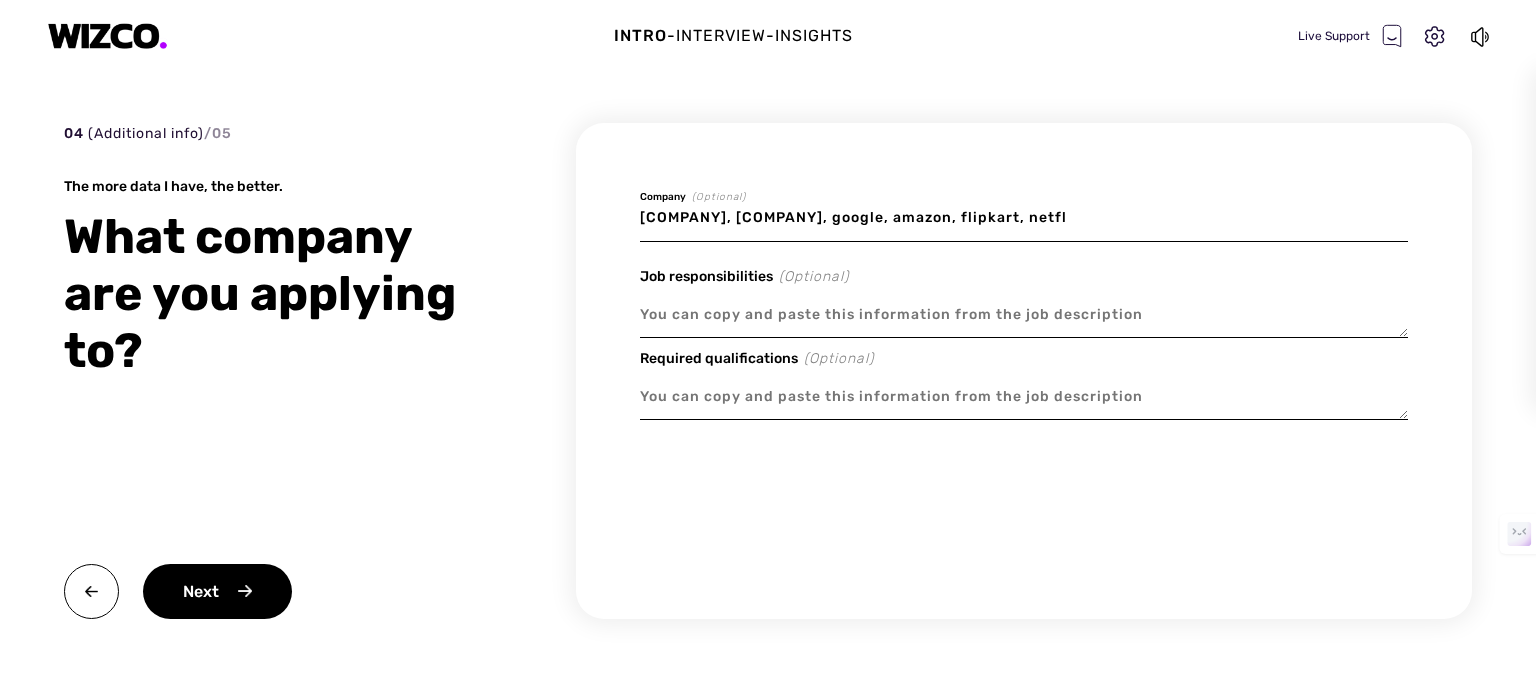 type on "x" 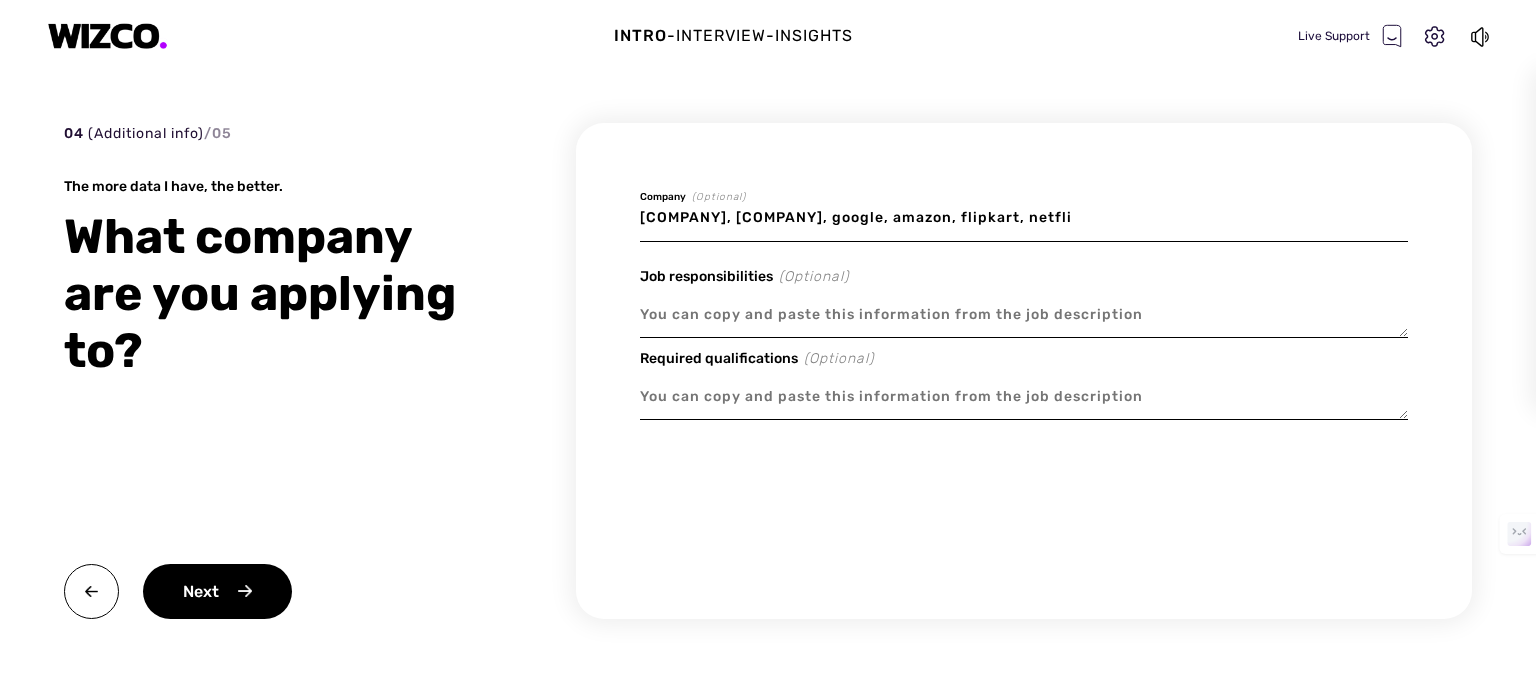 type on "x" 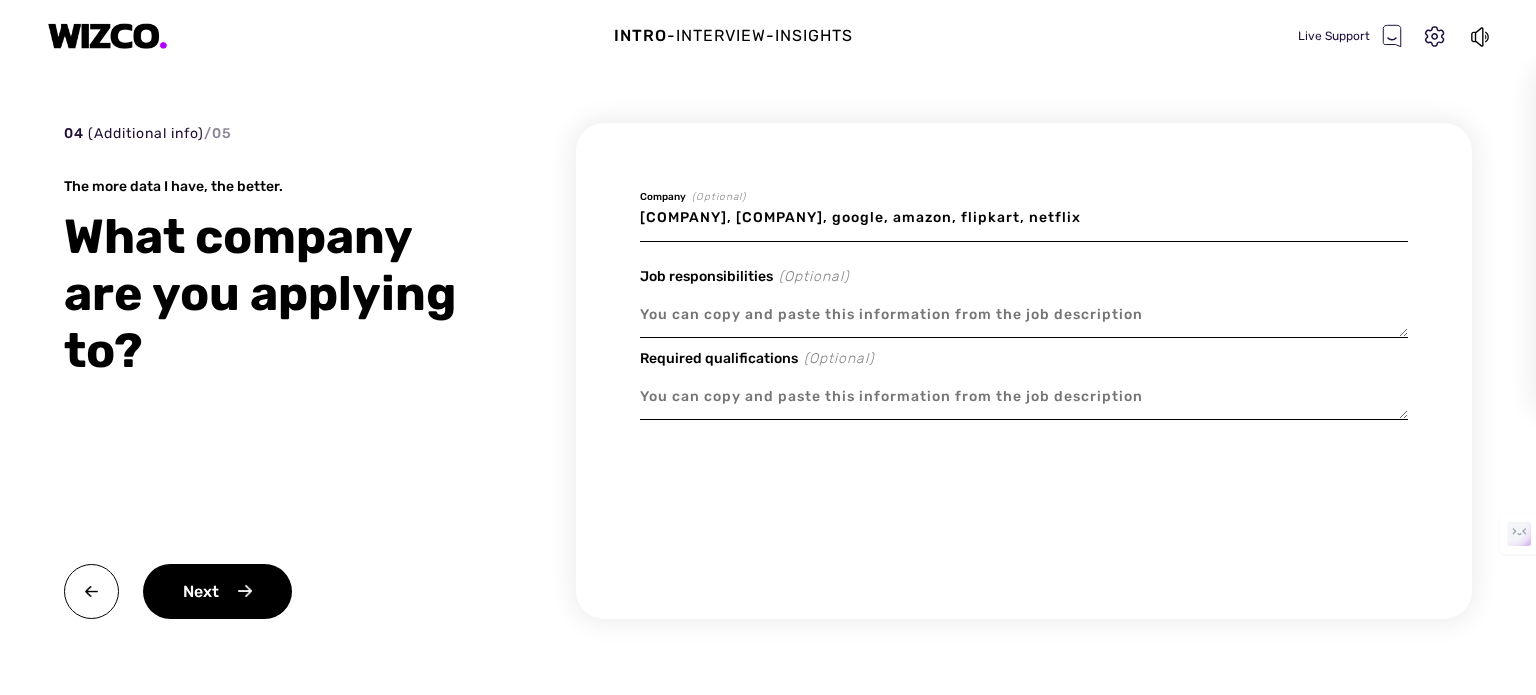 type on "x" 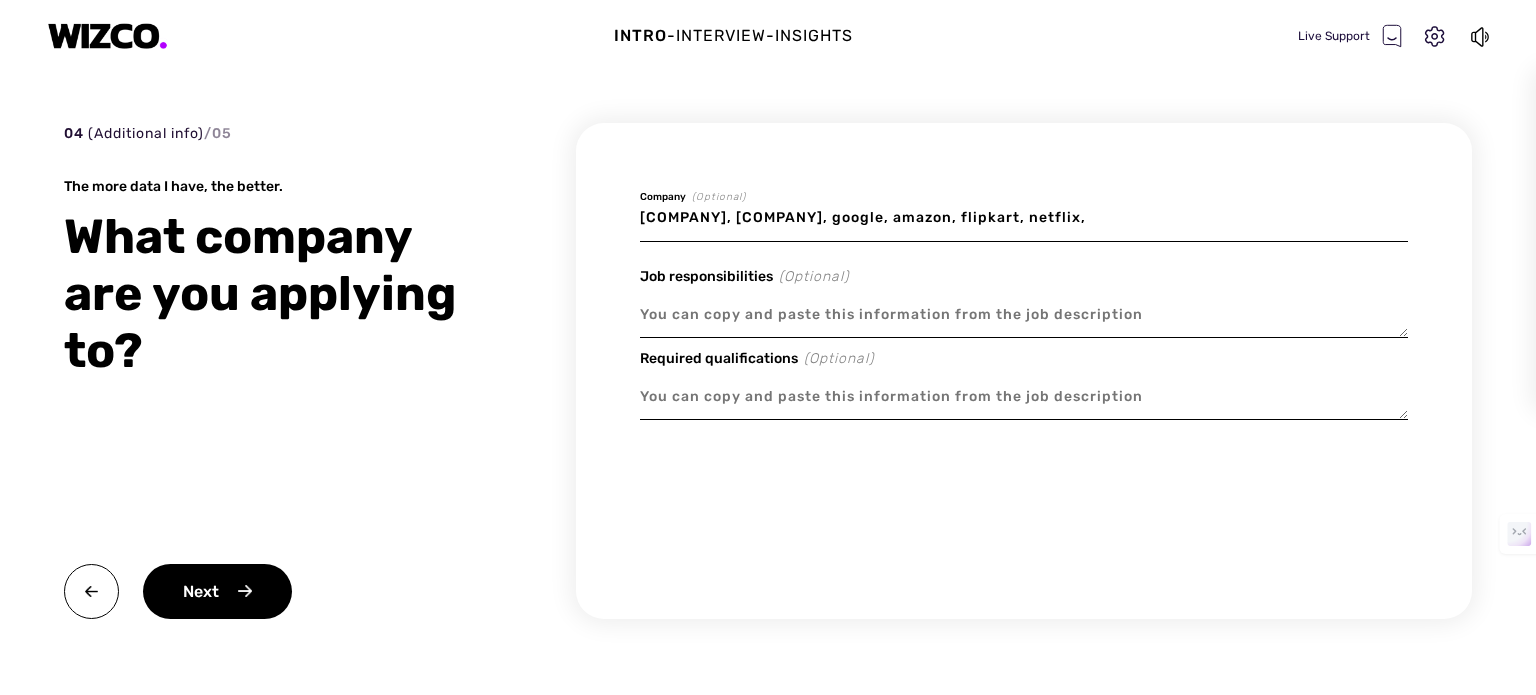 type on "x" 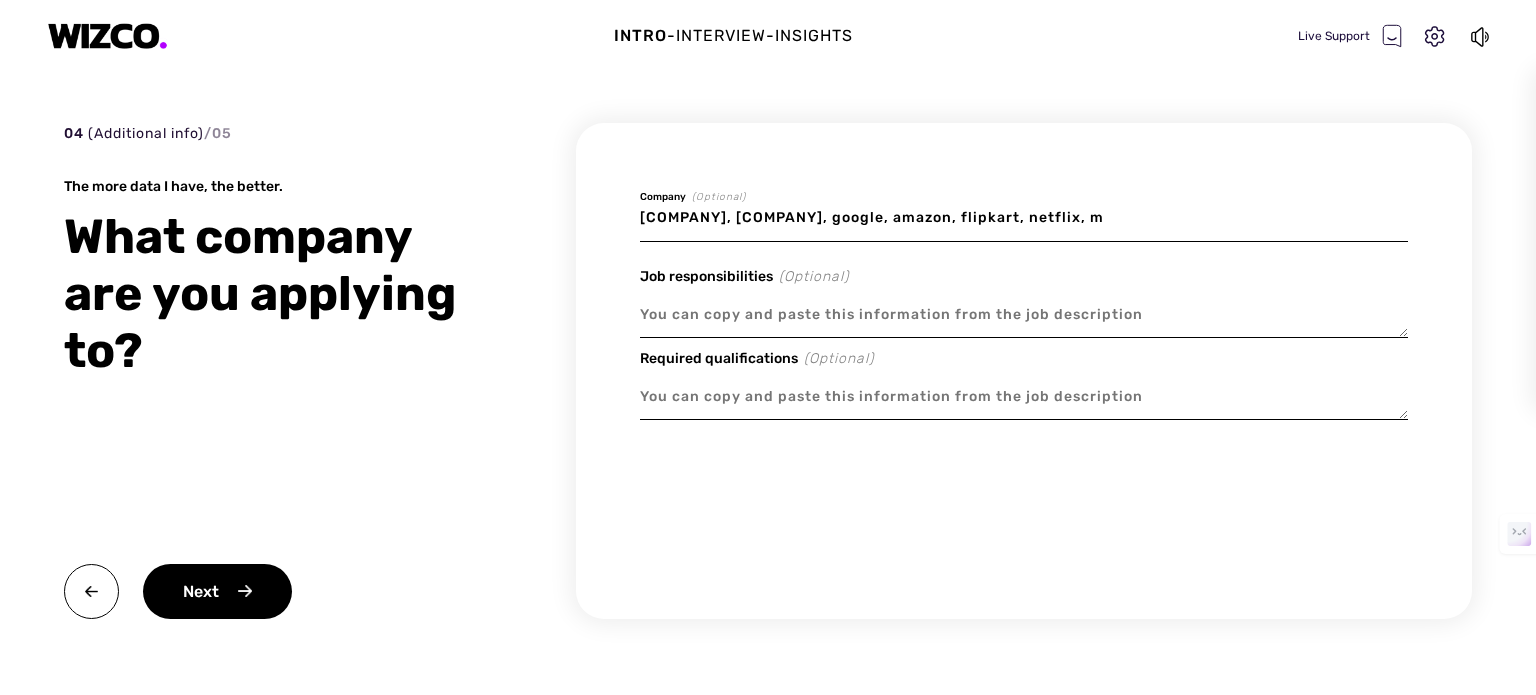 type on "x" 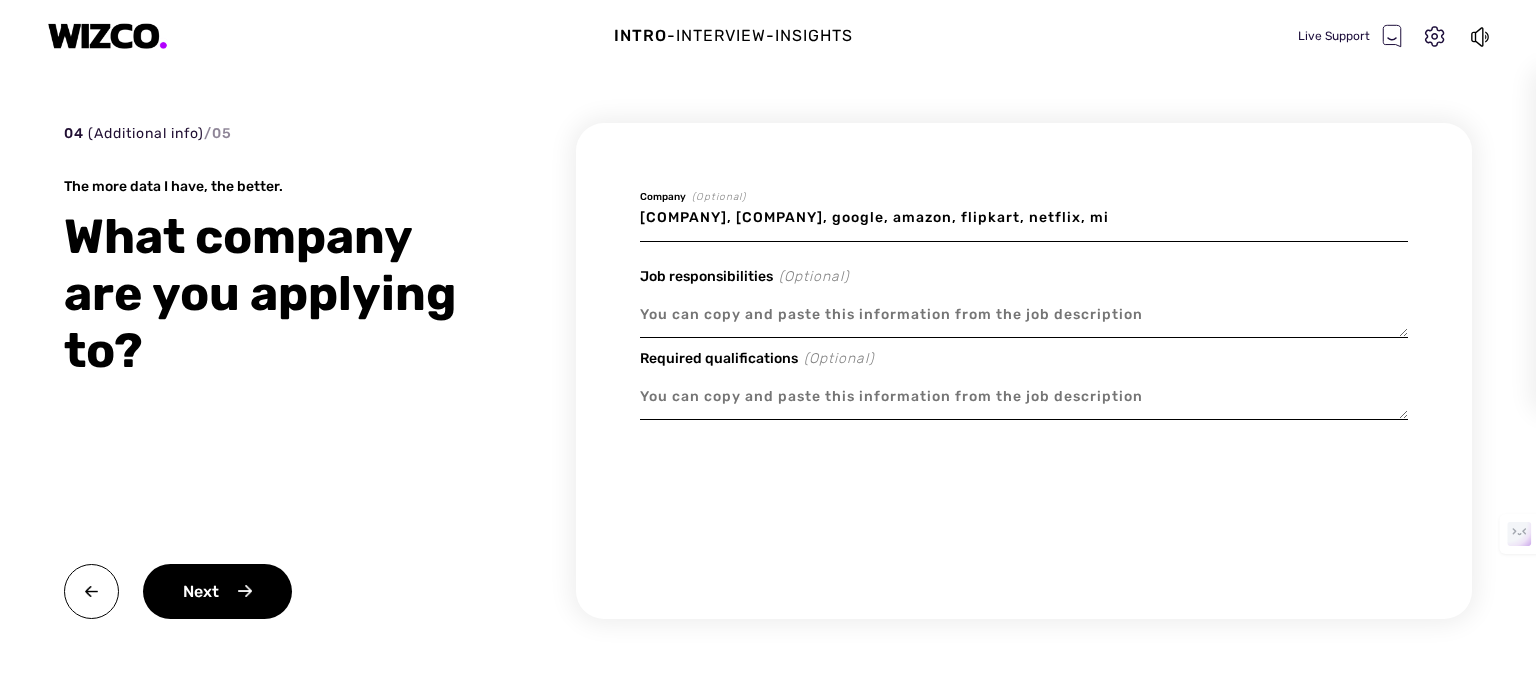 type on "x" 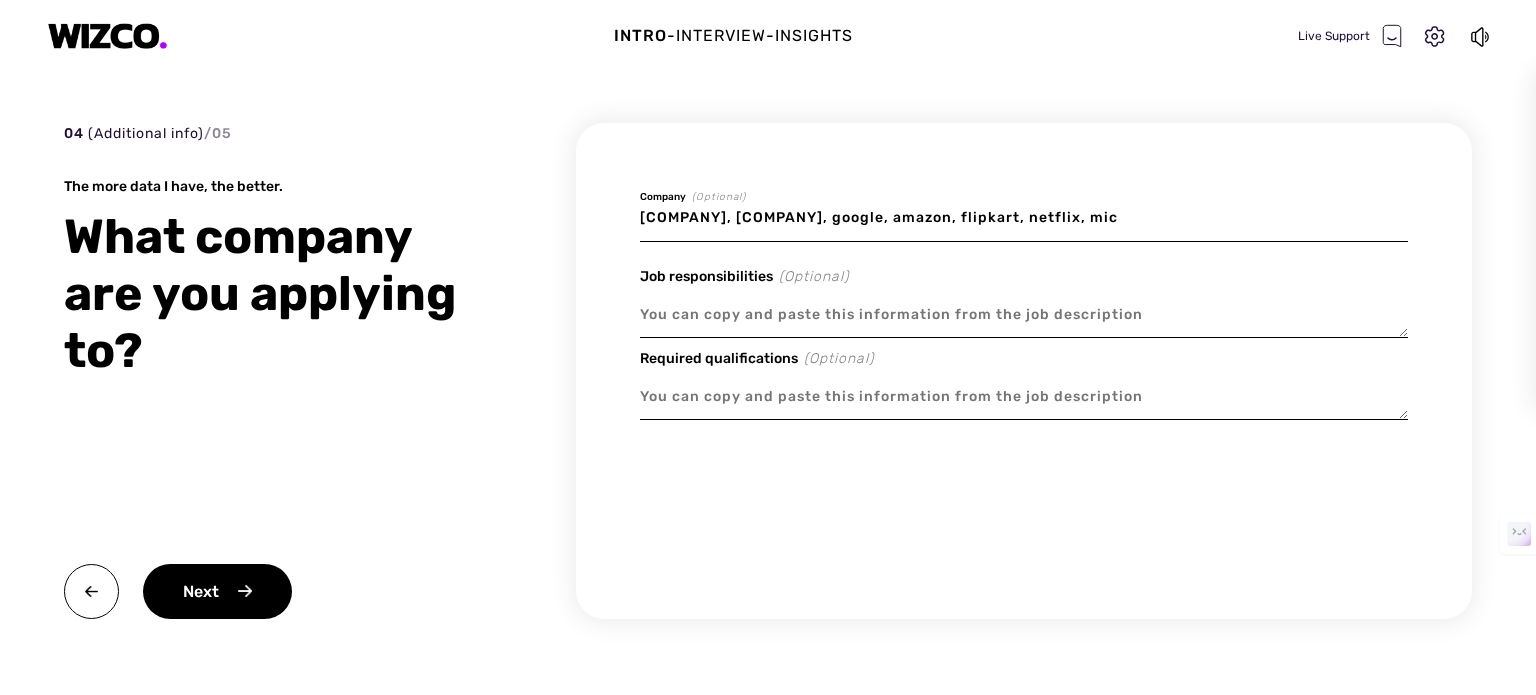 type on "x" 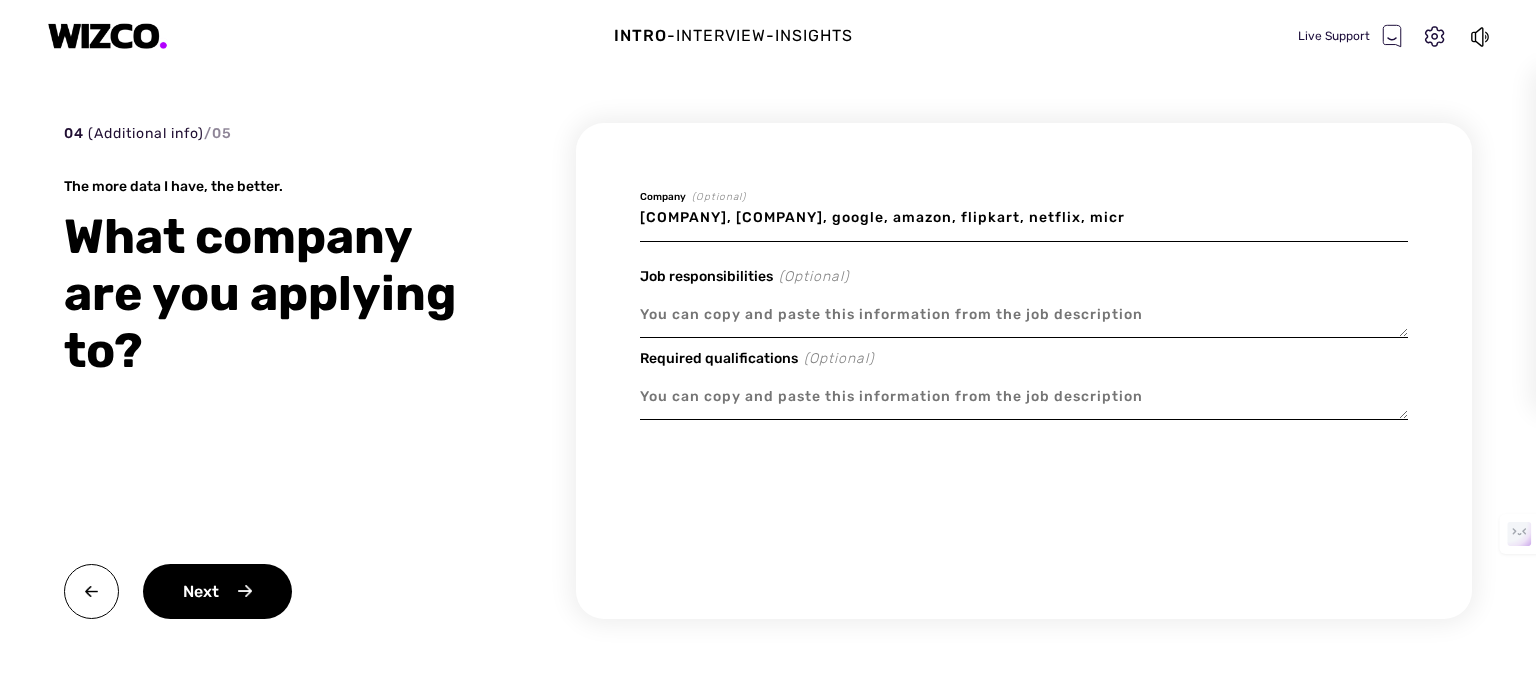 type on "x" 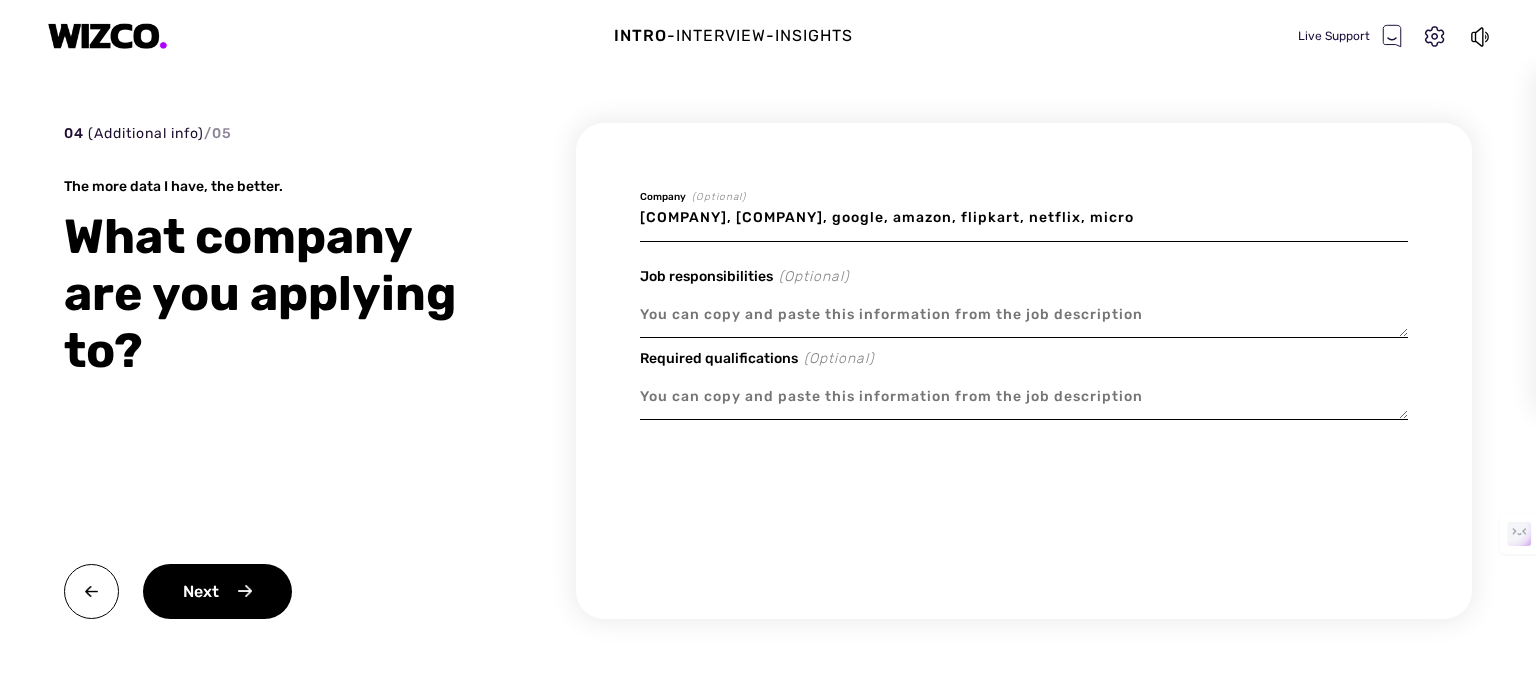 type on "x" 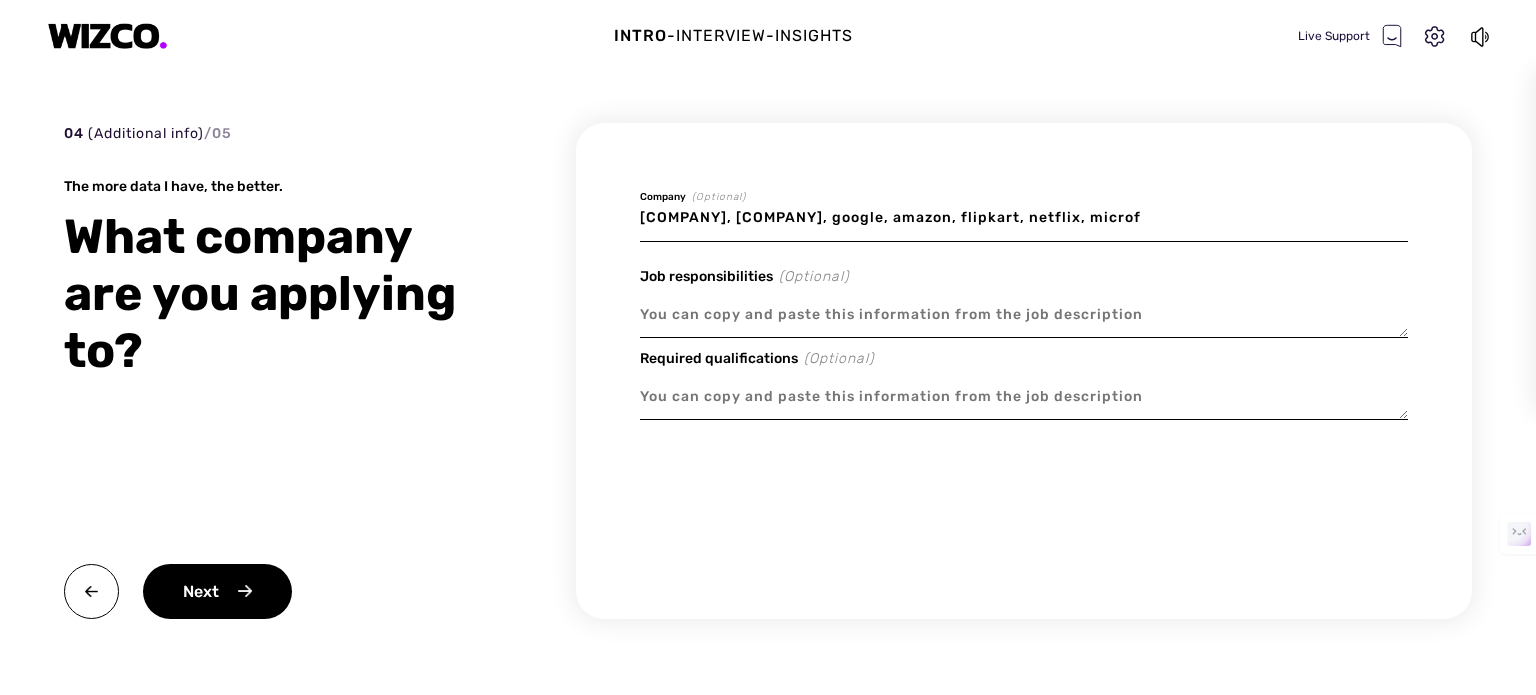 type on "x" 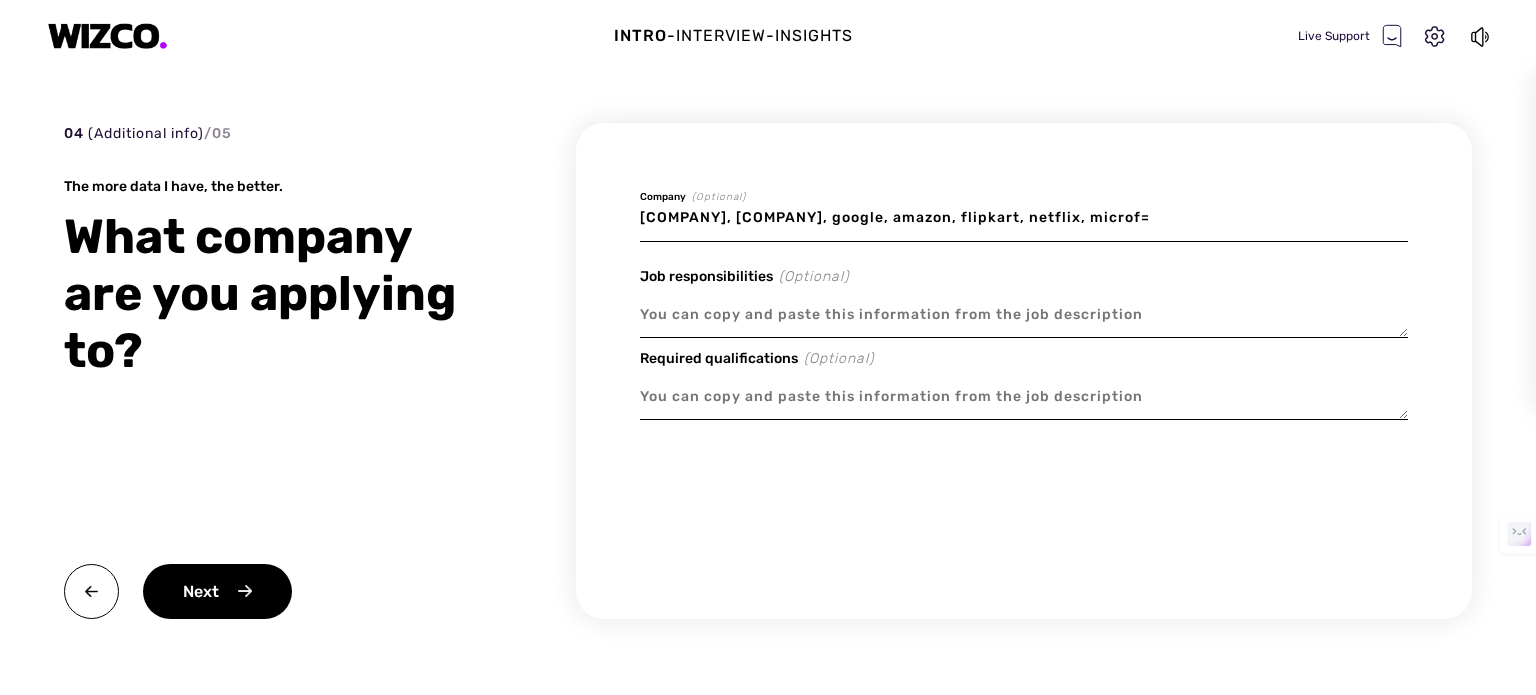type on "x" 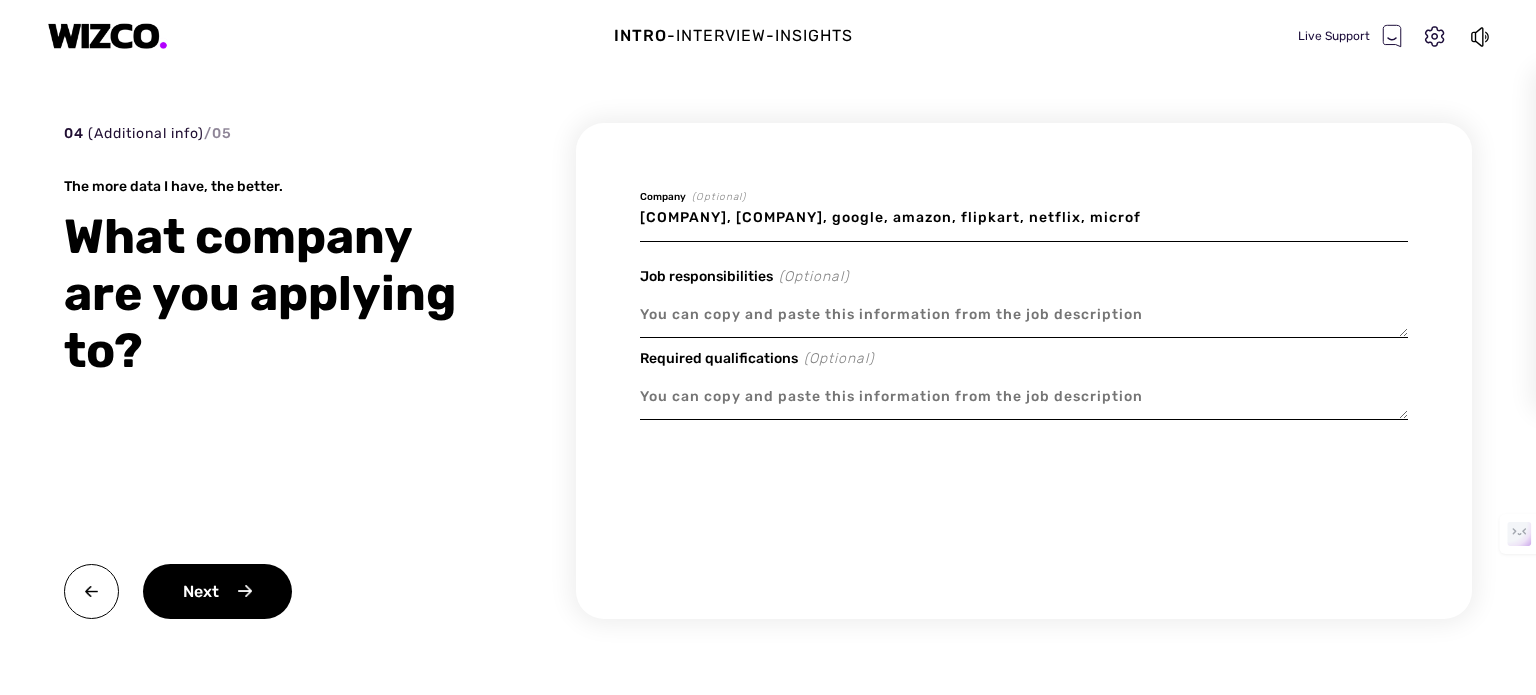 type on "x" 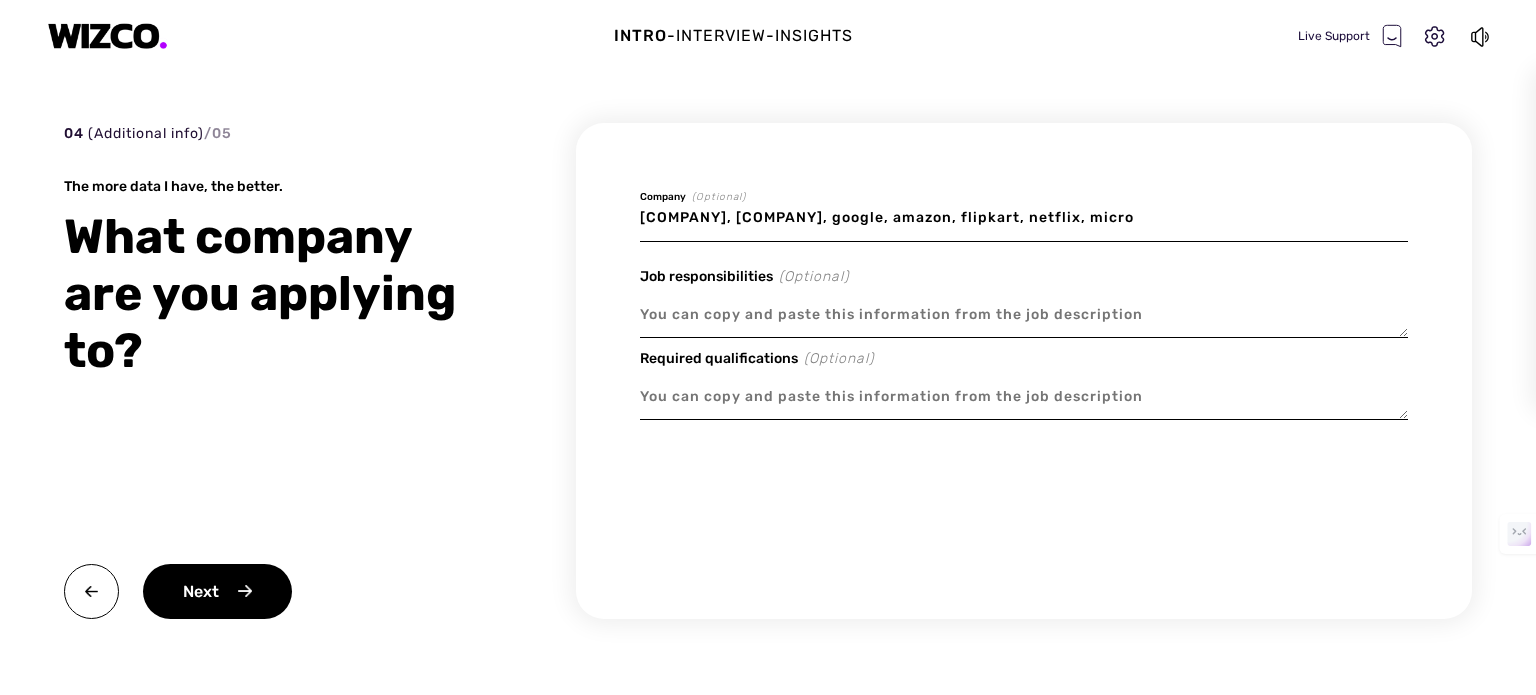 type on "x" 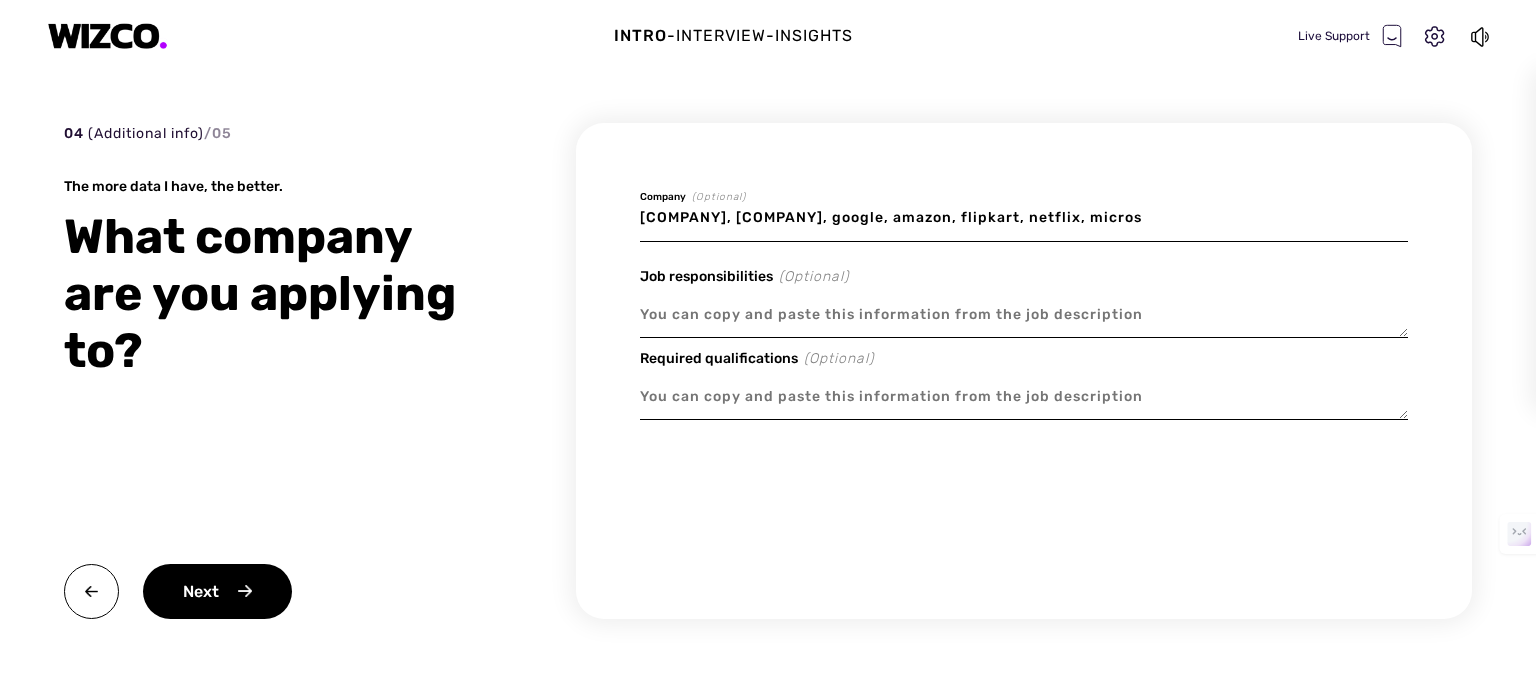 type on "x" 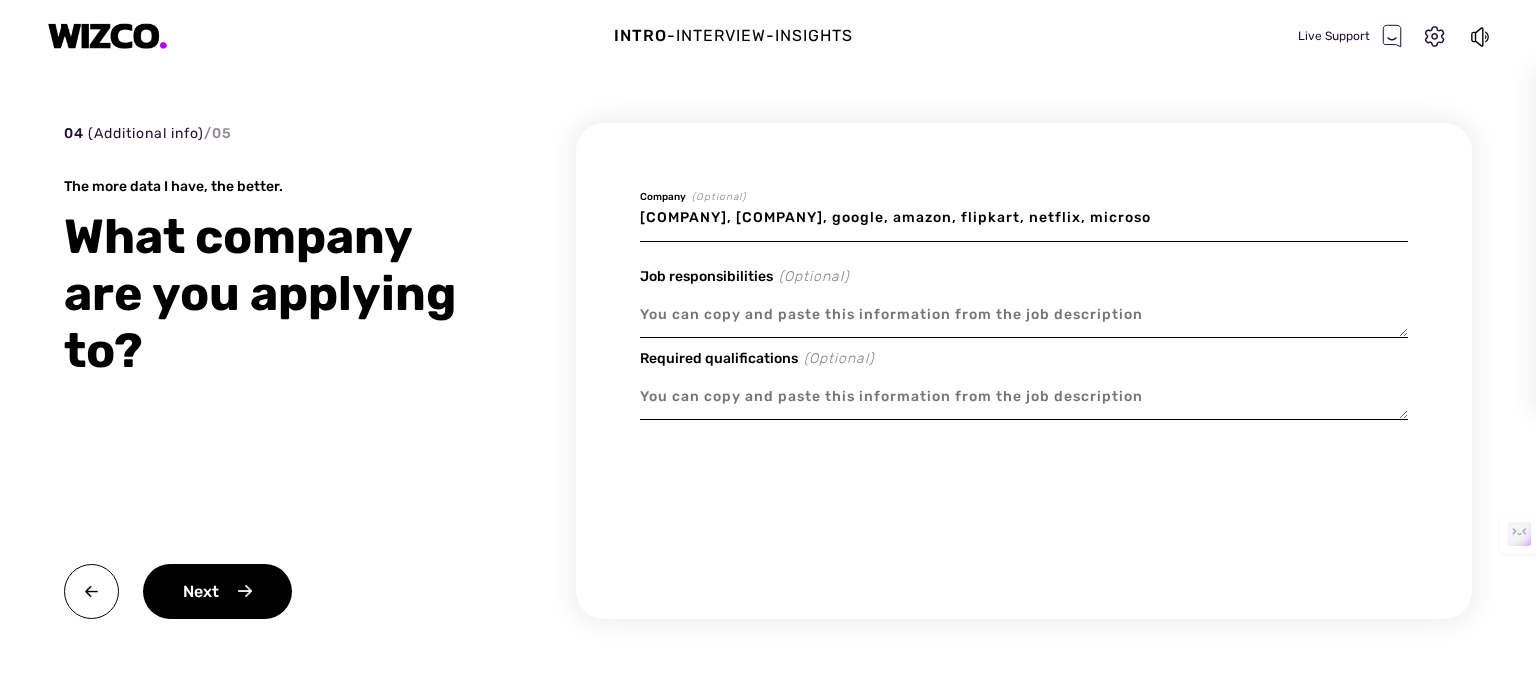 type on "x" 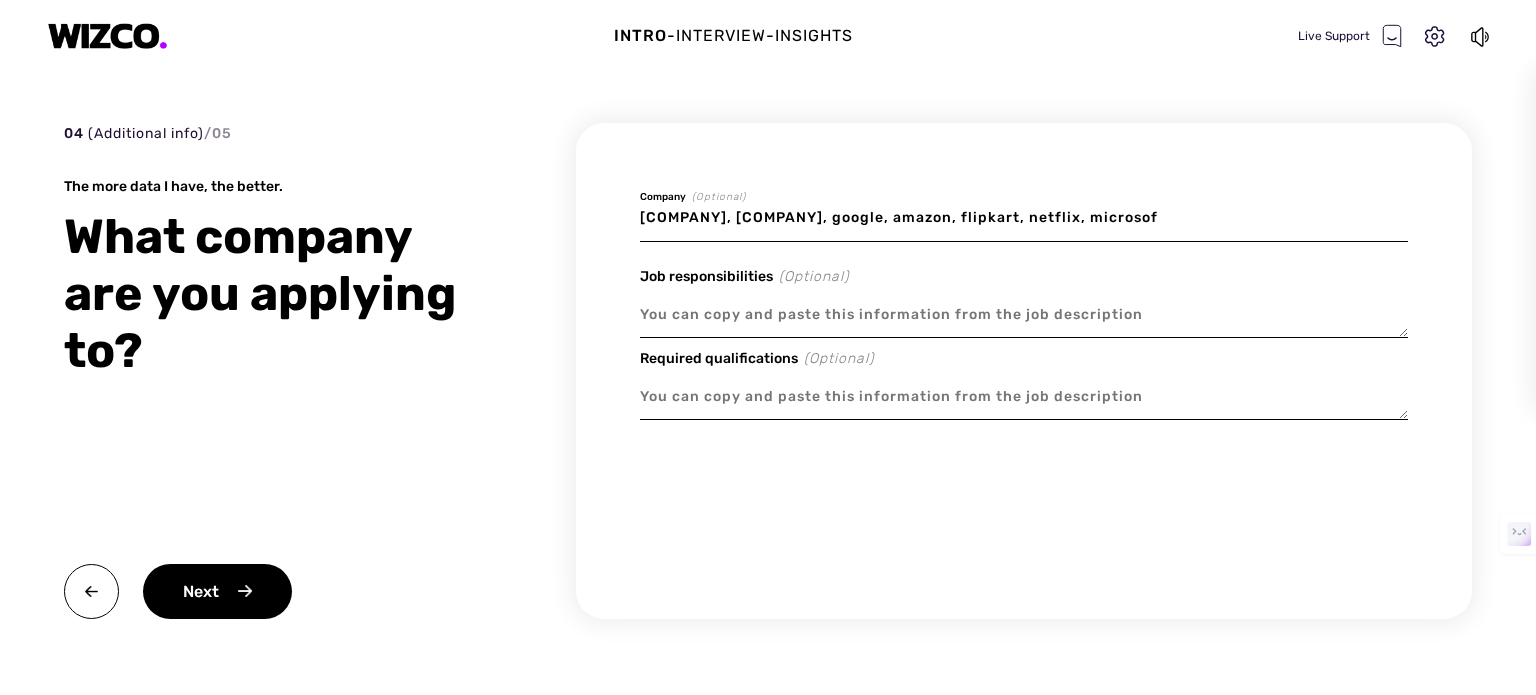 type on "x" 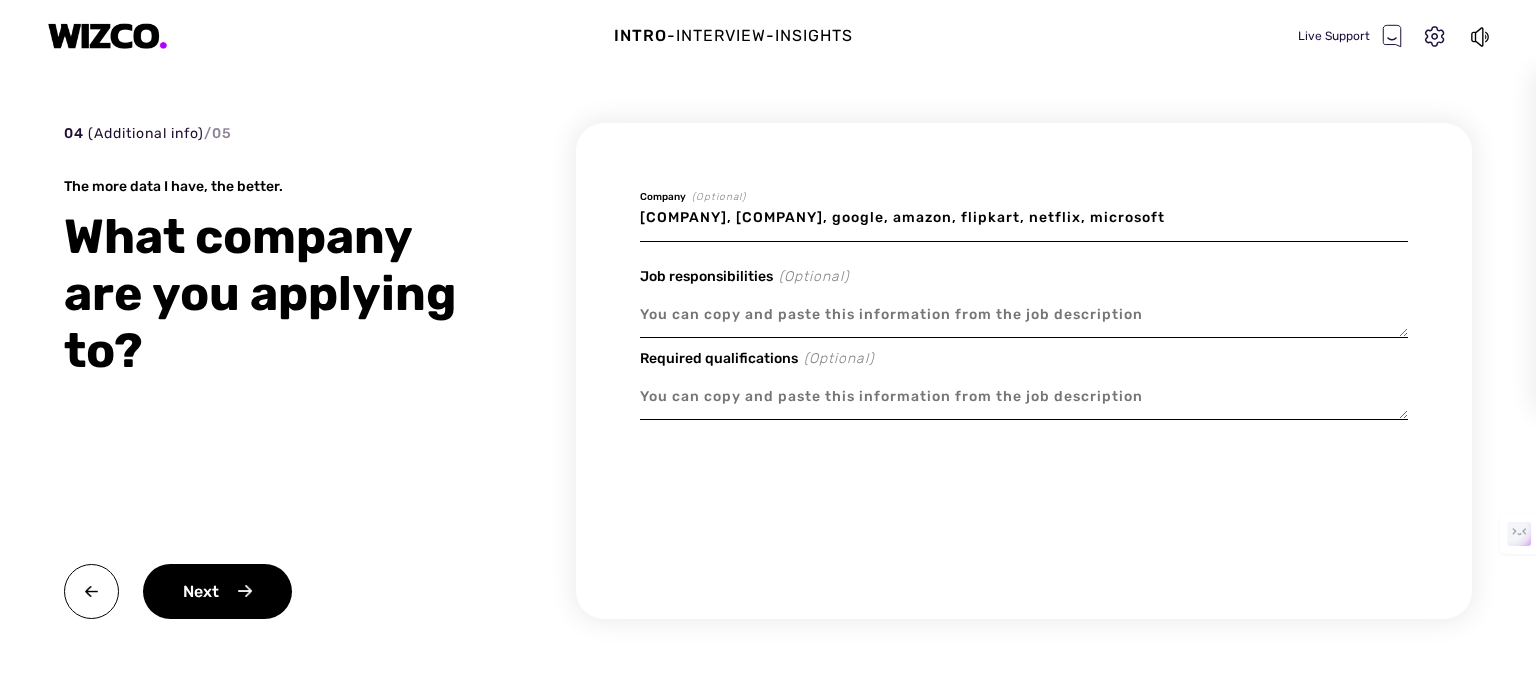 type on "wipro,tcs, google, amazon, flipkart, netflix, microsoft" 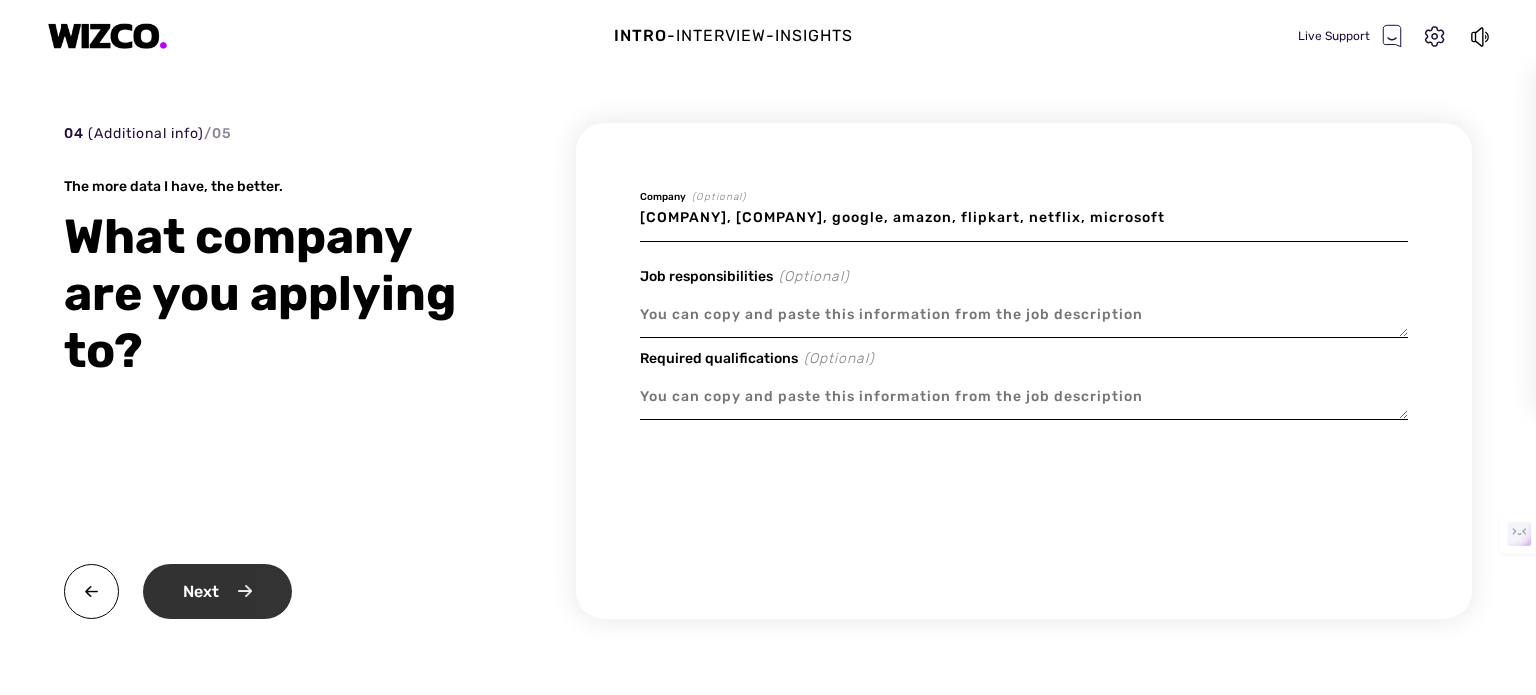 click on "Next" at bounding box center (217, 591) 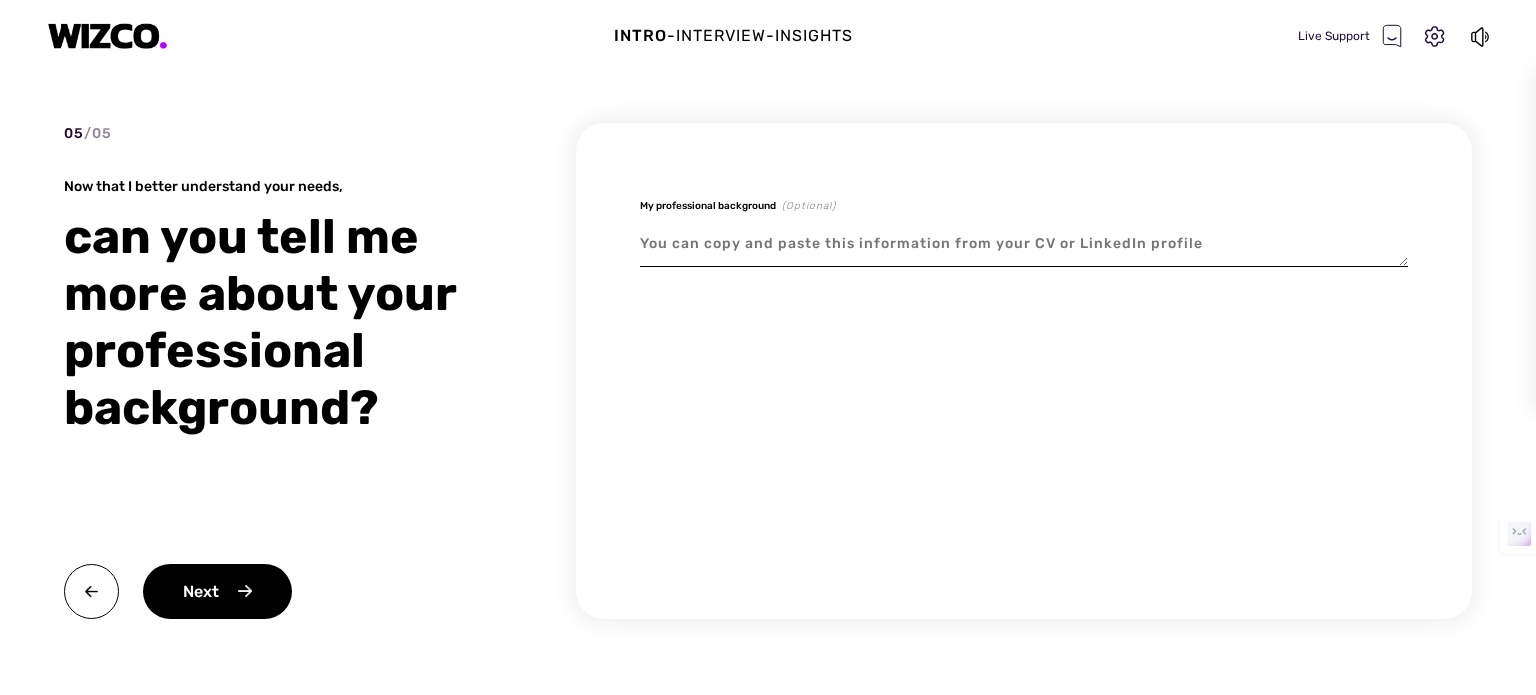 click at bounding box center (1024, 244) 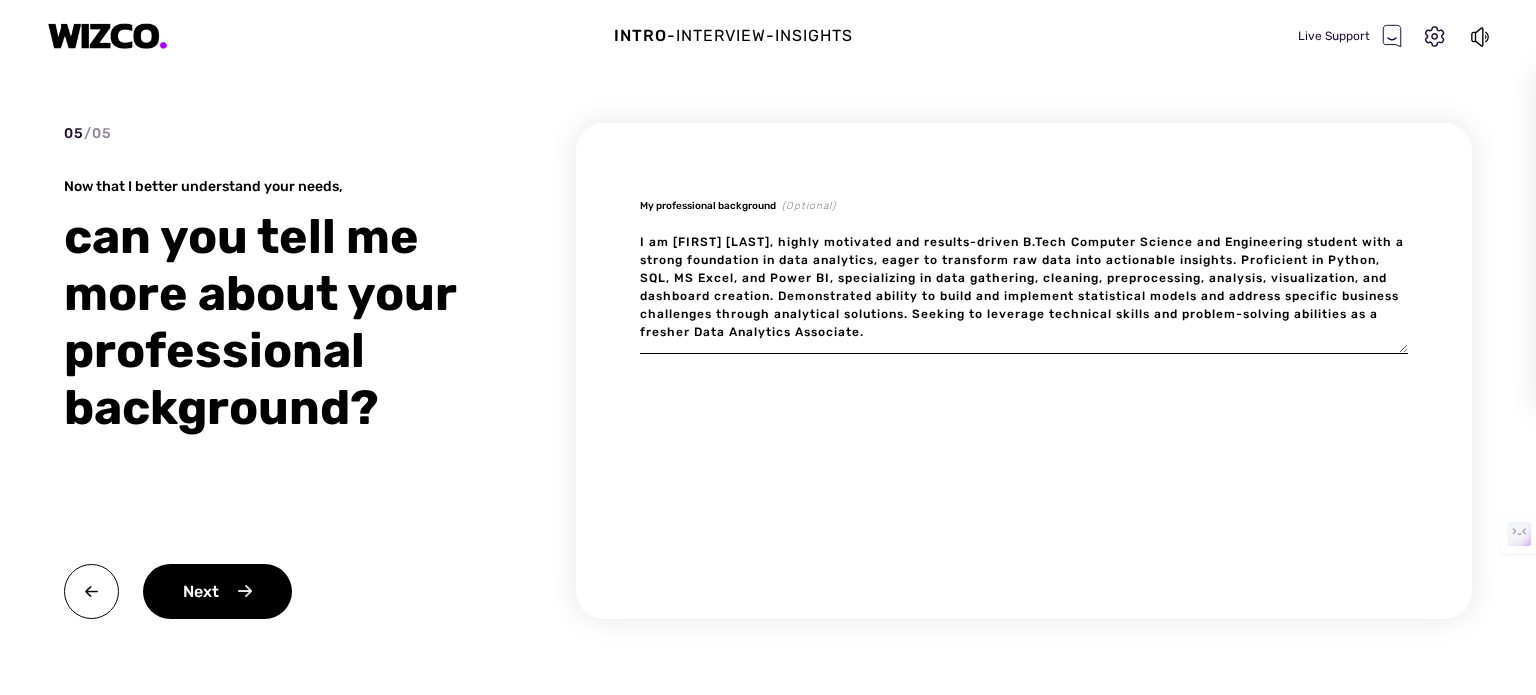 type on "x" 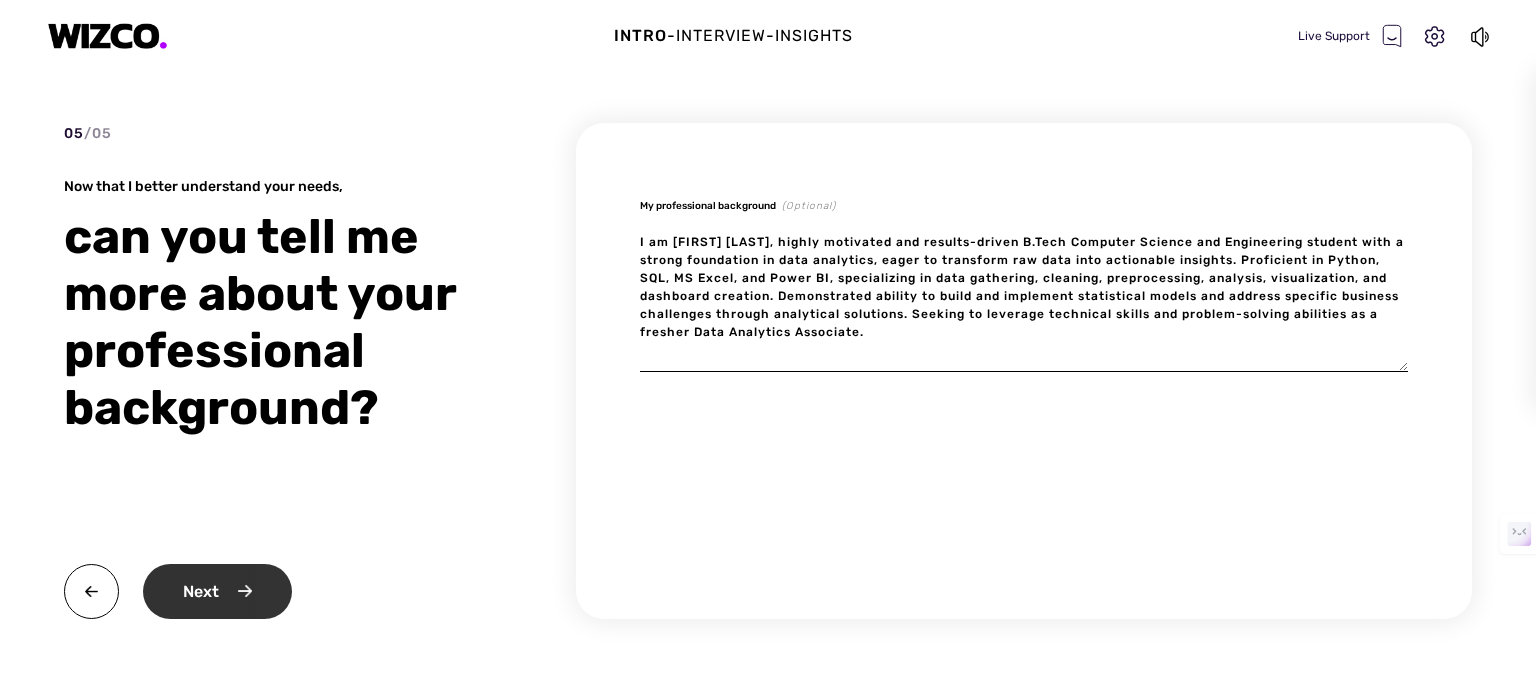 type on "I am Shahbaz Alam, highly motivated and results-driven B.Tech Computer Science and Engineering student with a strong foundation in data analytics, eager to transform raw data into actionable insights. Proficient in Python, SQL, MS Excel, and Power BI, specializing in data gathering, cleaning, preprocessing, analysis, visualization, and dashboard creation. Demonstrated ability to build and implement statistical models and address specific business challenges through analytical solutions. Seeking to leverage technical skills and problem-solving abilities as a fresher Data Analytics Associate." 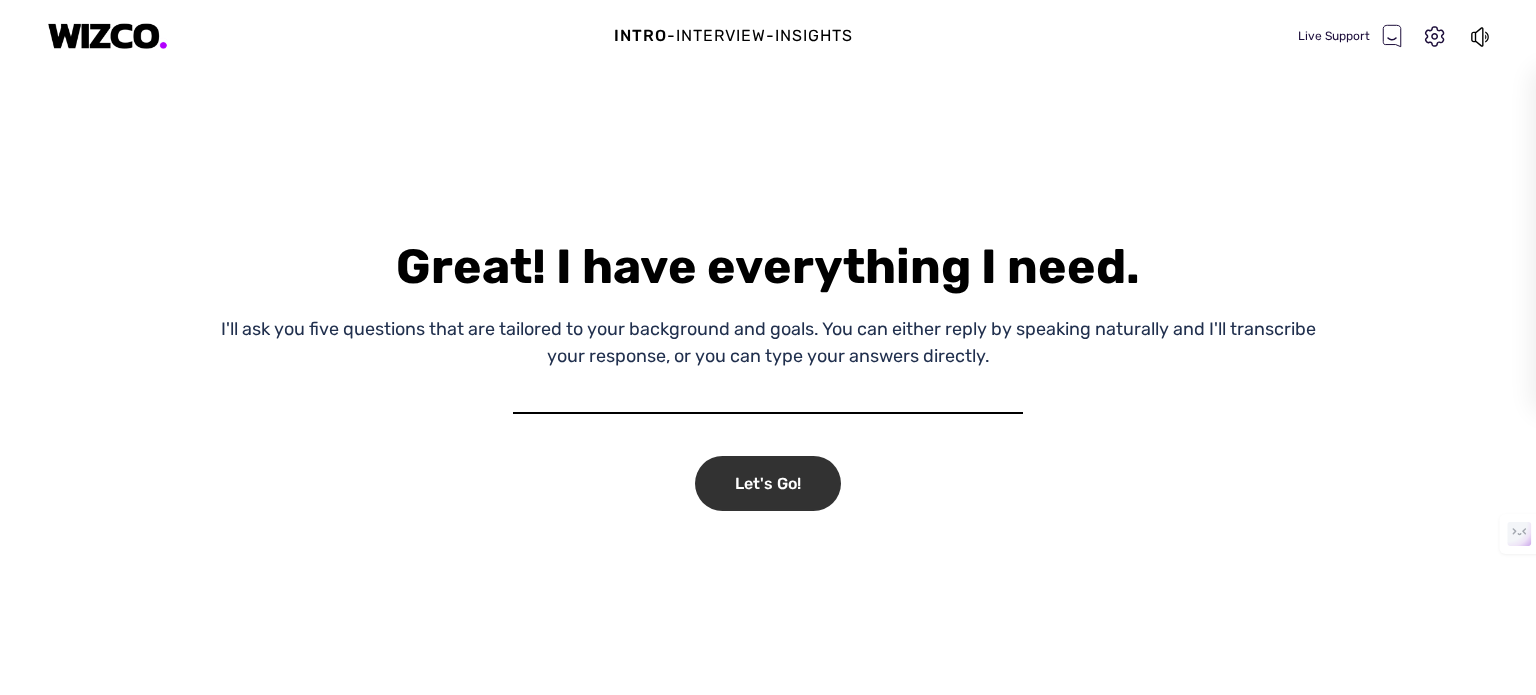 click on "Let's Go!" at bounding box center (768, 483) 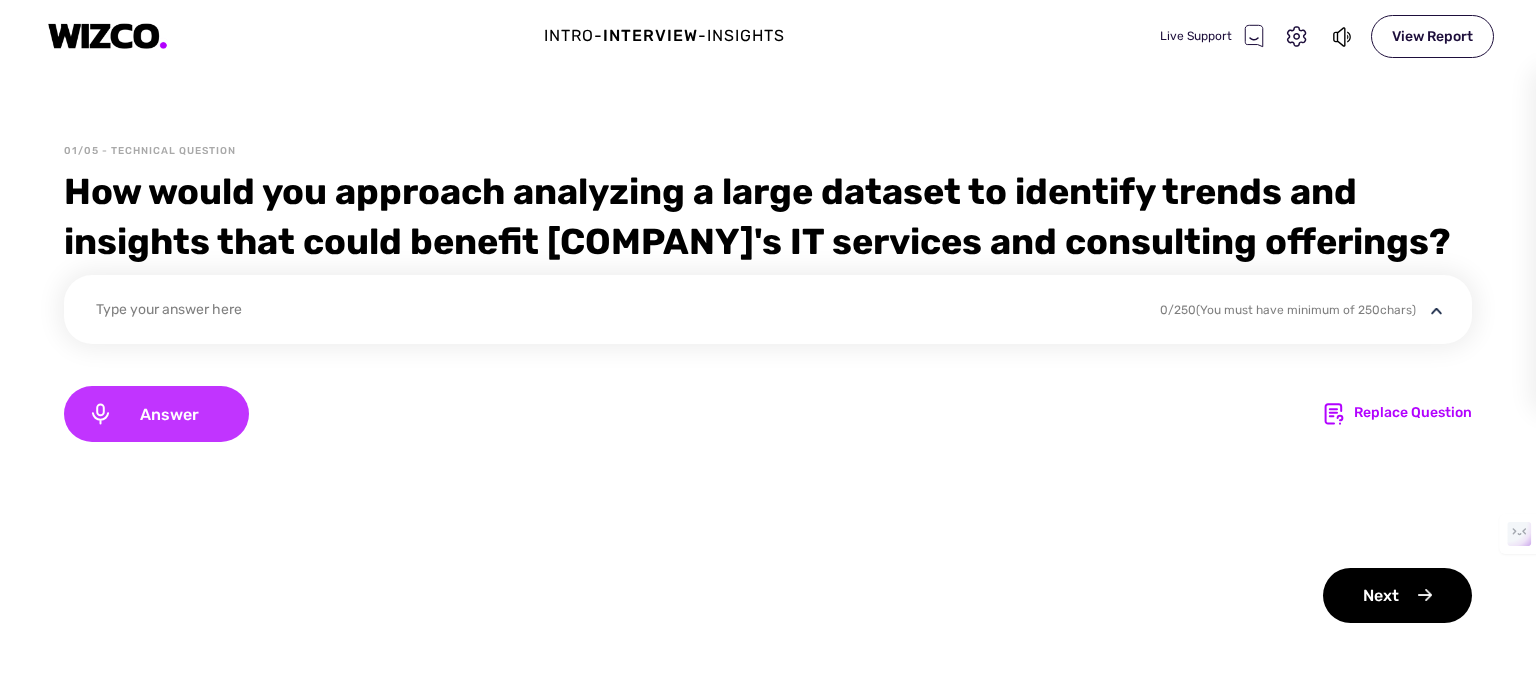 click on "Answer" at bounding box center [169, 414] 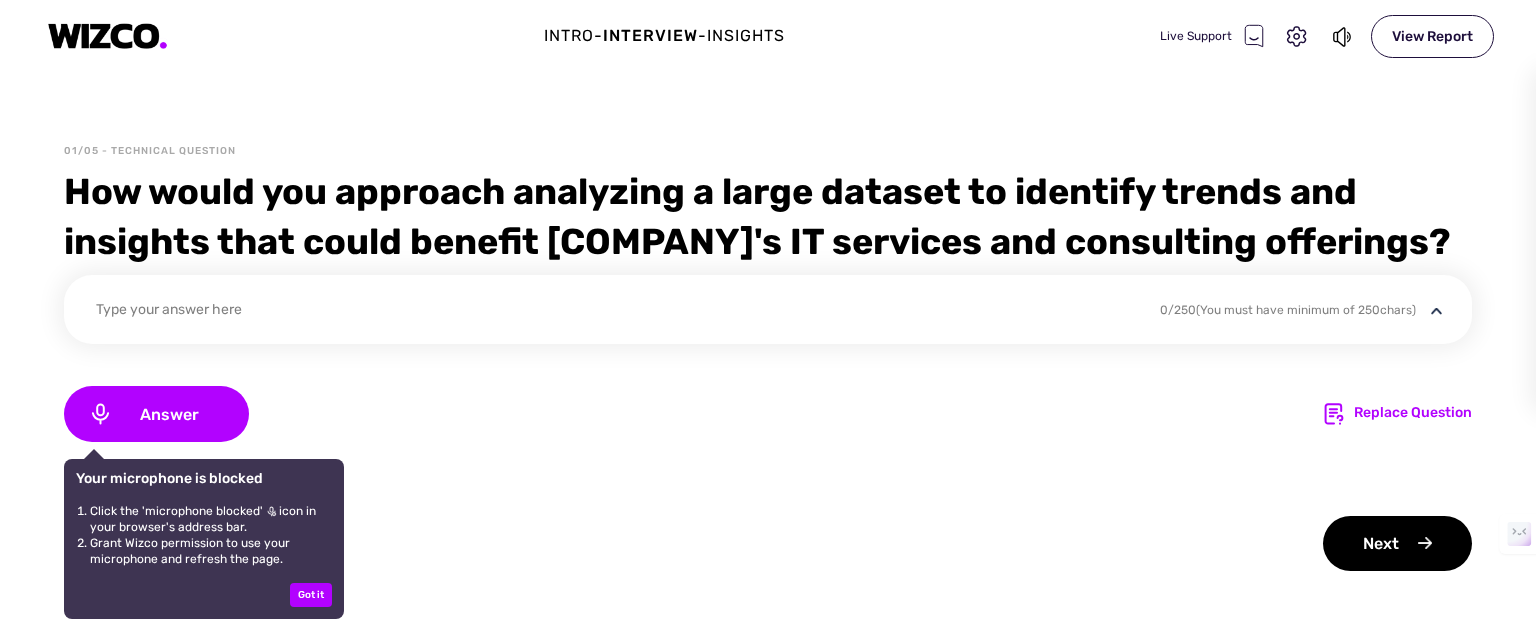 drag, startPoint x: 110, startPoint y: 2, endPoint x: 534, endPoint y: 79, distance: 430.93503 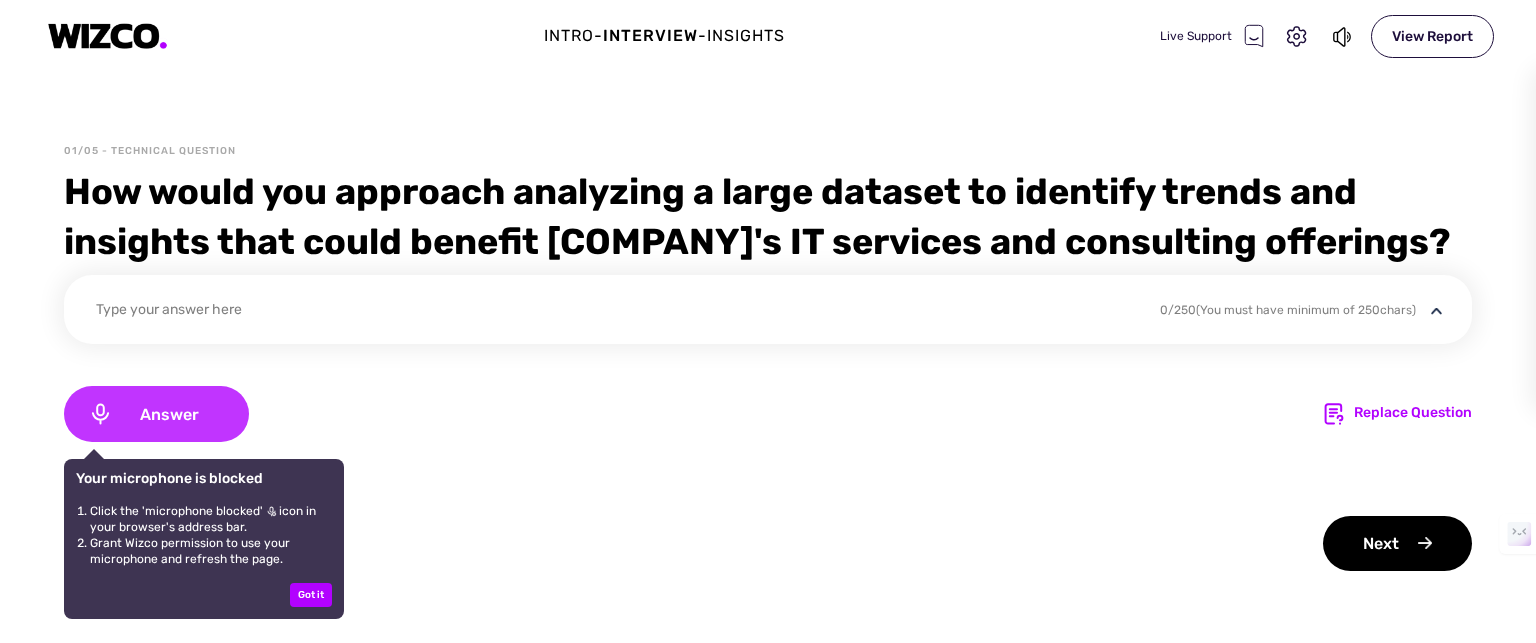 click on "Answer" at bounding box center [169, 414] 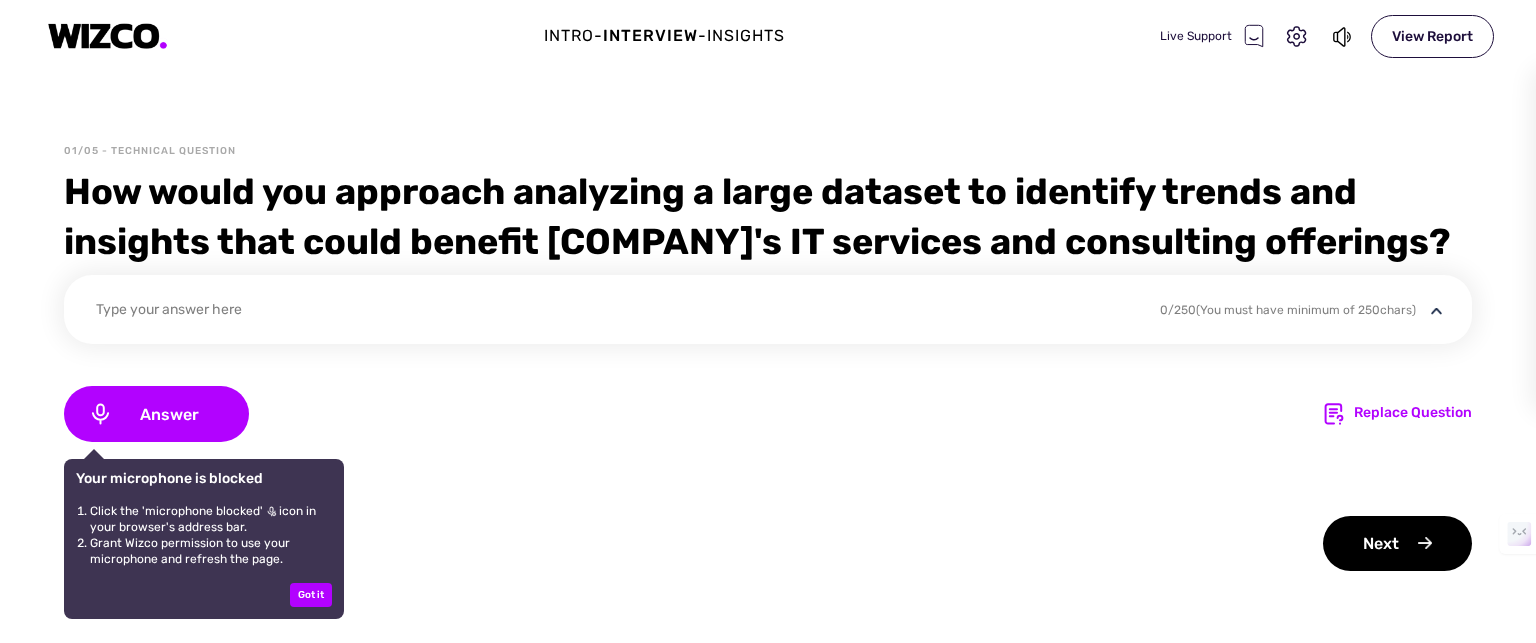 click on "Intro  -  Interview  -  Insights Live Support View Report" at bounding box center (768, 36) 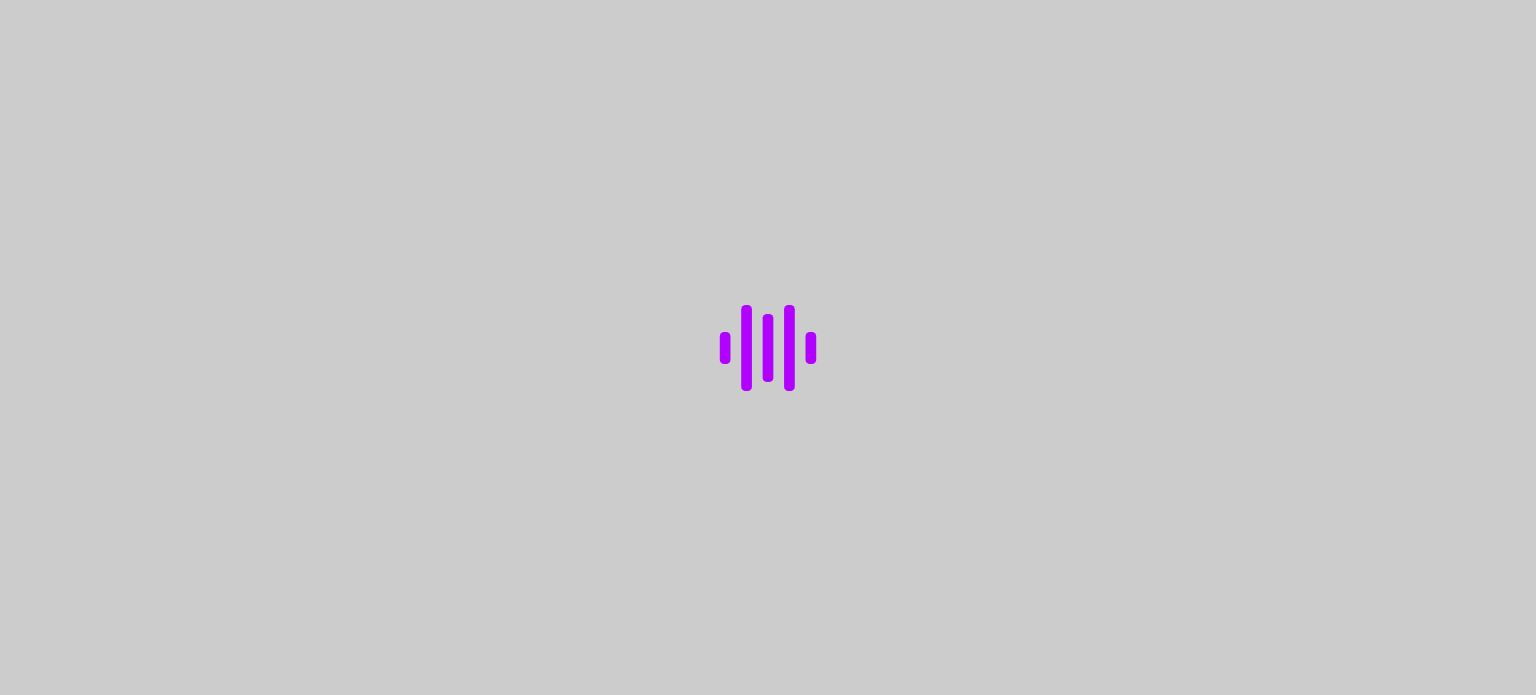 scroll, scrollTop: 0, scrollLeft: 0, axis: both 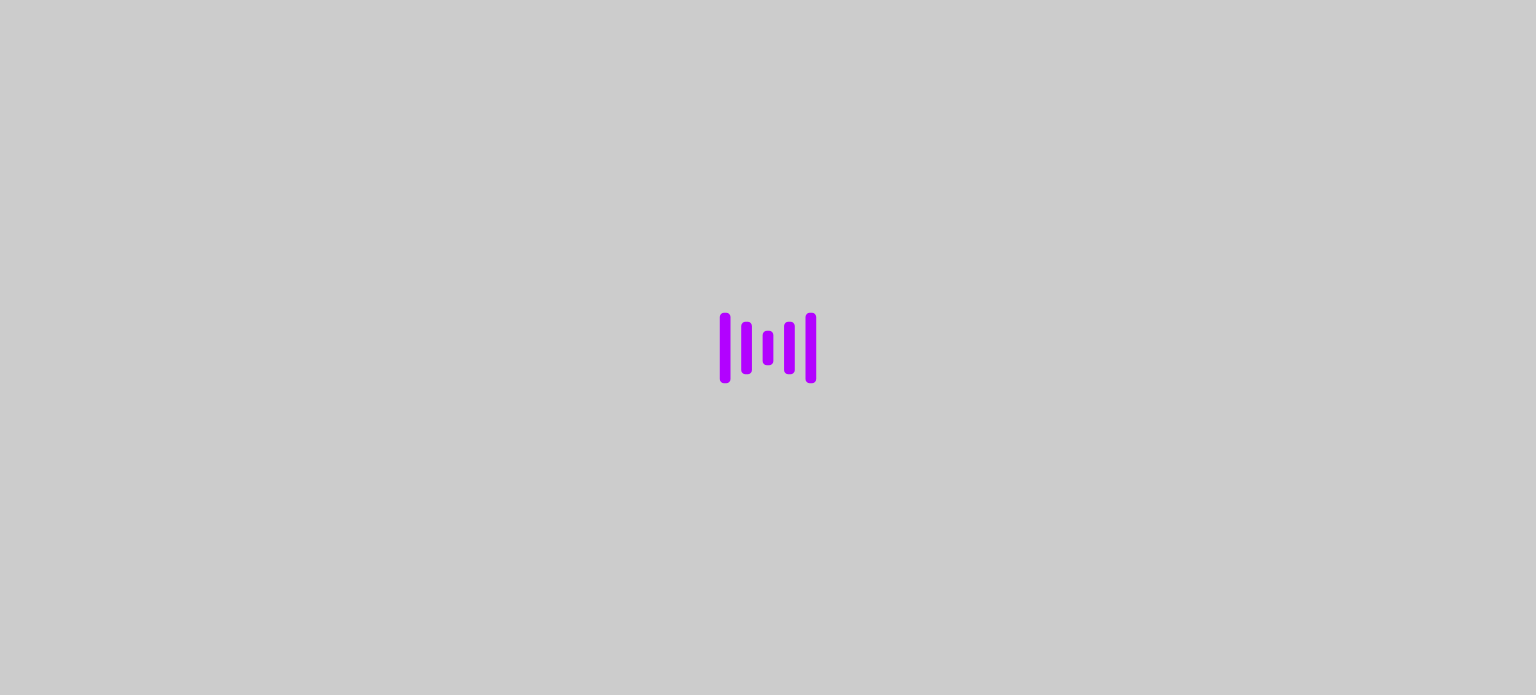 select on "default" 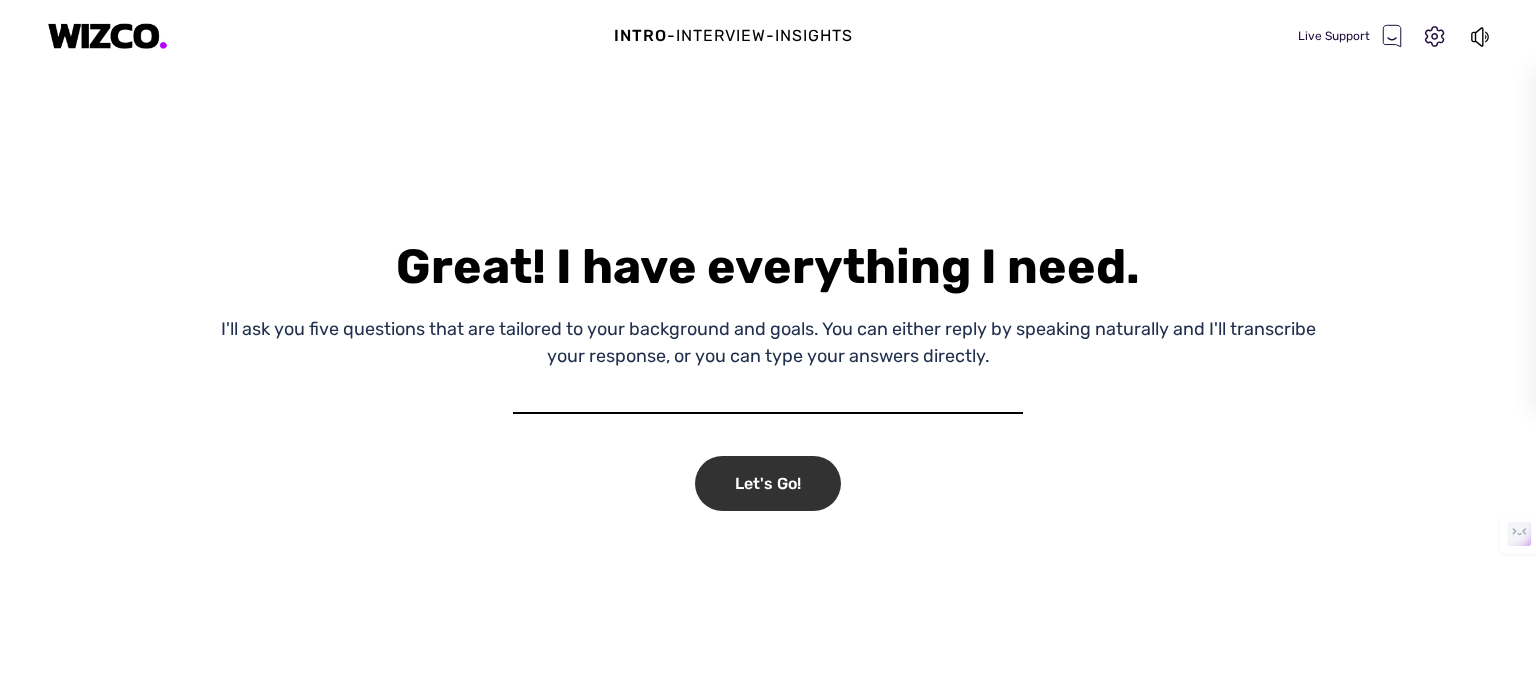 click on "Let's Go!" at bounding box center [768, 483] 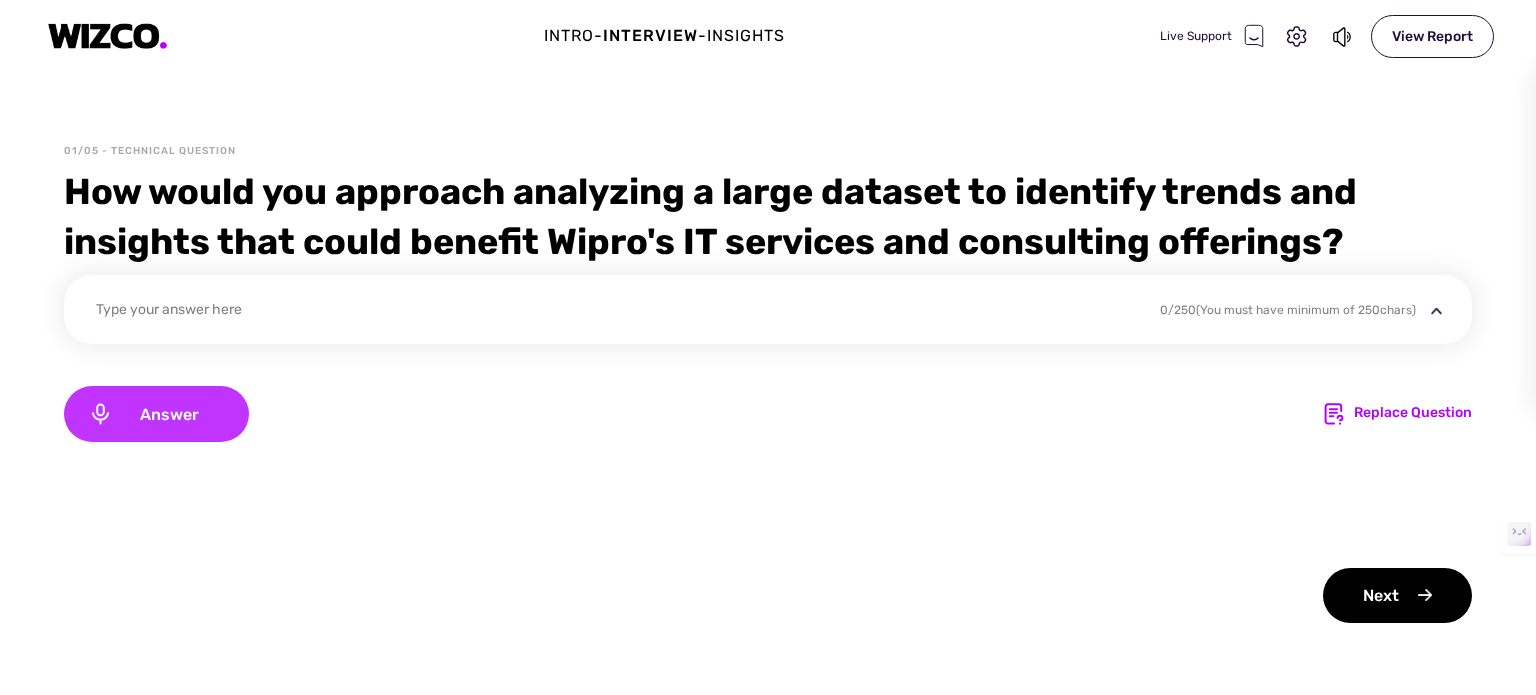 click on "Answer" at bounding box center [156, 414] 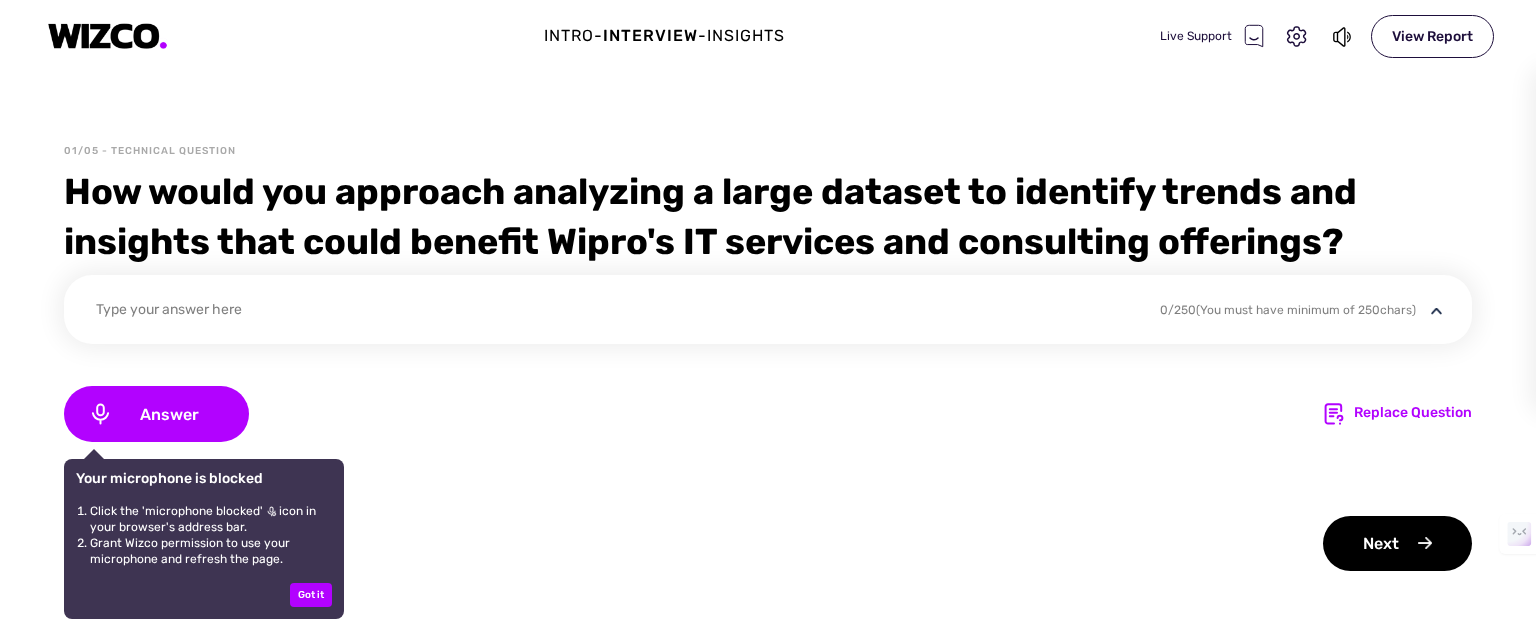 click on "Intro  -  Interview  -  Insights Live Support View Report" at bounding box center (768, 36) 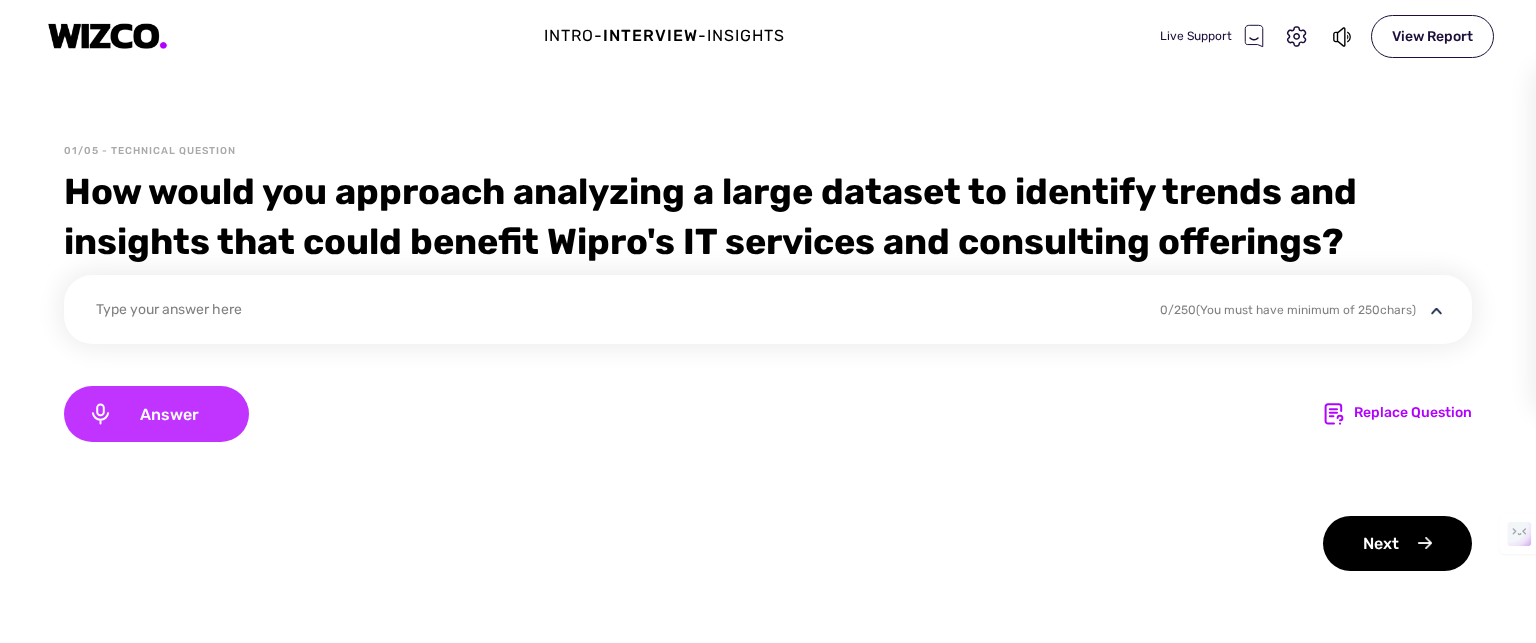 click on "Answer" at bounding box center (169, 414) 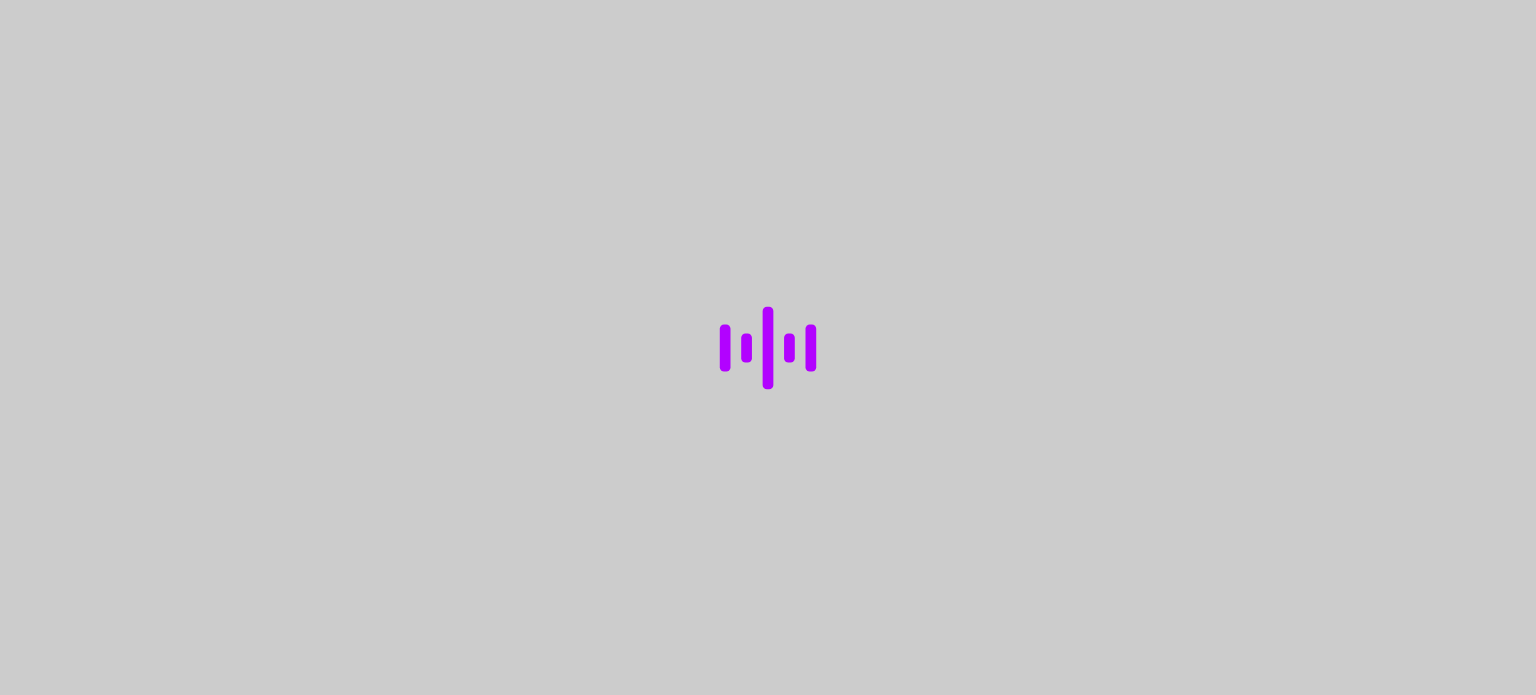 scroll, scrollTop: 0, scrollLeft: 0, axis: both 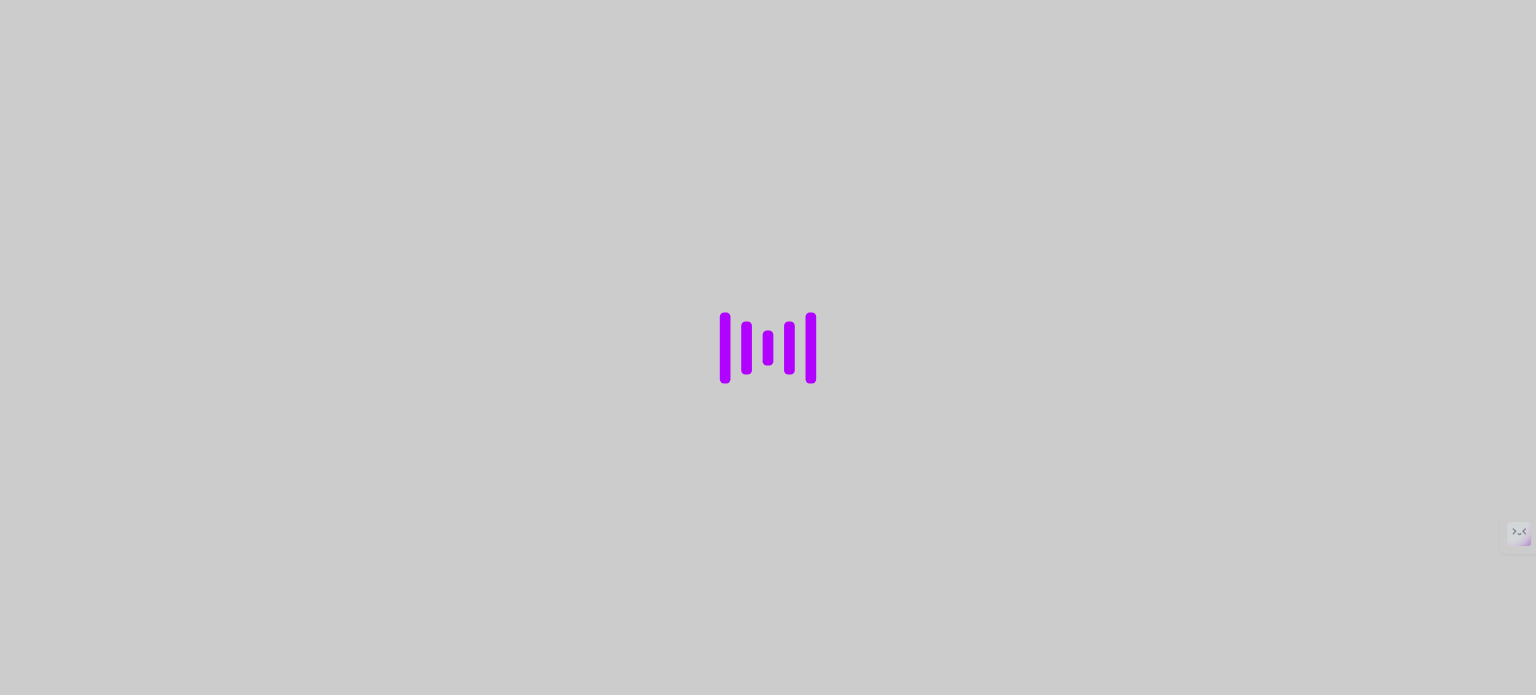 select on "default" 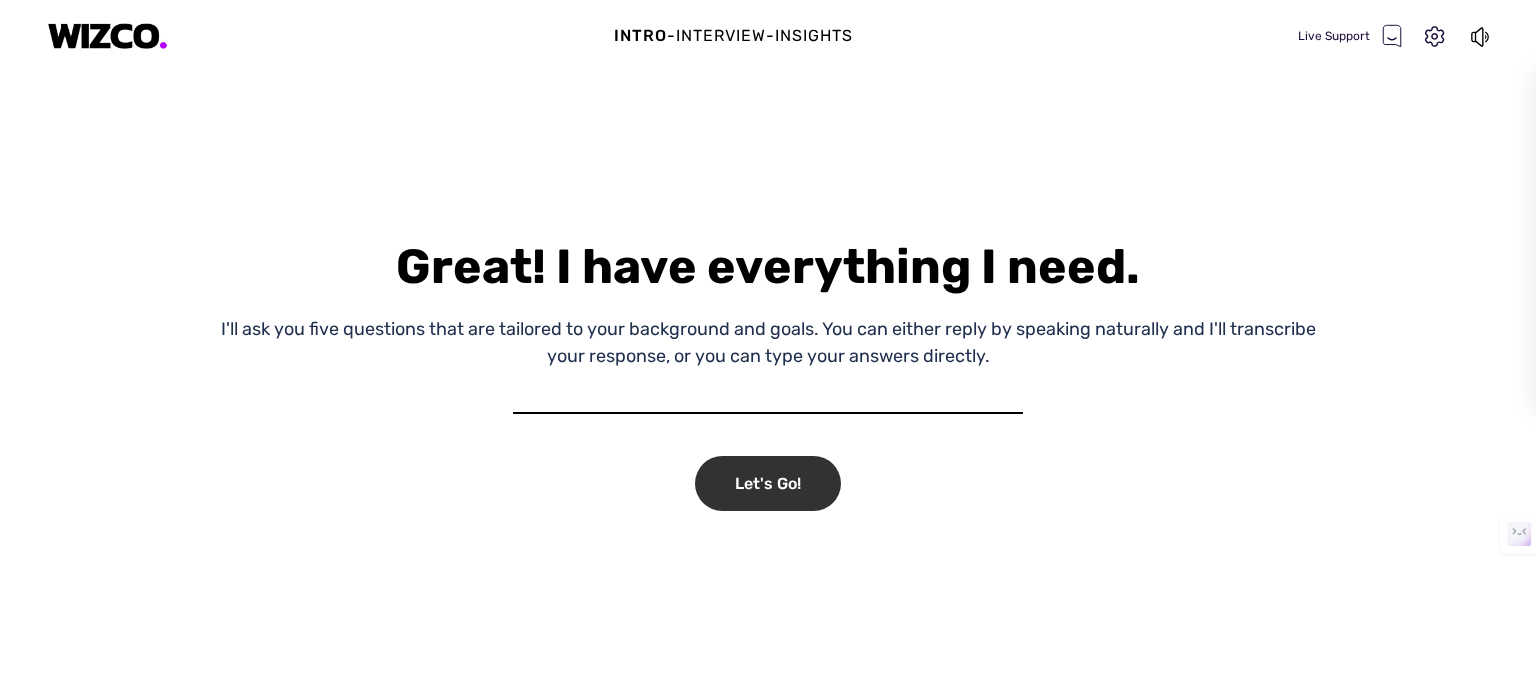 click on "Let's Go!" at bounding box center (768, 483) 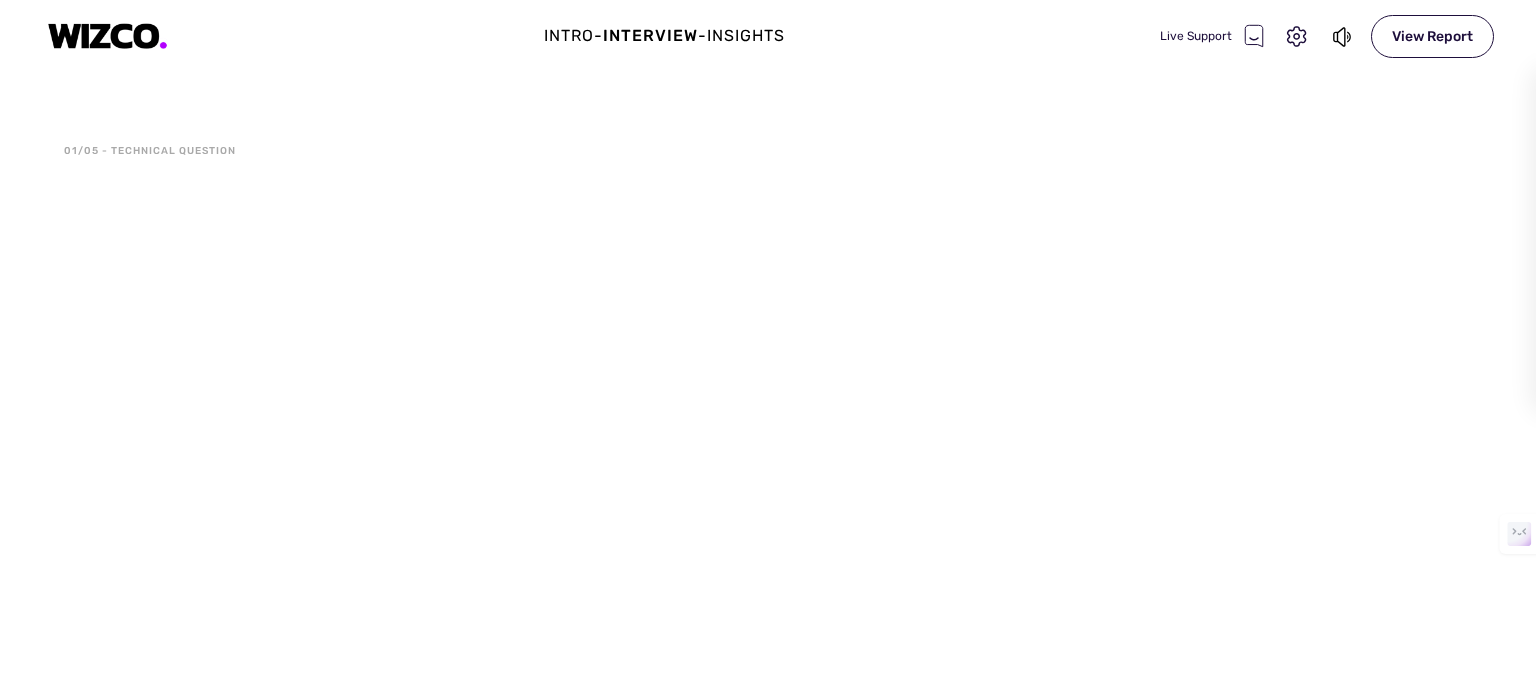 select on "0e21989101fd686042f86bb59fbd3975c7ce5bf93871f4360736557e66e336bb" 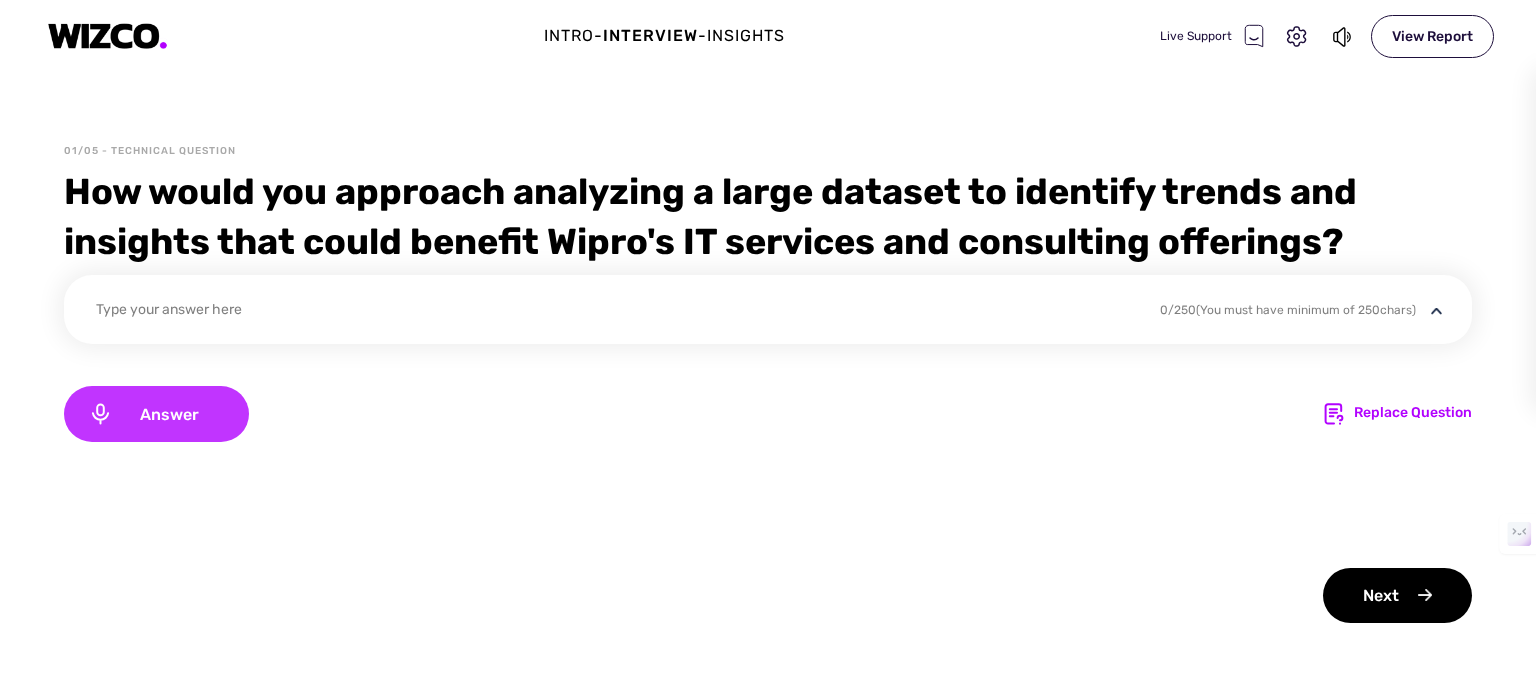 click on "Answer" at bounding box center [156, 414] 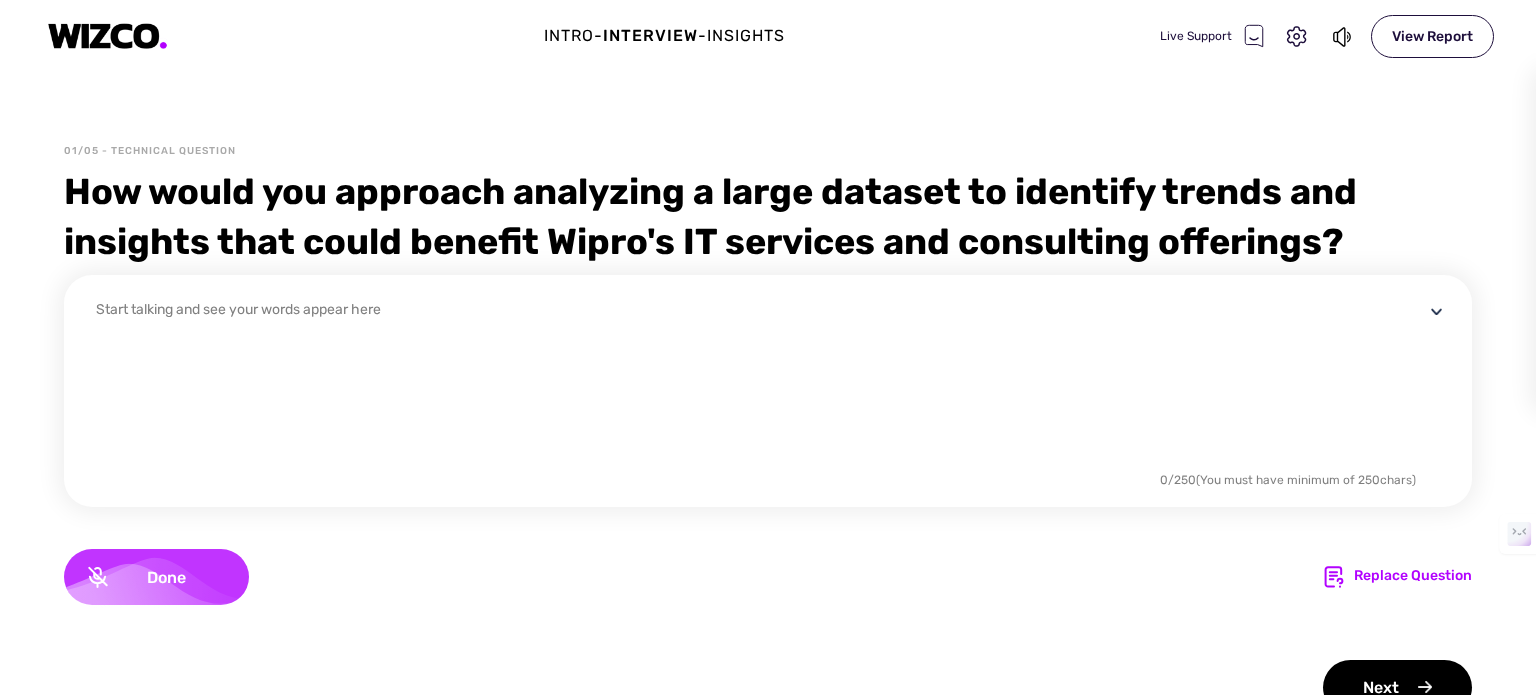 click on "Done" at bounding box center [166, 577] 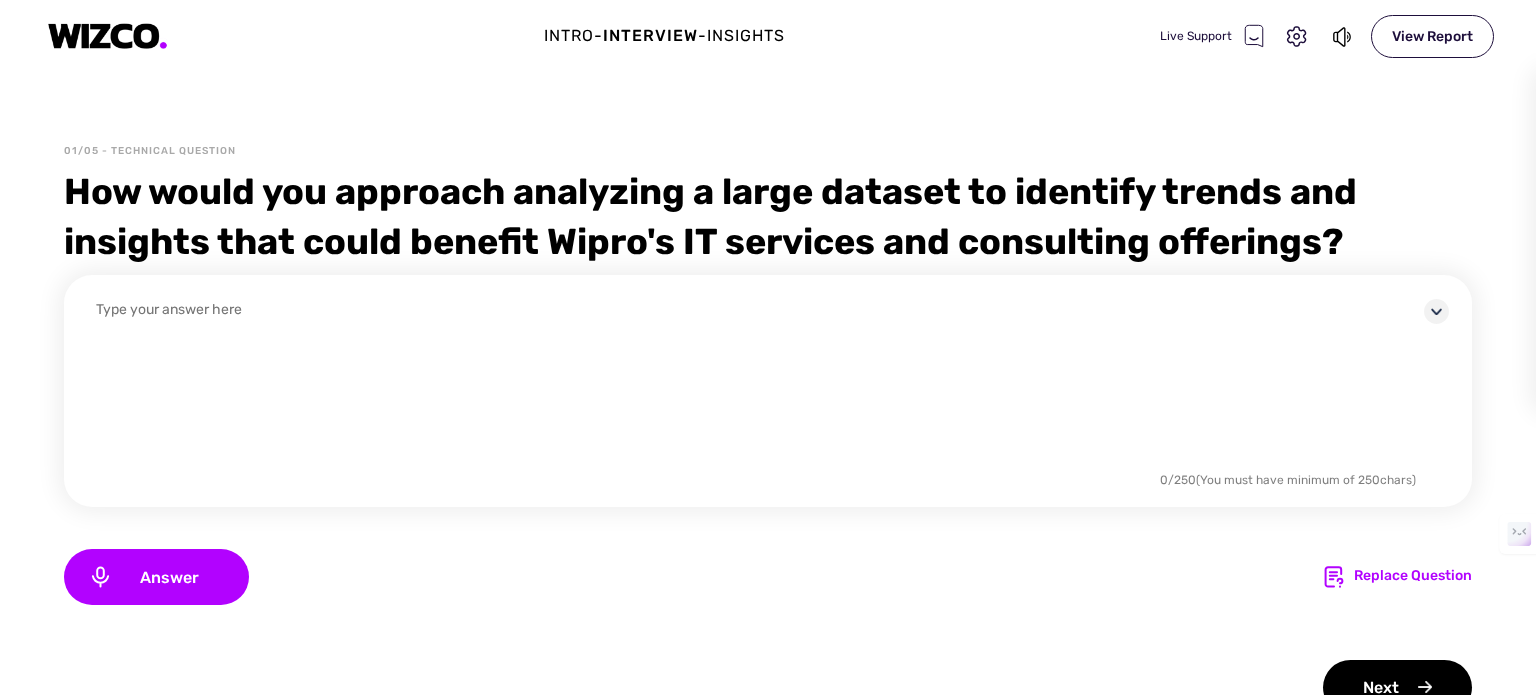 click at bounding box center (1436, 311) 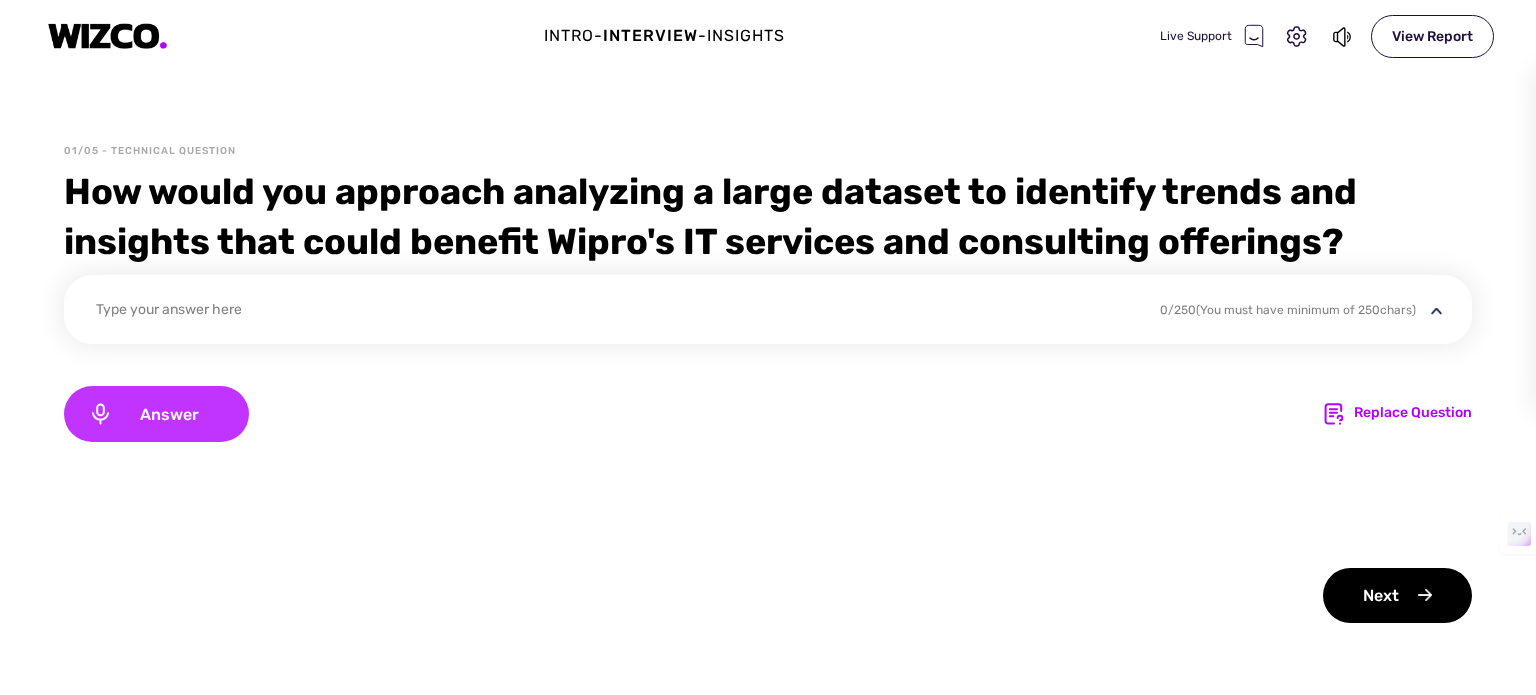 click on "Answer" at bounding box center [169, 414] 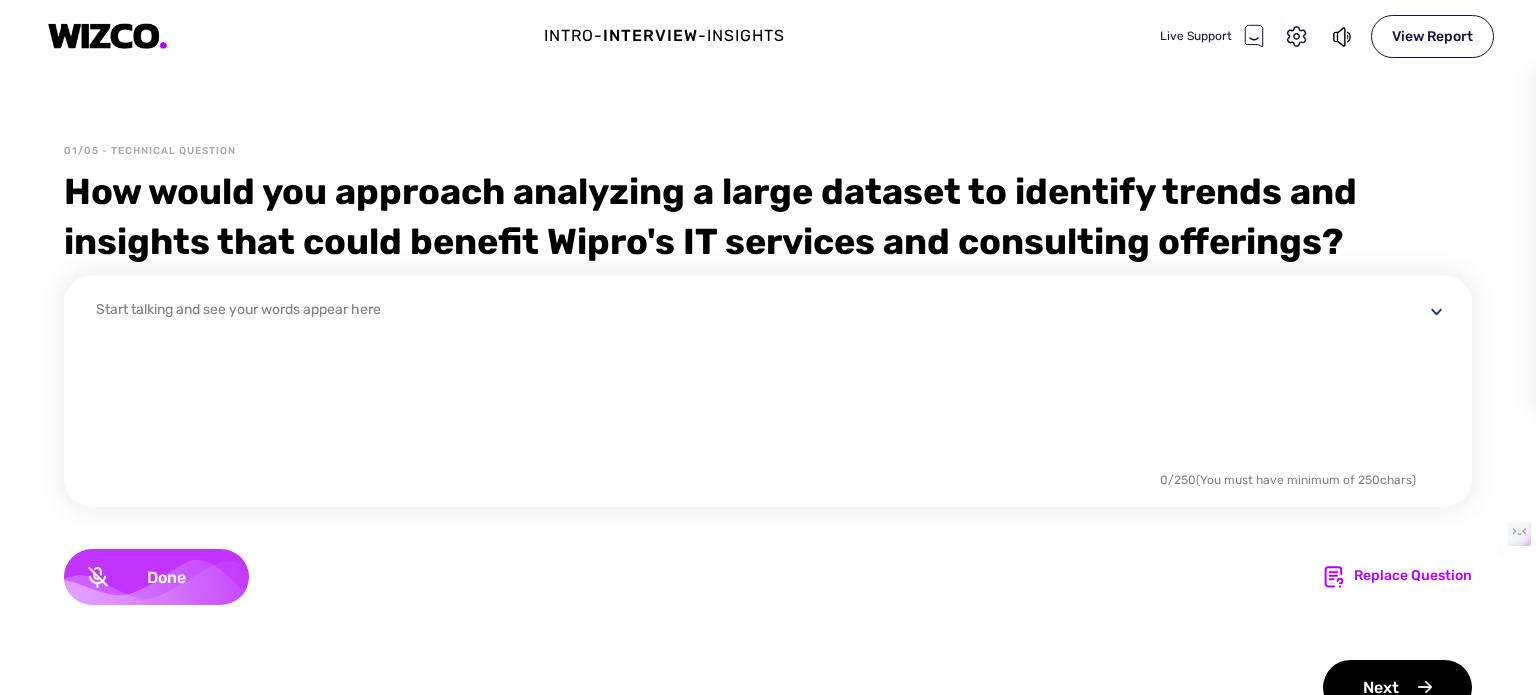 click 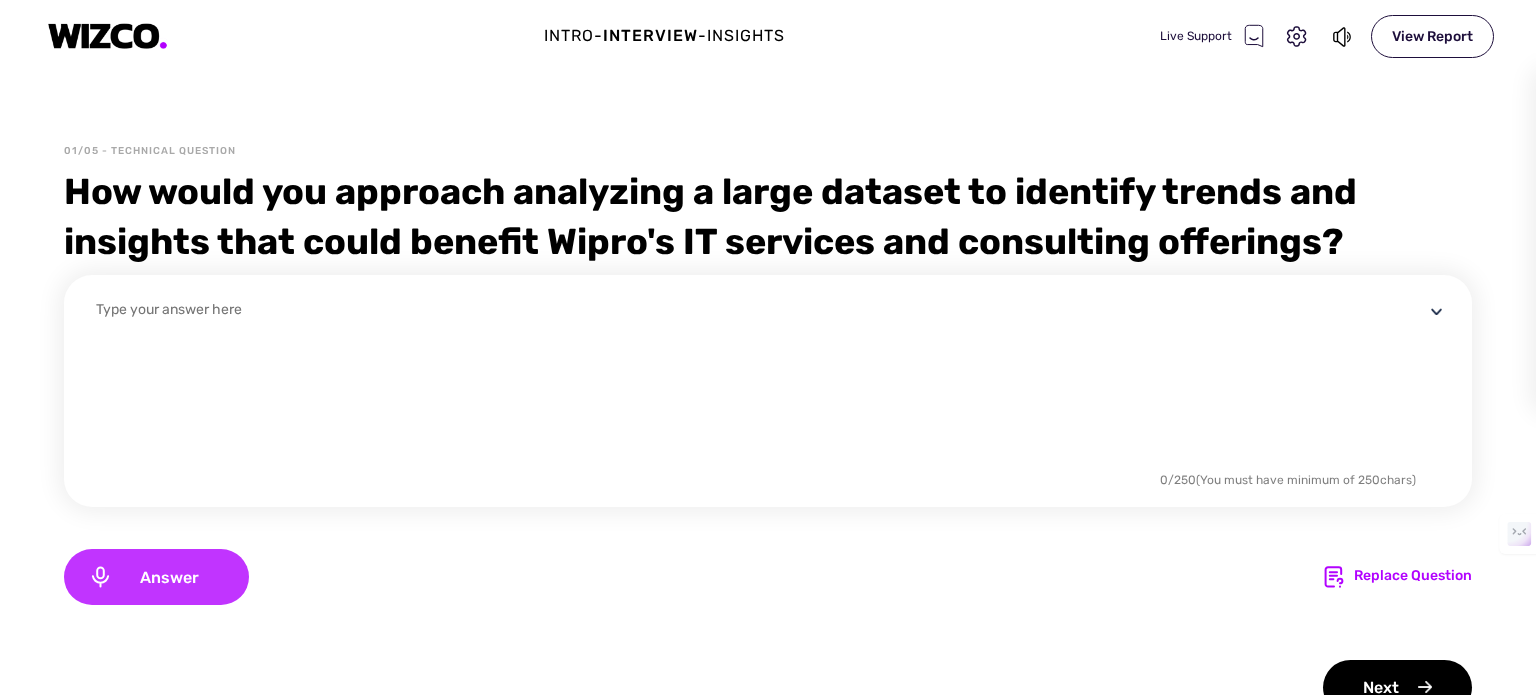 click at bounding box center (760, 383) 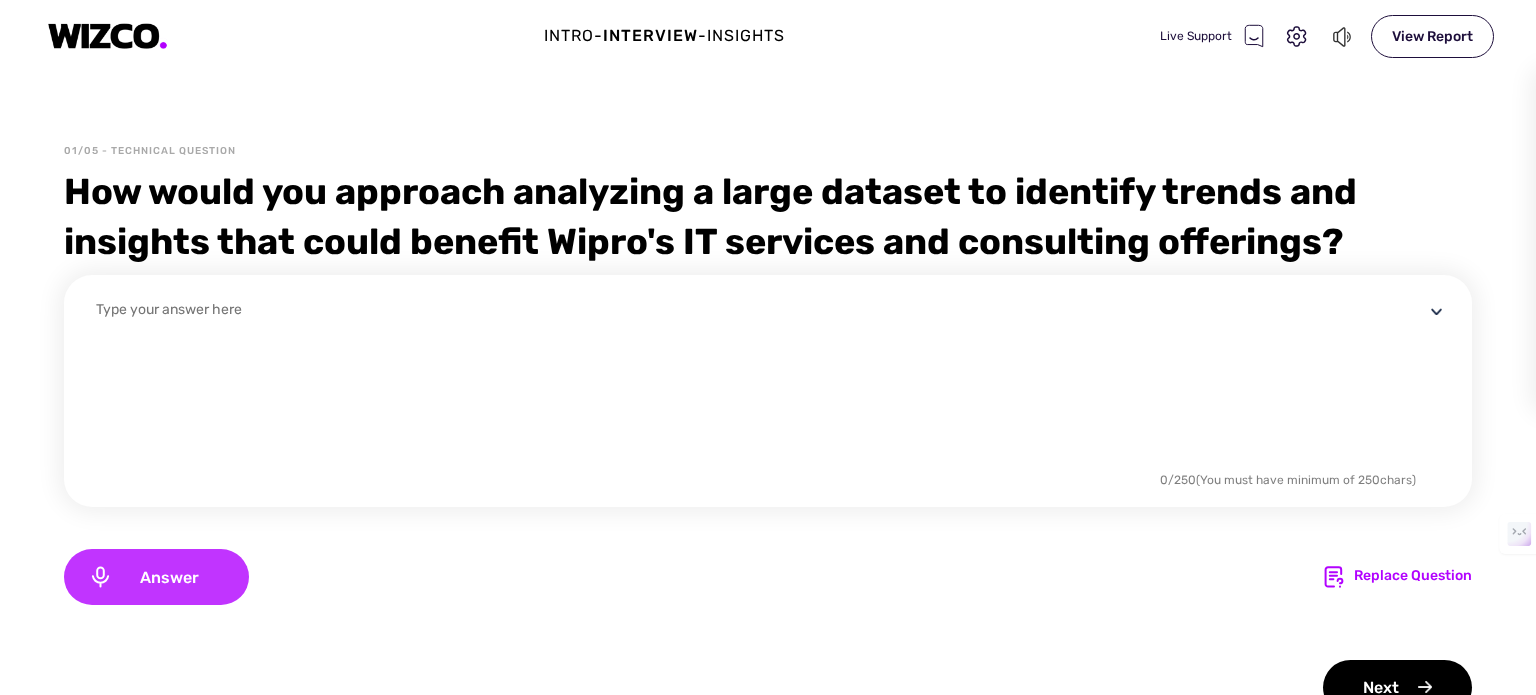 click 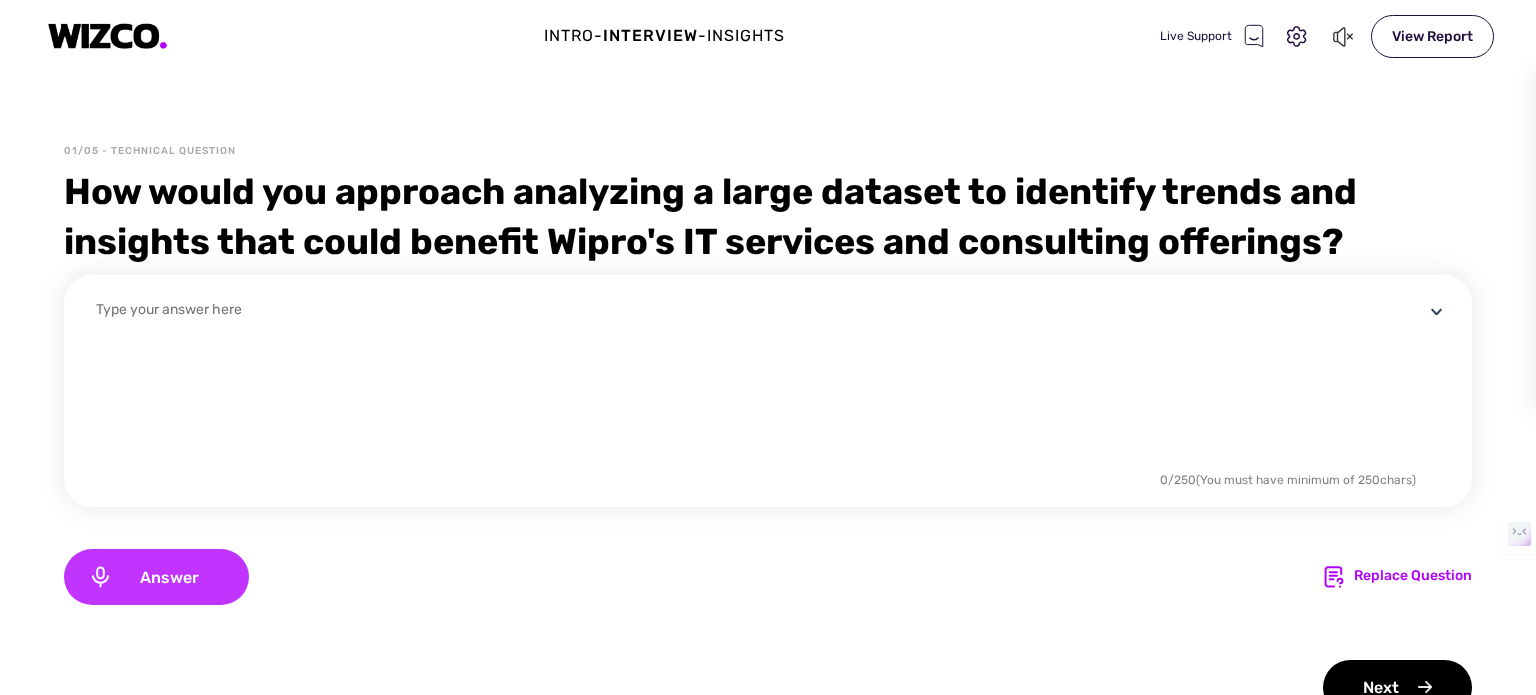 click 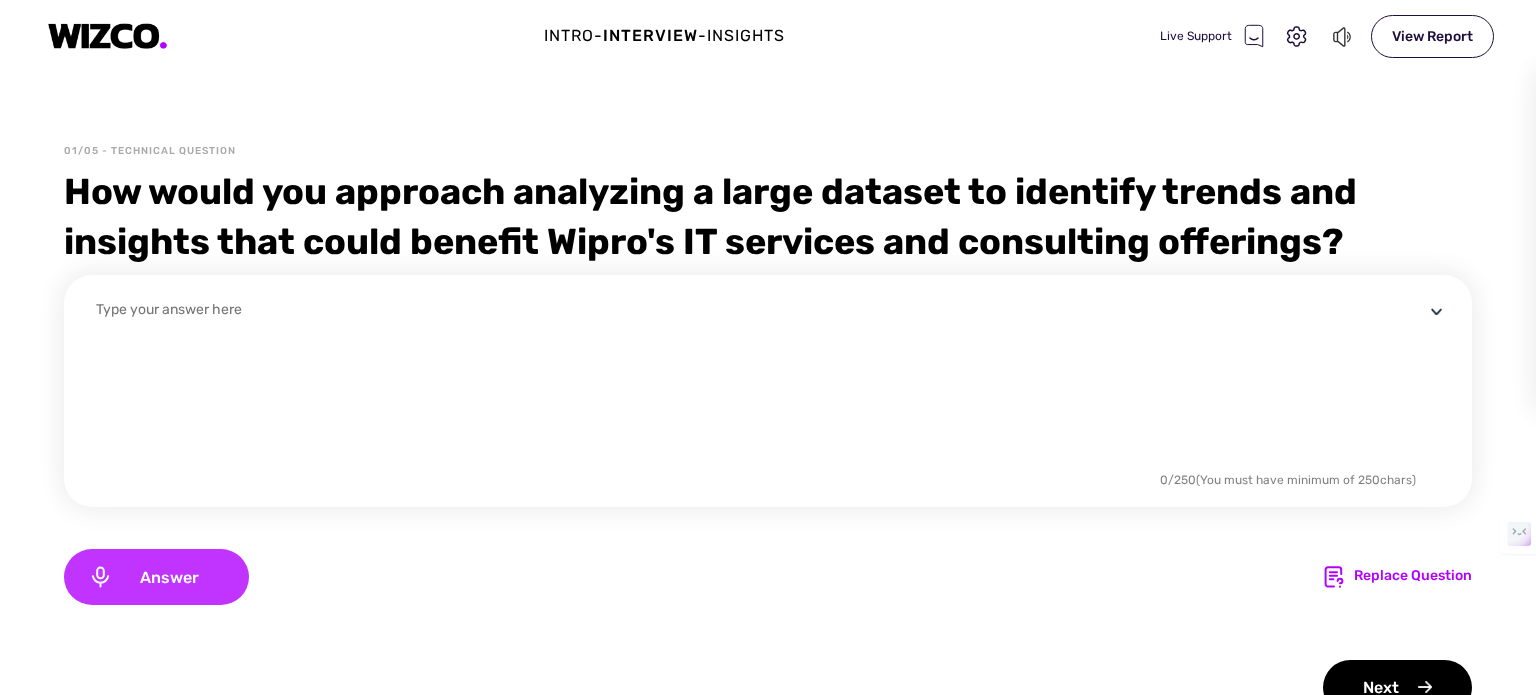 click on "Intro  -  Interview  -  Insights Live Support View Report 01/05 - Technical Question How would you approach analyzing a large dataset to identify trends and insights that could benefit Wipro's IT services and consulting offerings? 0 / 250  (You must have minimum of   250  chars) Answer Replace Question Next Settings Microphone Microphone Array (Intel® Smart Sound Technology for Digital Microphones) Default - Microphone Array (Intel® Smart Sound Technology for Digital Microphones) Communications - Microphone Array (Intel® Smart Sound Technology for Digital Microphones) Speakers Default - Speaker (Realtek(R) Audio) Communications - Speaker (Realtek(R) Audio) Speaker (Realtek(R) Audio) Test" at bounding box center [768, 347] 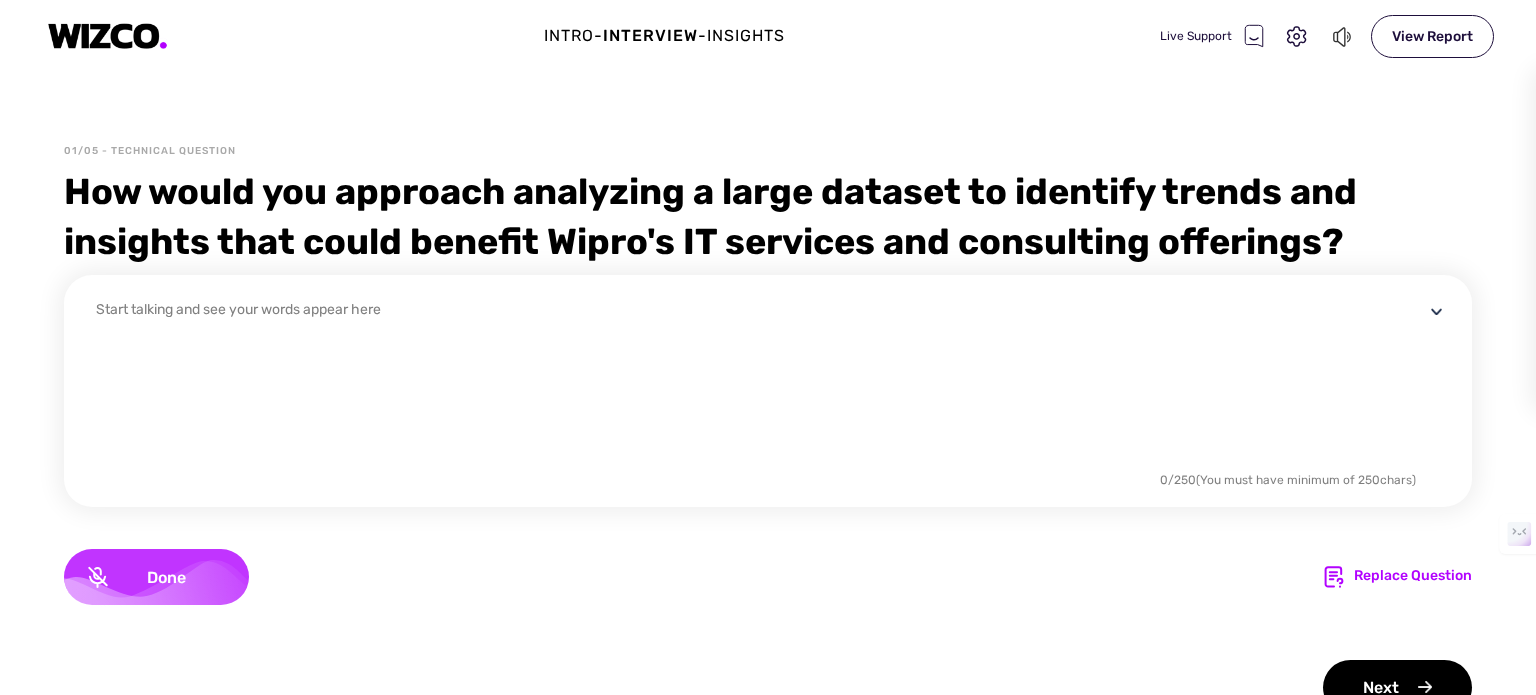 click on "Done" at bounding box center (166, 577) 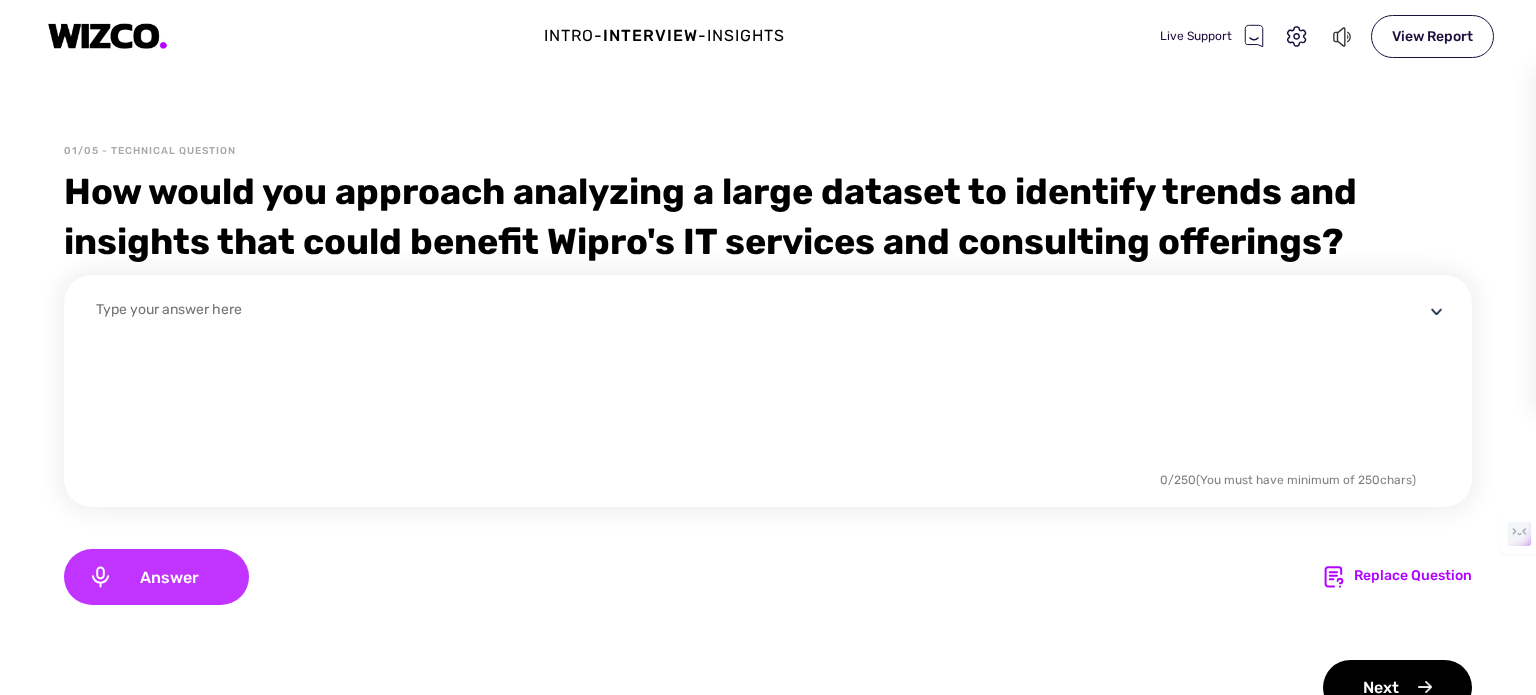 click on "Answer" at bounding box center [169, 577] 